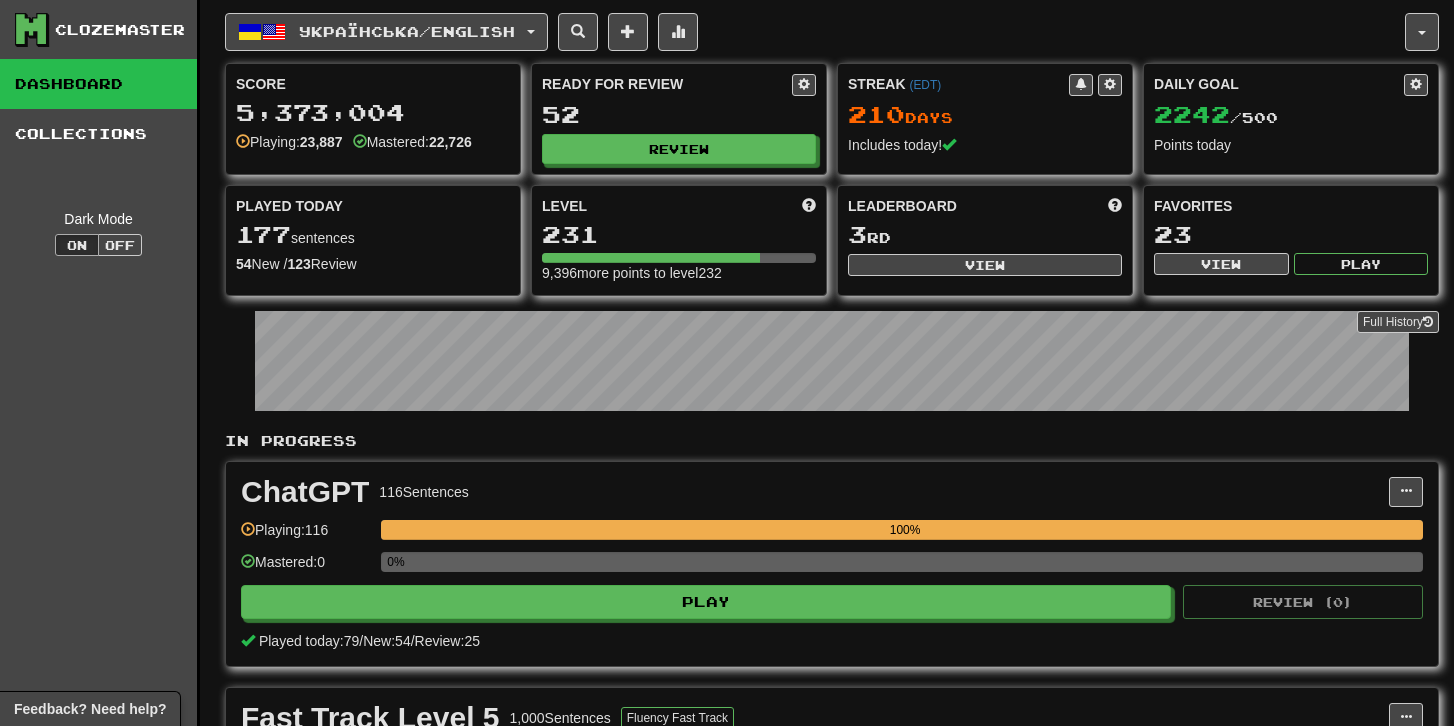 scroll, scrollTop: 0, scrollLeft: 0, axis: both 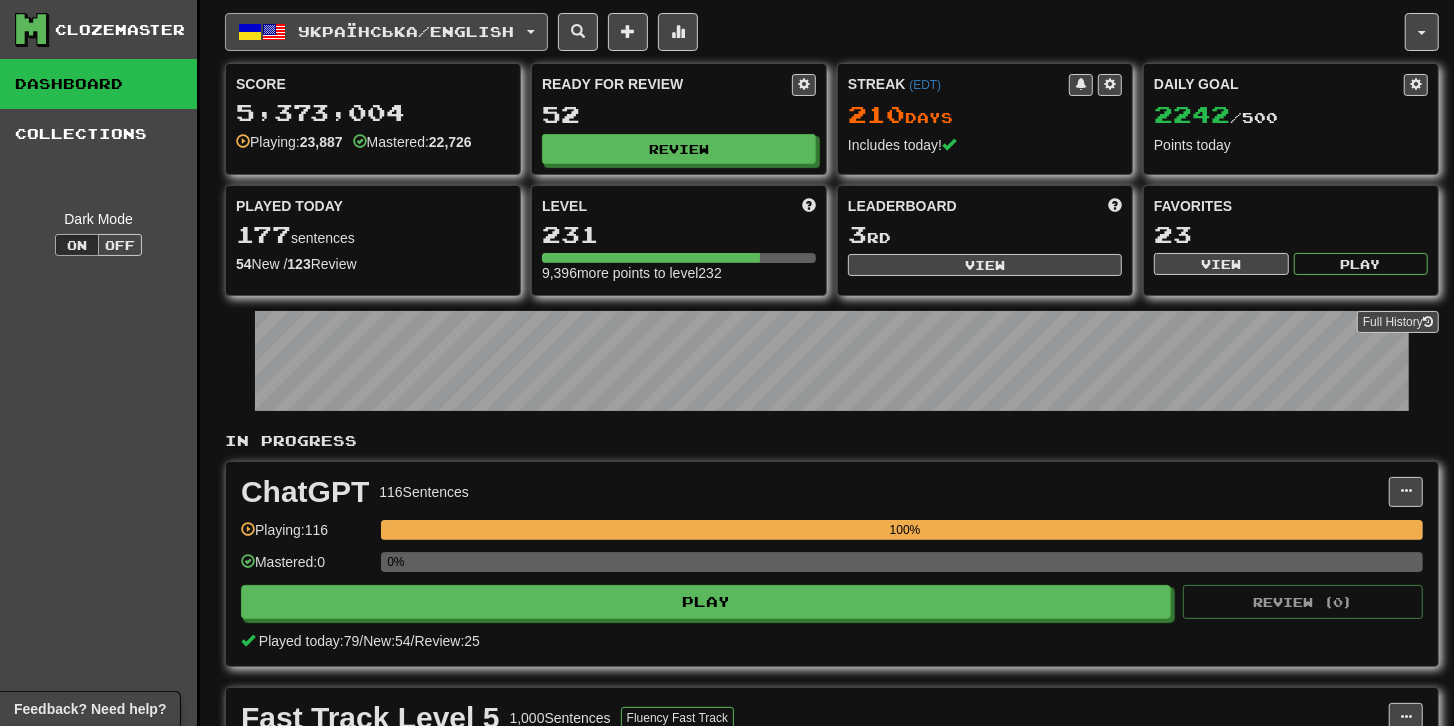 click on "Українська  /  English" at bounding box center [386, 32] 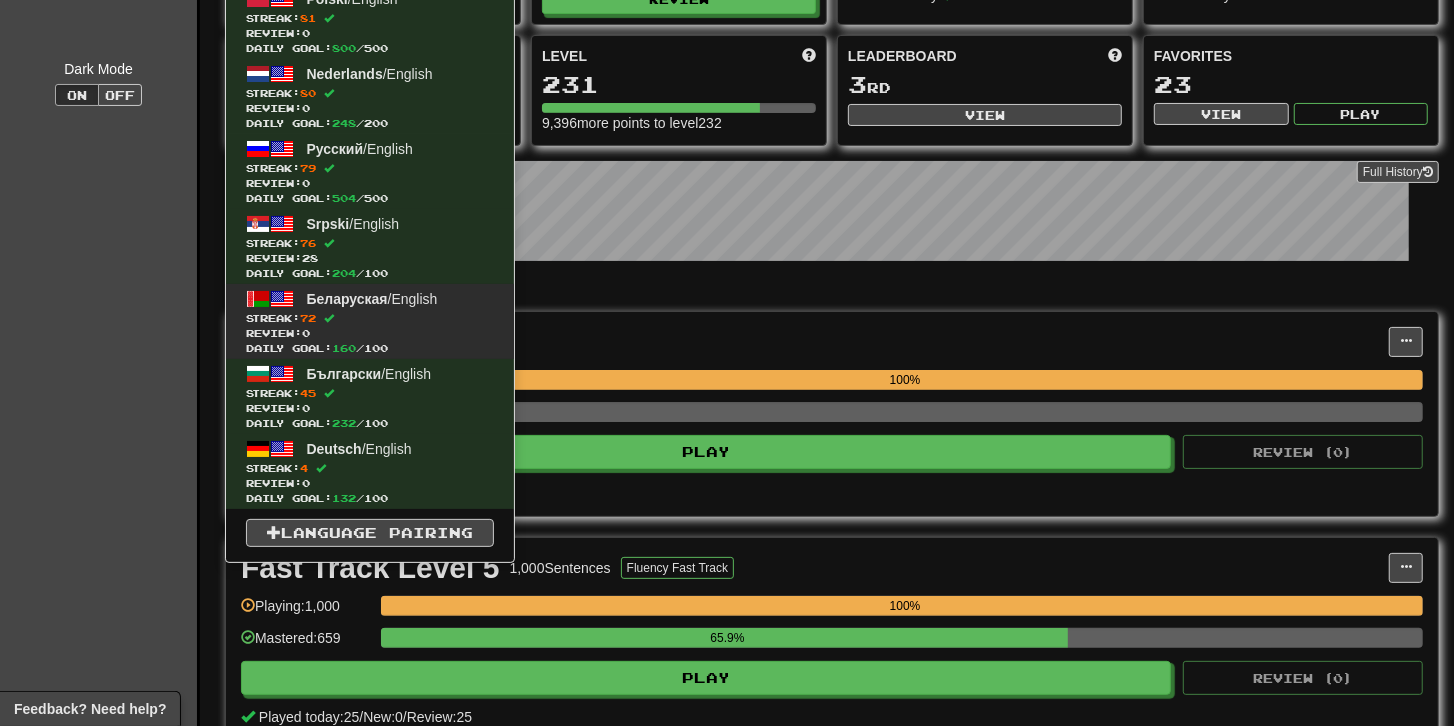 scroll, scrollTop: 0, scrollLeft: 0, axis: both 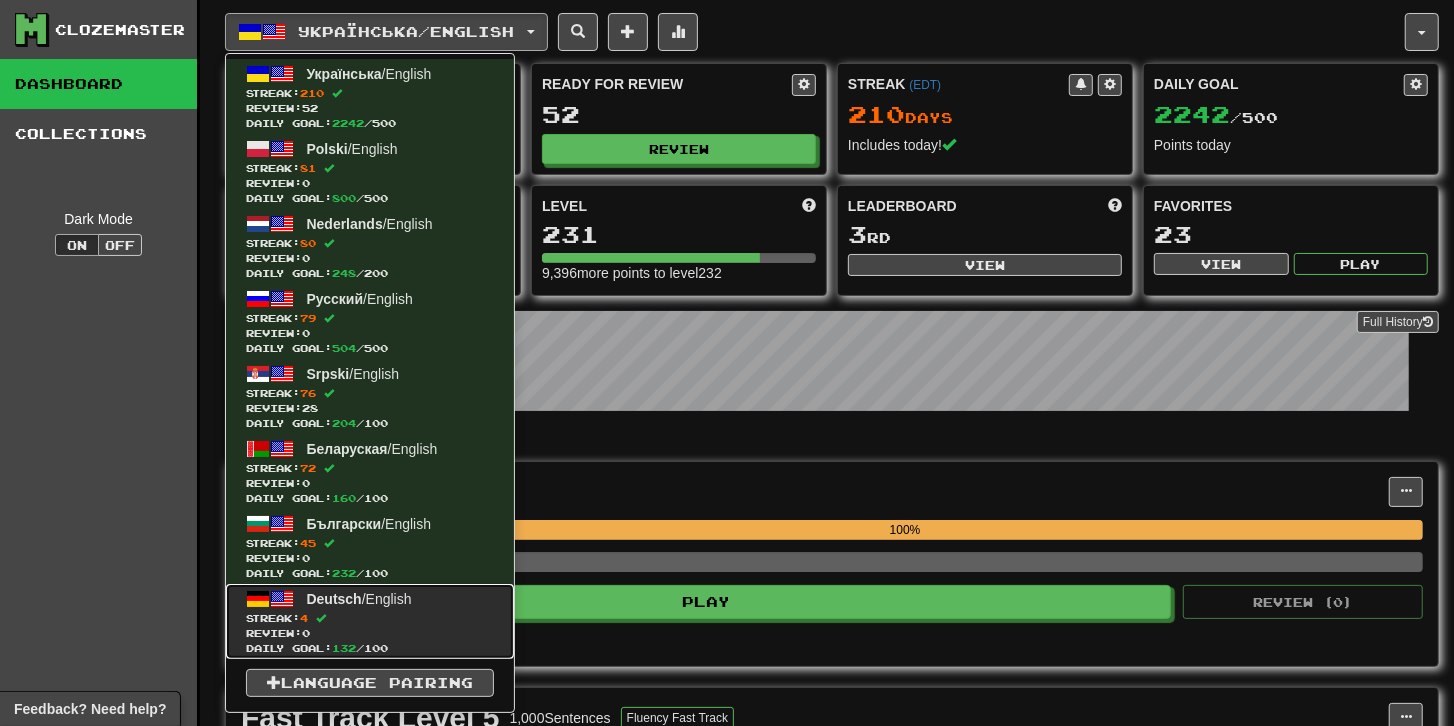 click on "Review:  0" at bounding box center (370, 633) 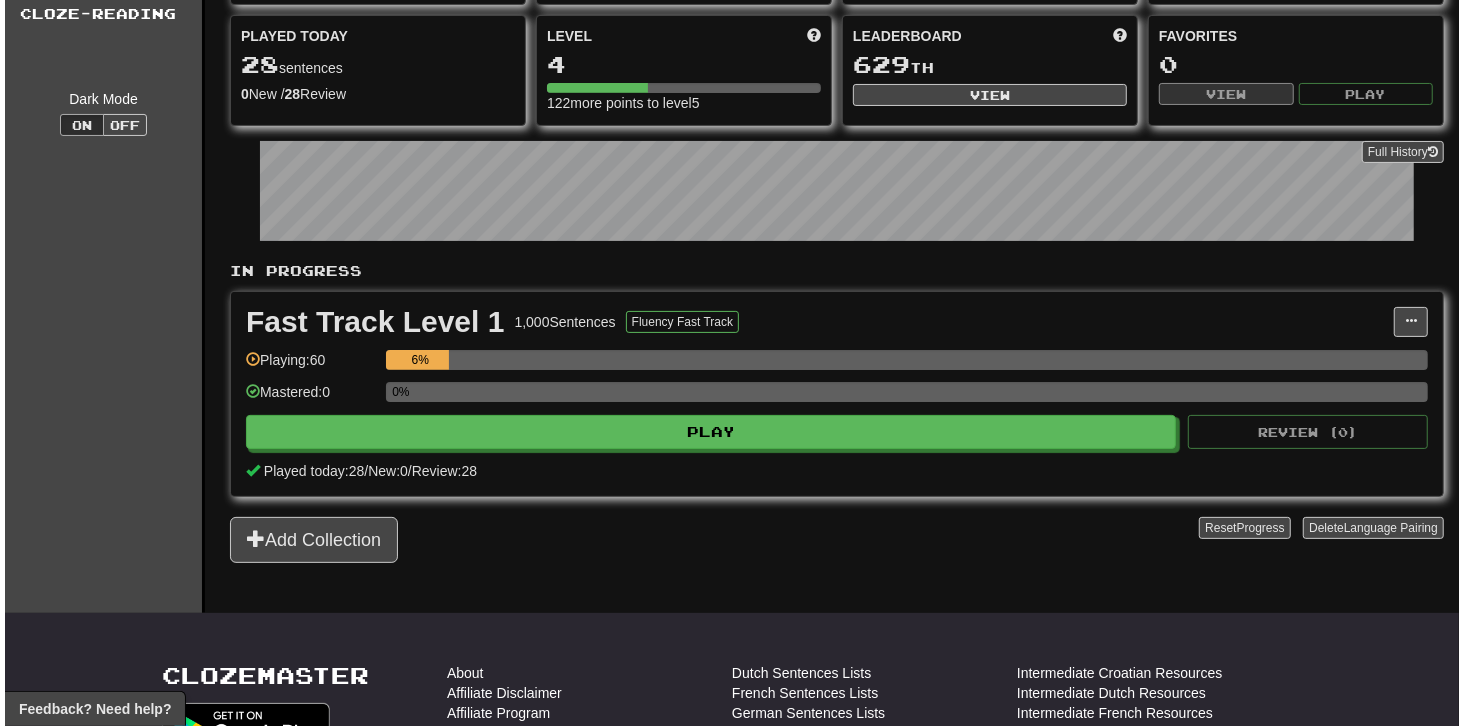scroll, scrollTop: 171, scrollLeft: 0, axis: vertical 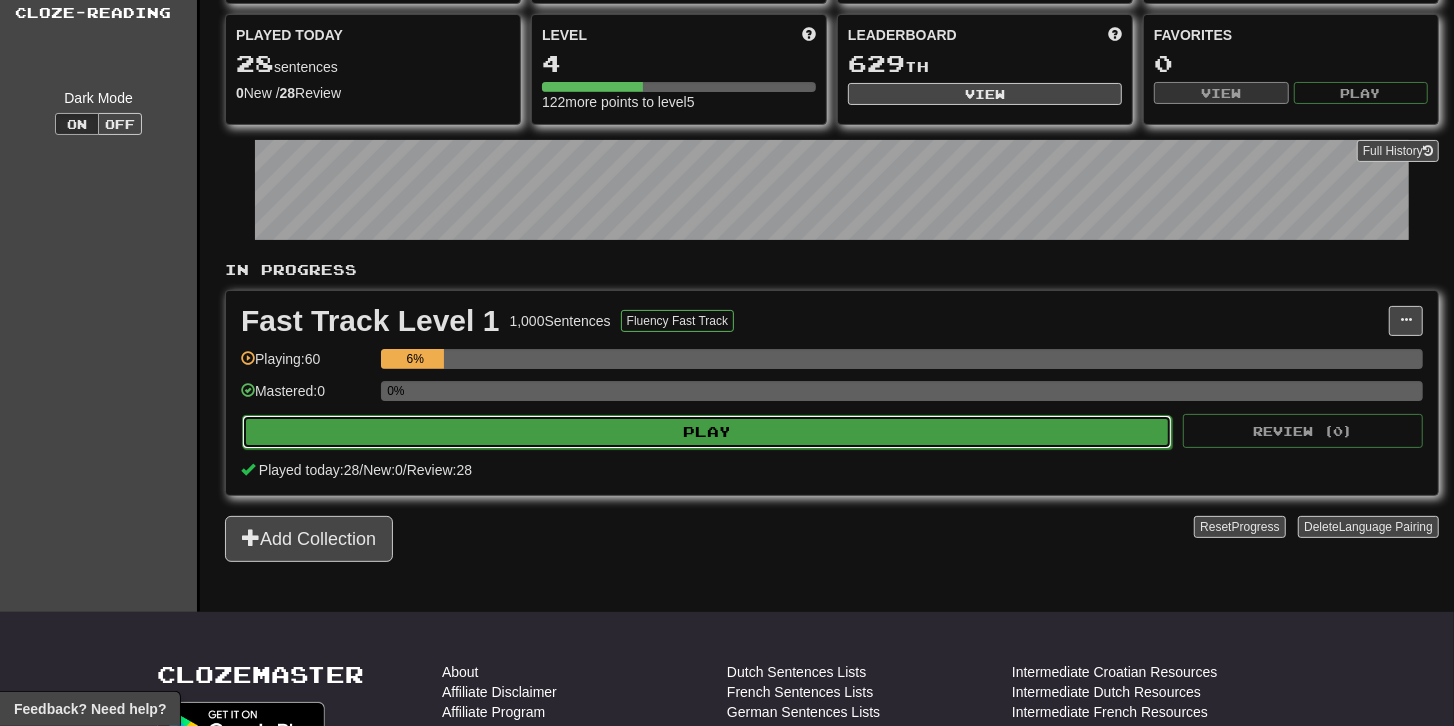 click on "Play" at bounding box center [707, 432] 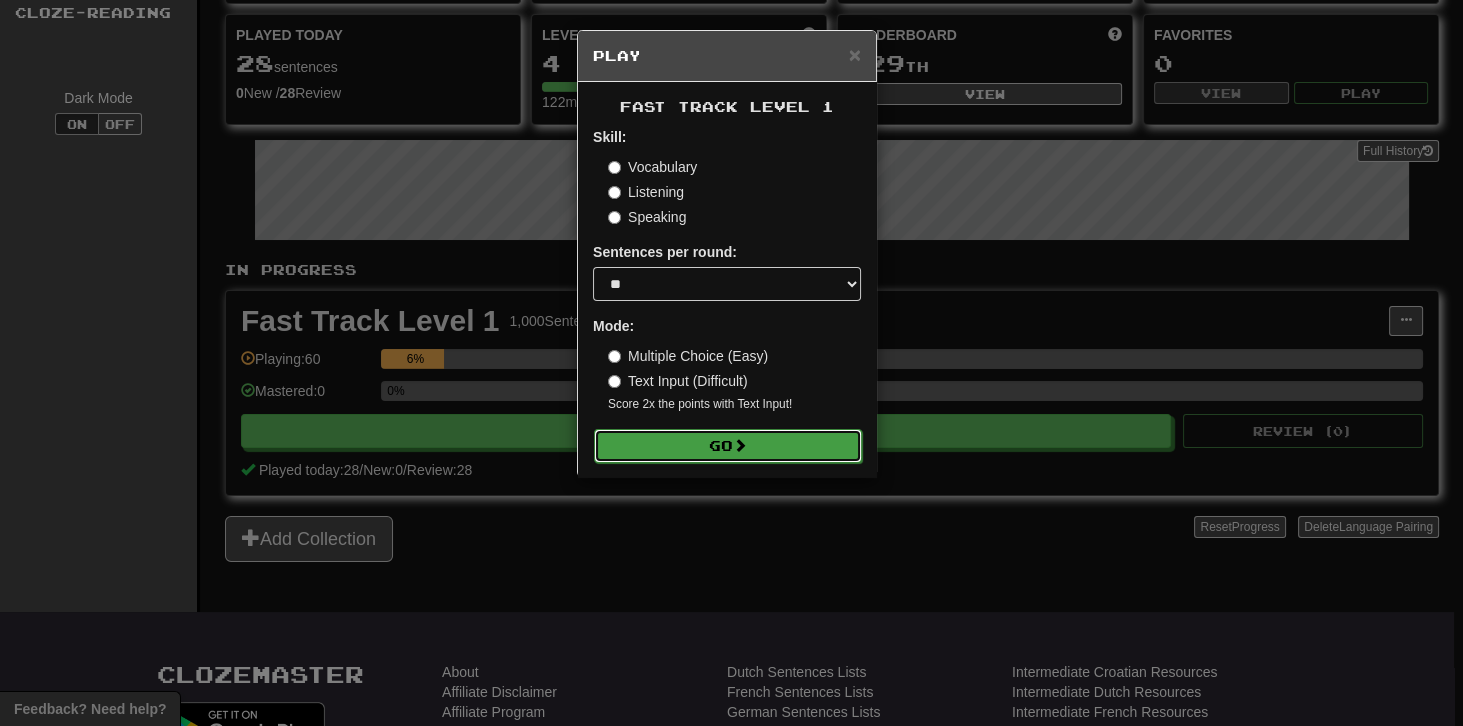 click on "Go" at bounding box center [728, 446] 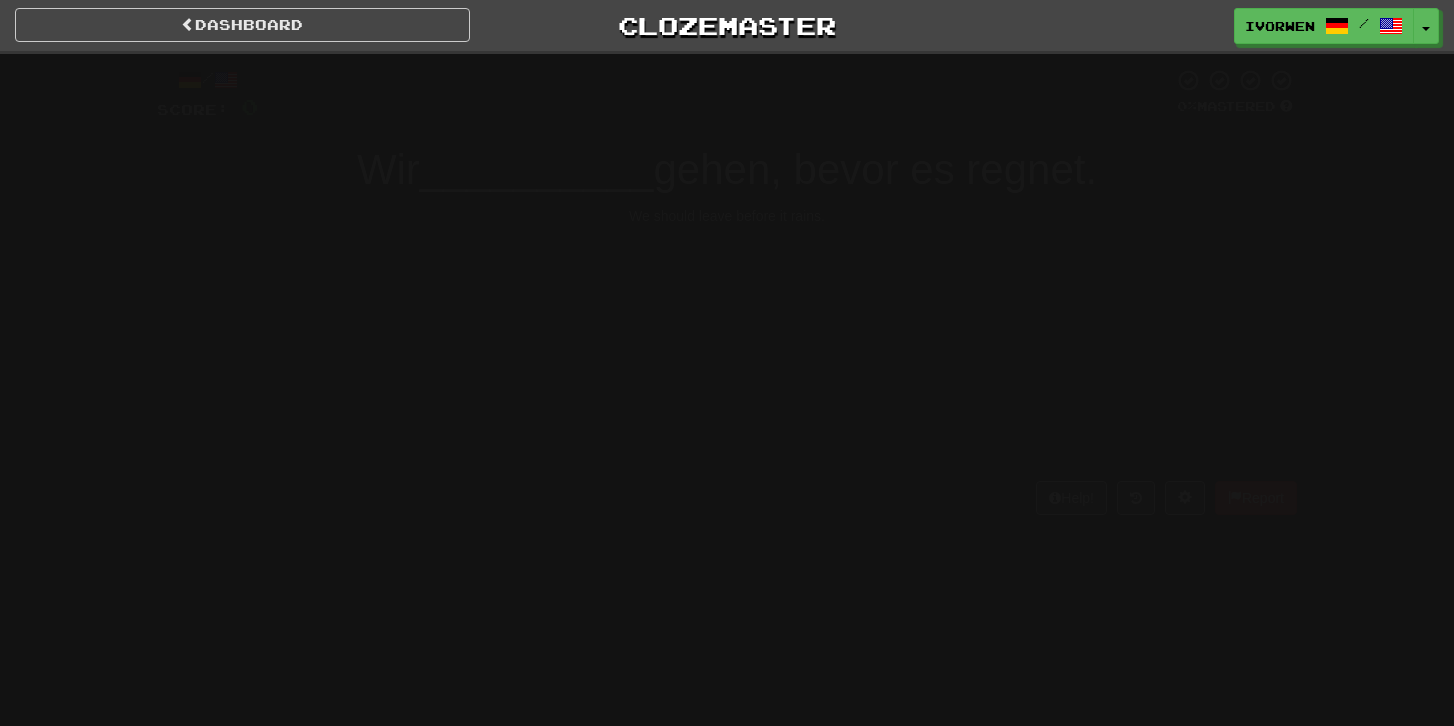 scroll, scrollTop: 0, scrollLeft: 0, axis: both 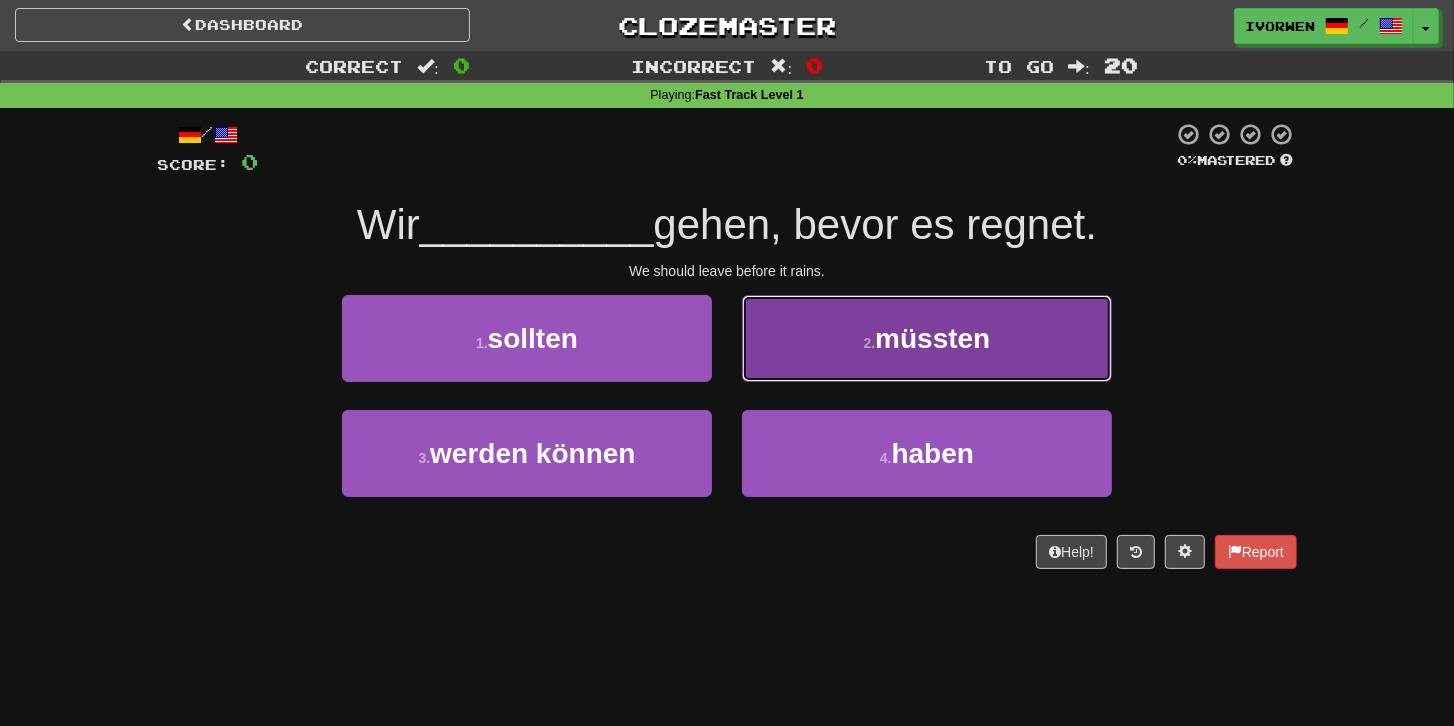 click on "müssten" at bounding box center [932, 338] 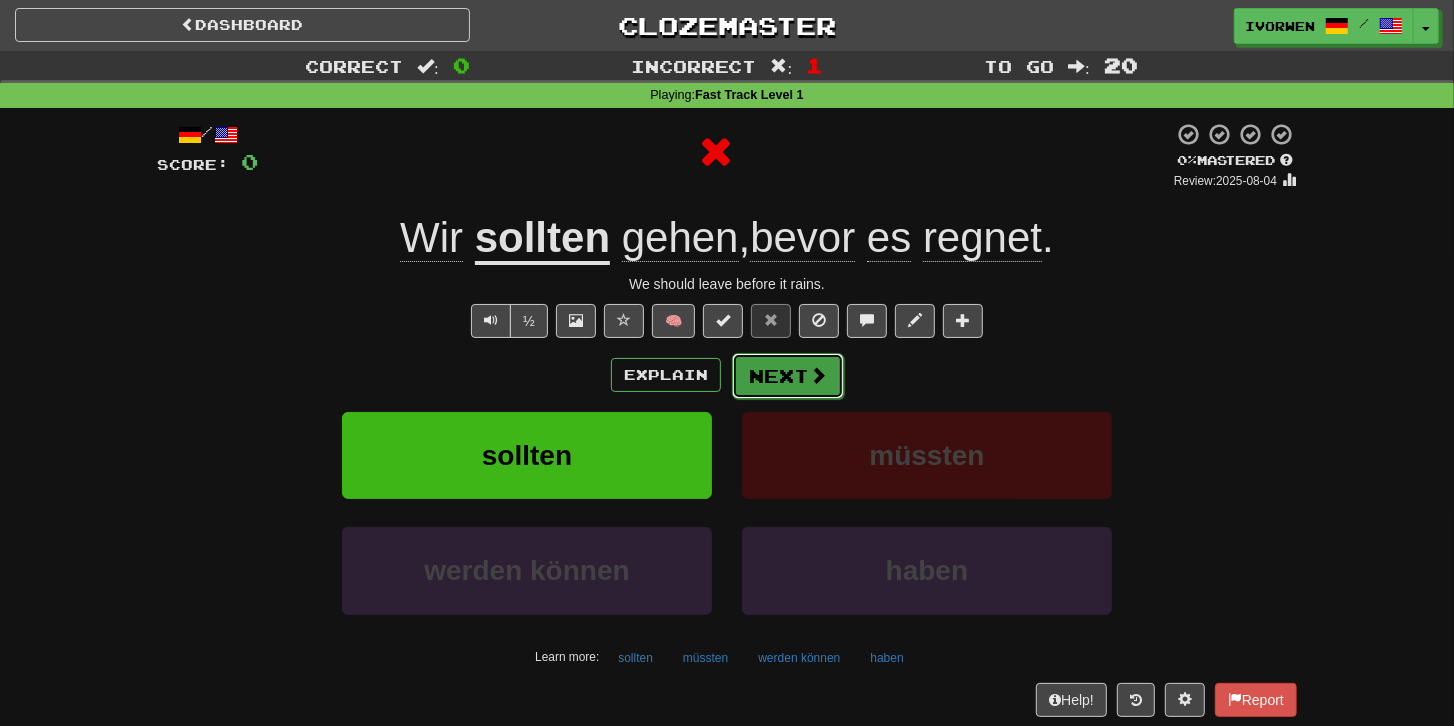 click on "Next" at bounding box center [788, 376] 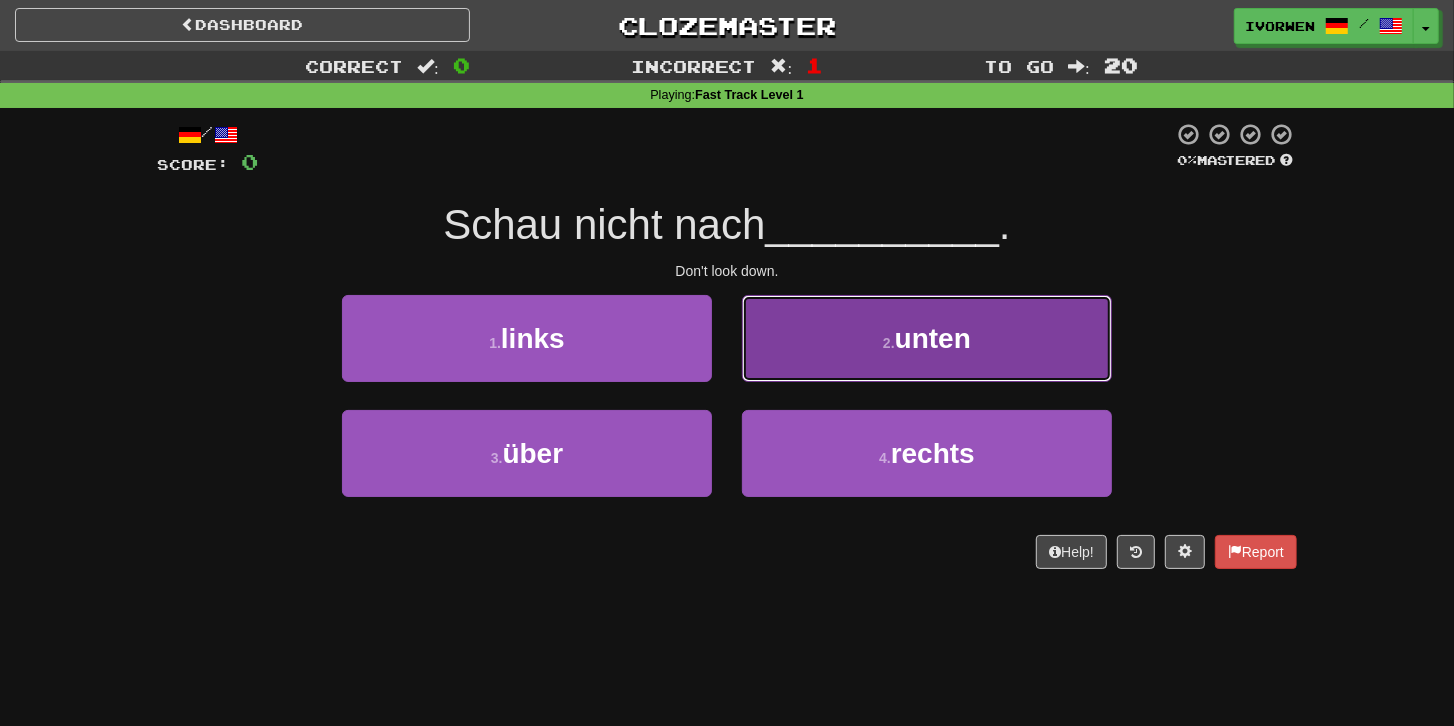 click on "unten" at bounding box center (933, 338) 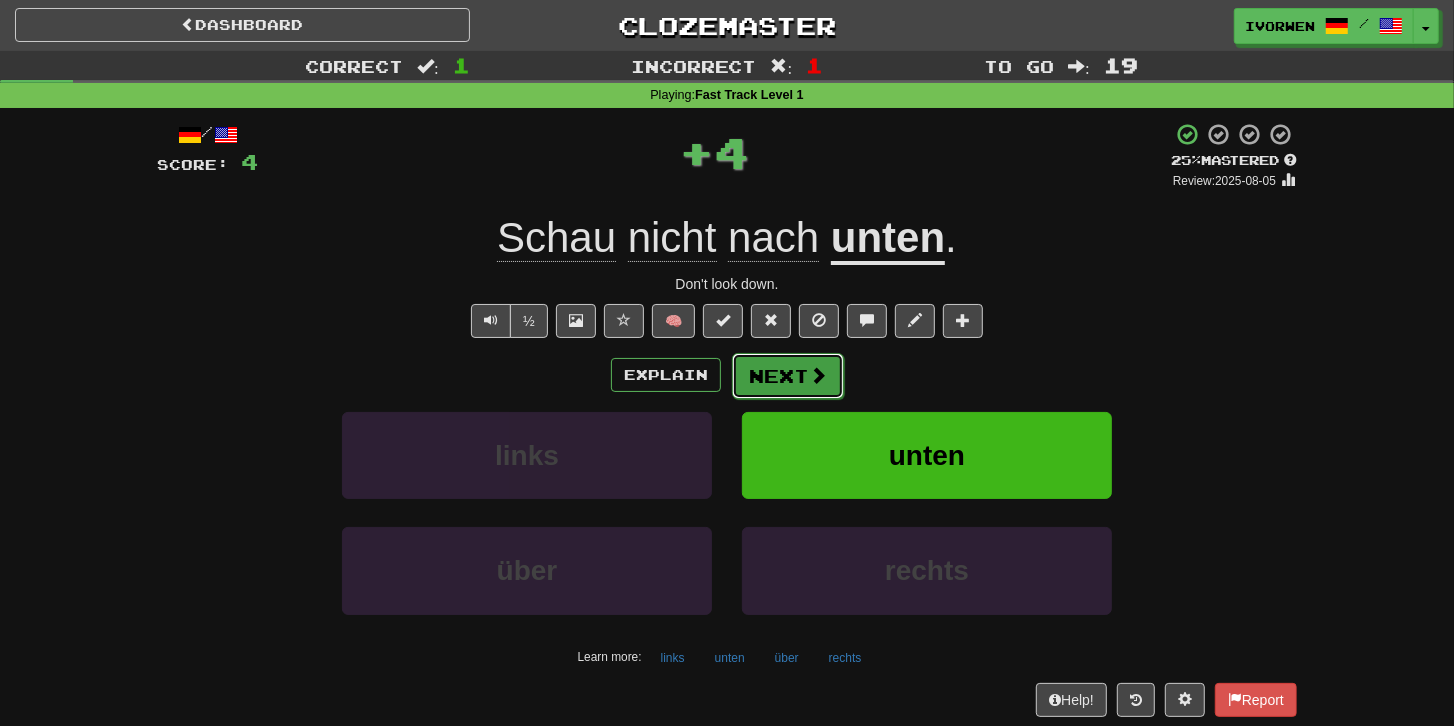 click at bounding box center [818, 375] 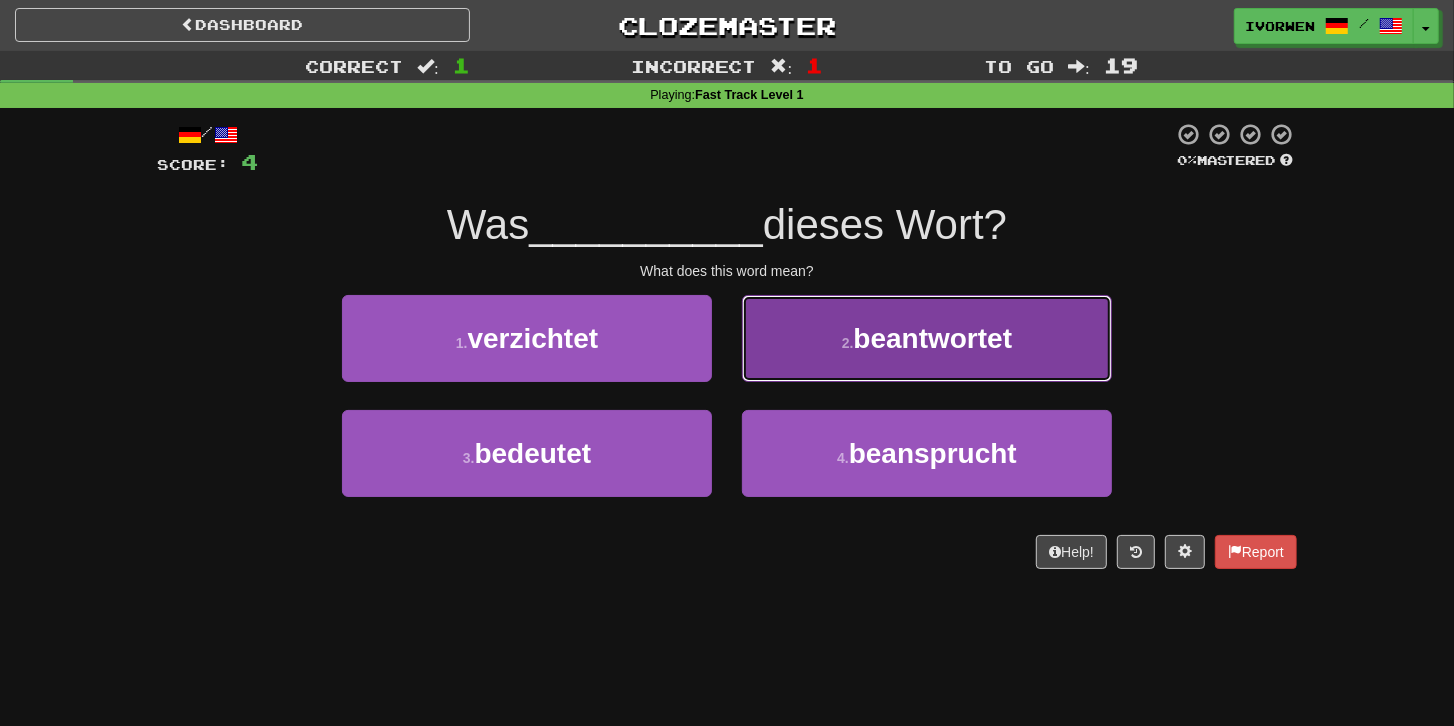 click on "2 .  beantwortet" at bounding box center [927, 338] 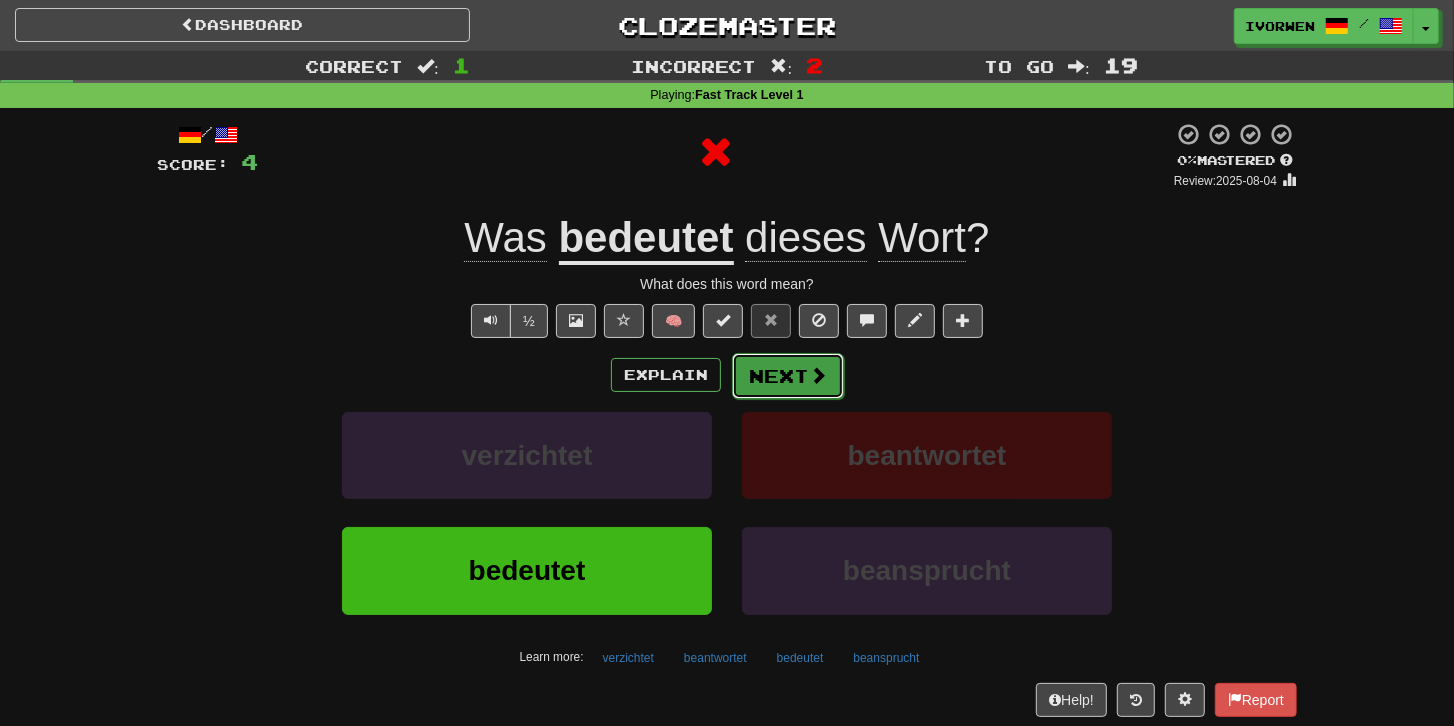 click on "Next" at bounding box center (788, 376) 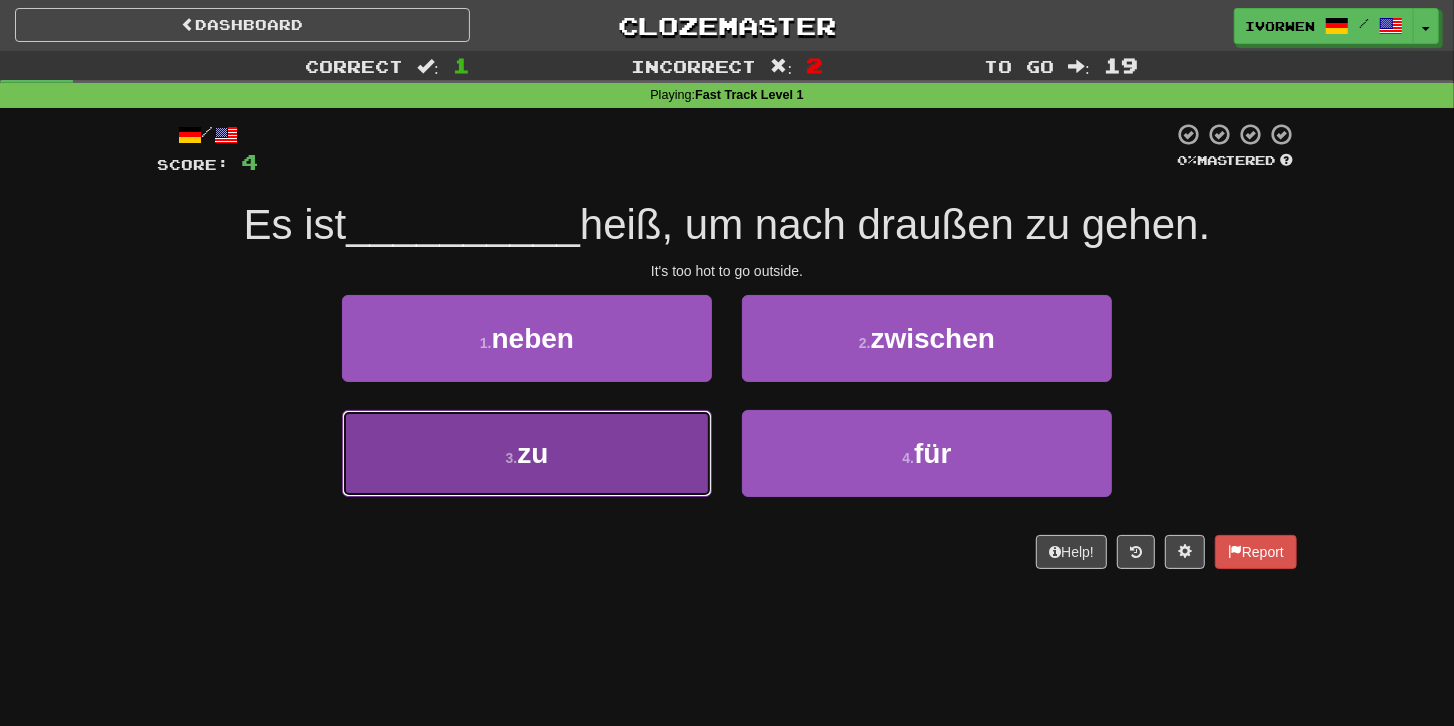 click on "3 .  zu" at bounding box center [527, 453] 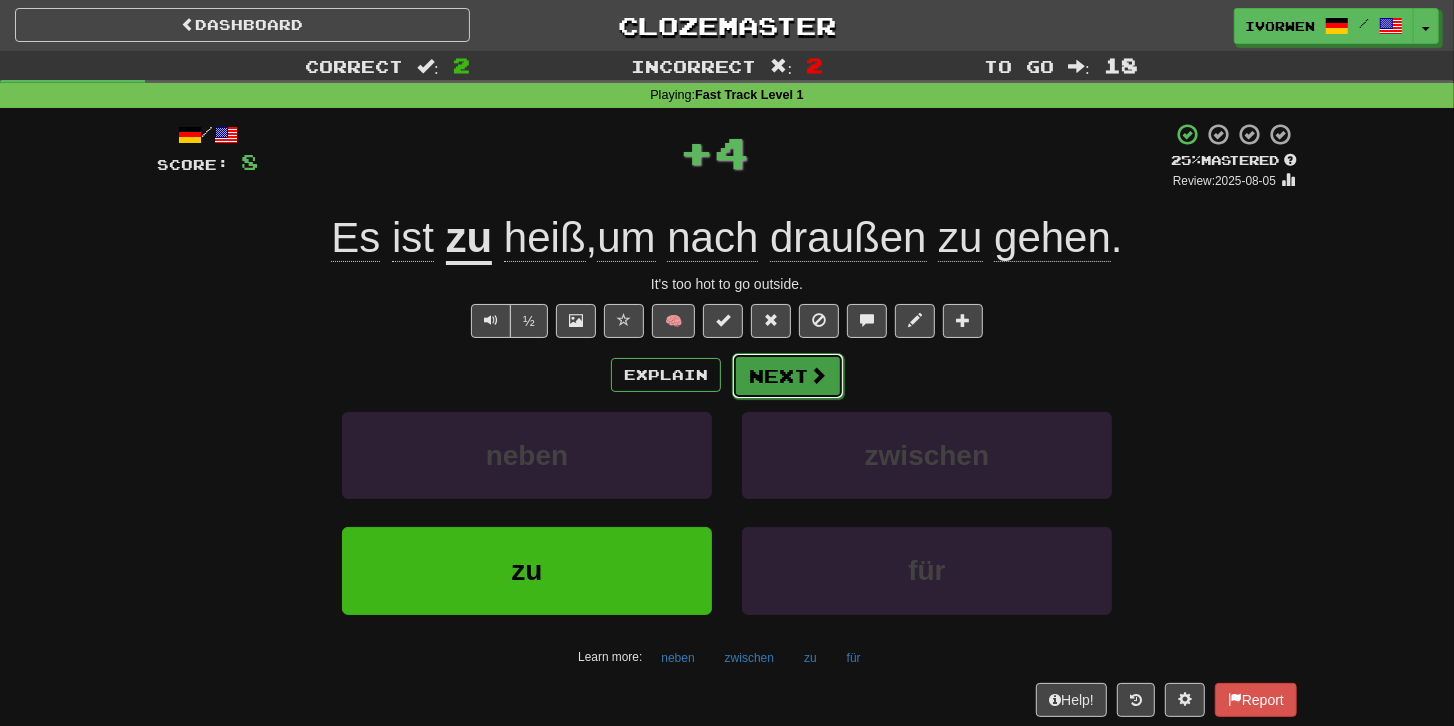 click on "Next" at bounding box center (788, 376) 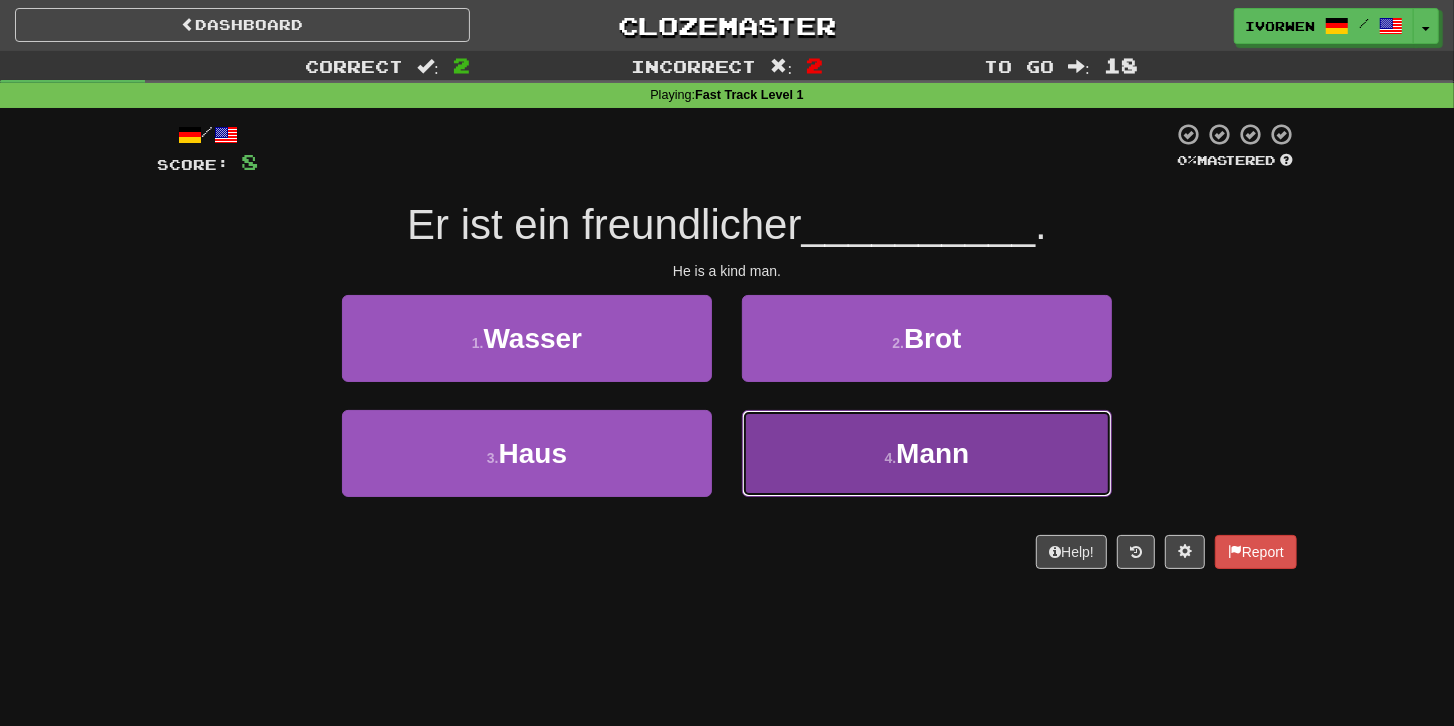 click on "4 .  Mann" at bounding box center [927, 453] 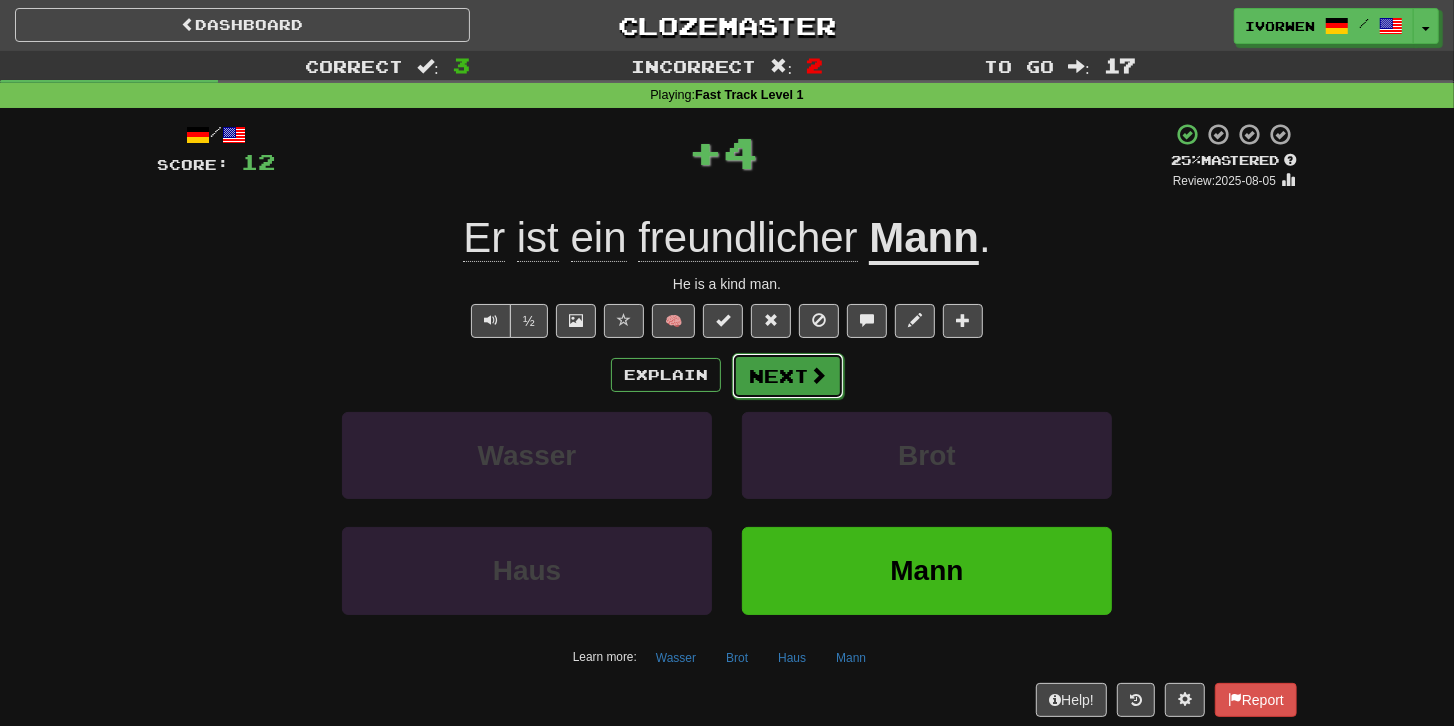 click on "Next" at bounding box center (788, 376) 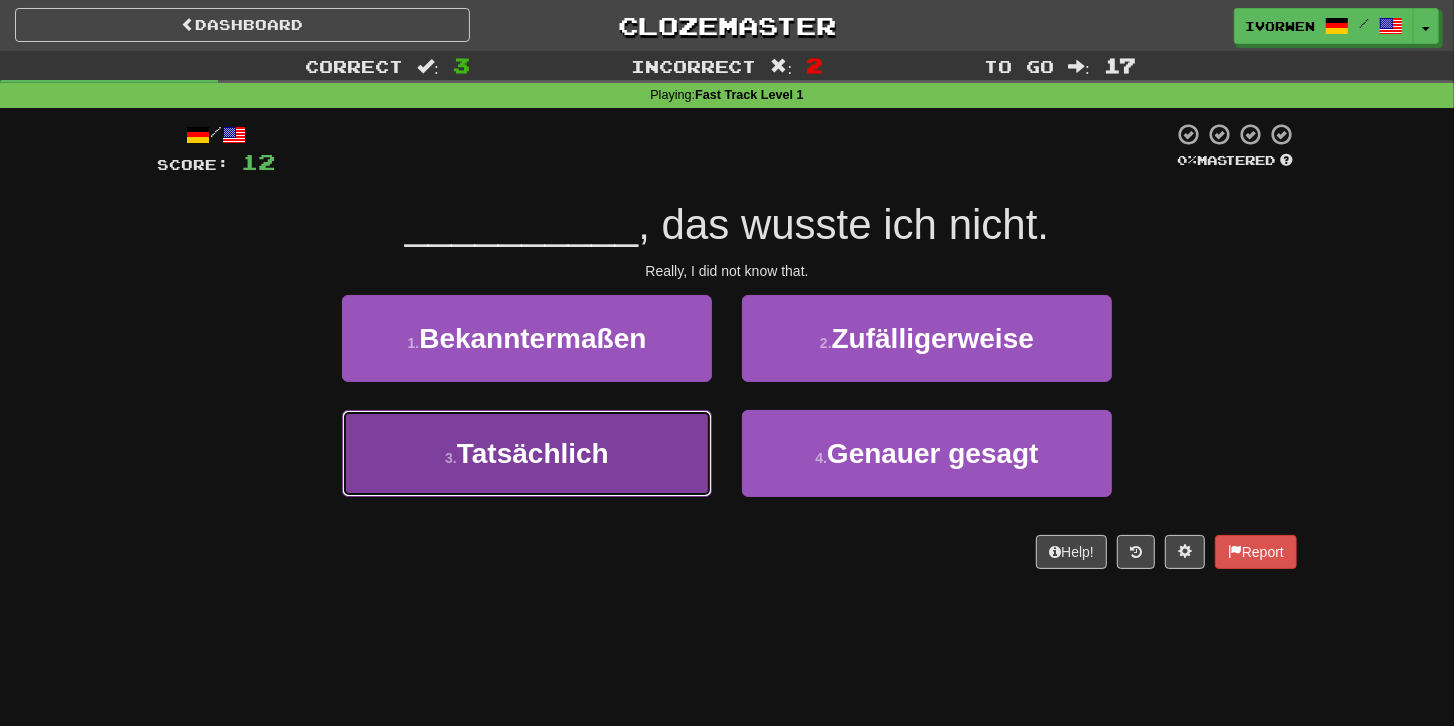 click on "3 .  Tatsächlich" at bounding box center [527, 453] 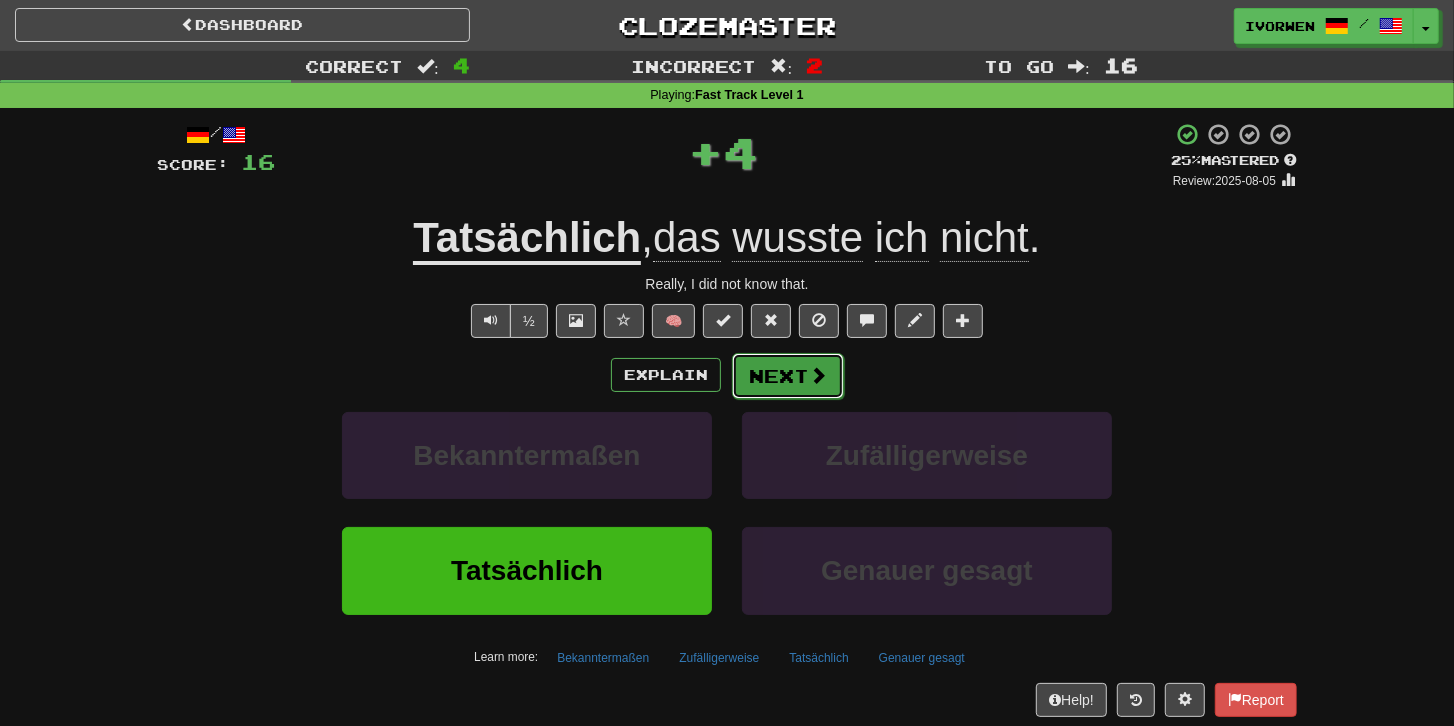click on "Next" at bounding box center [788, 376] 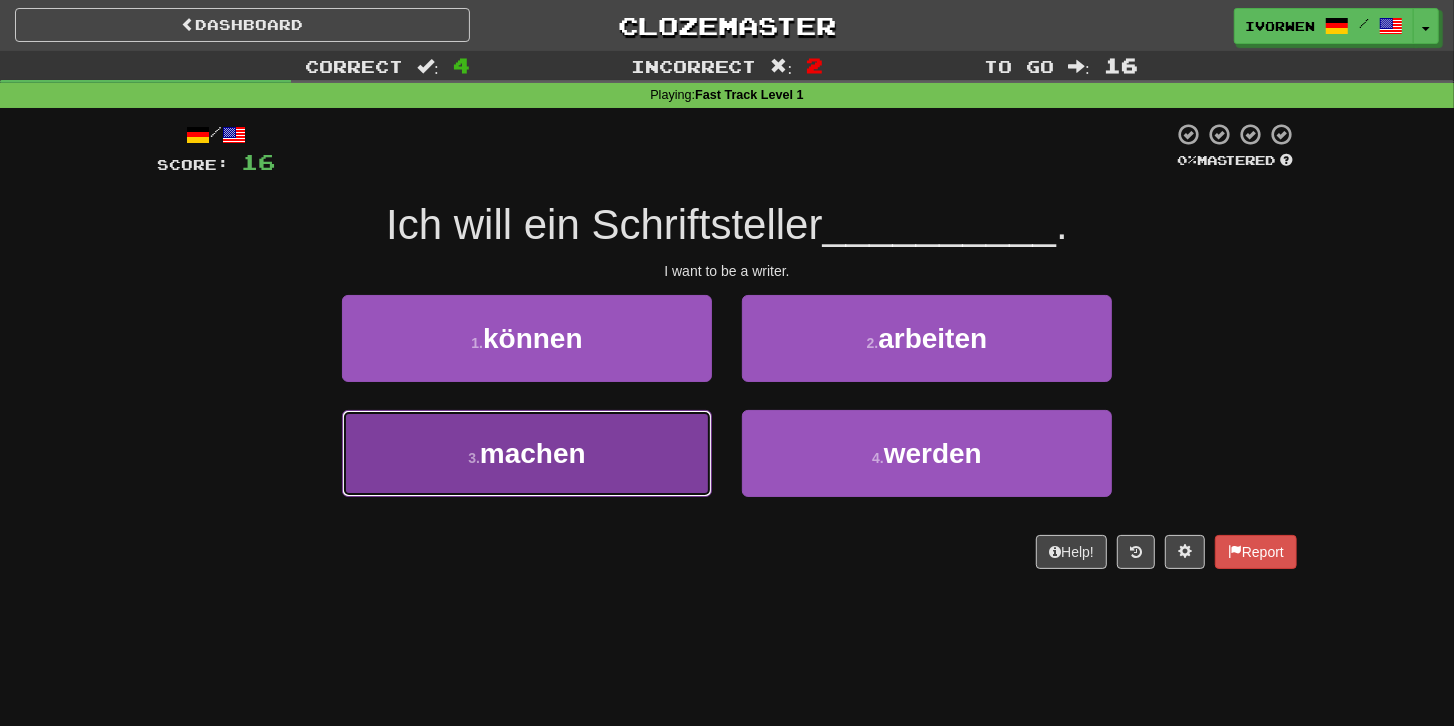 click on "3 .  machen" at bounding box center (527, 453) 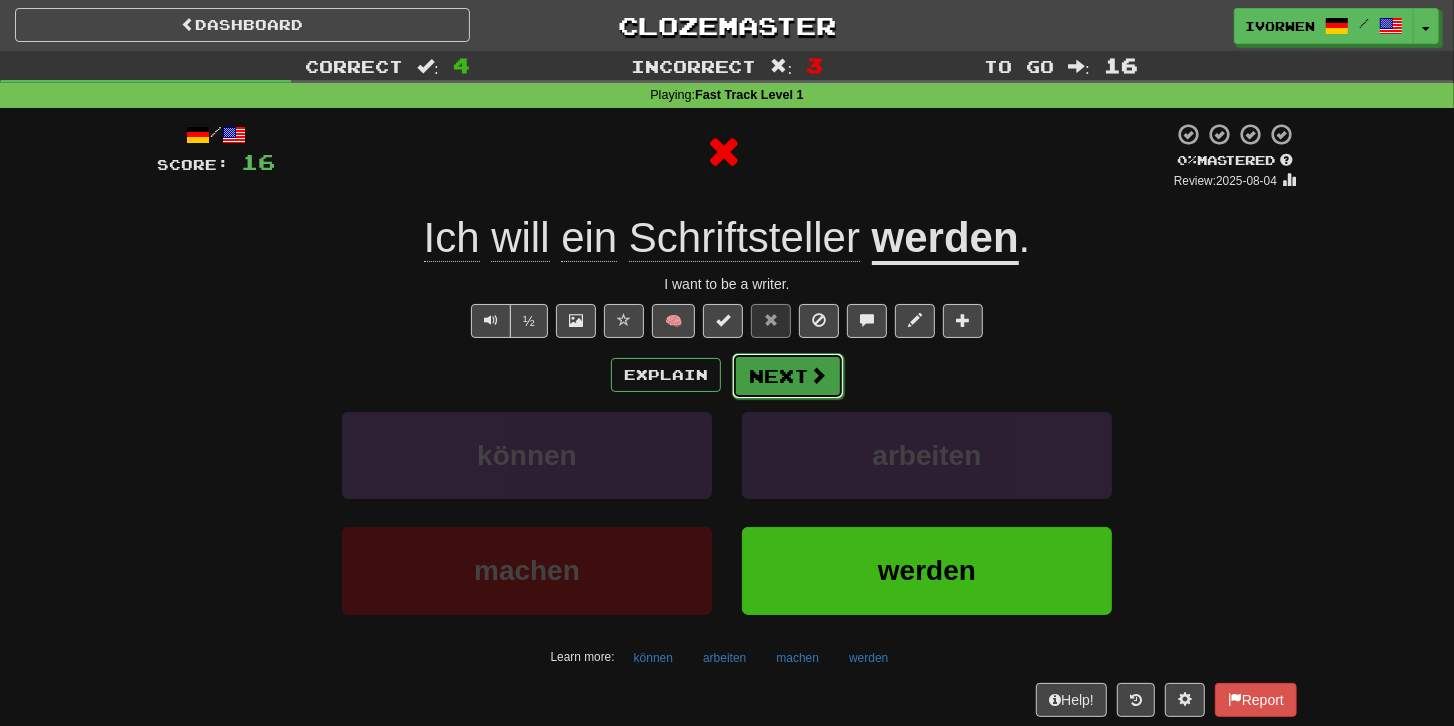 click on "Next" at bounding box center [788, 376] 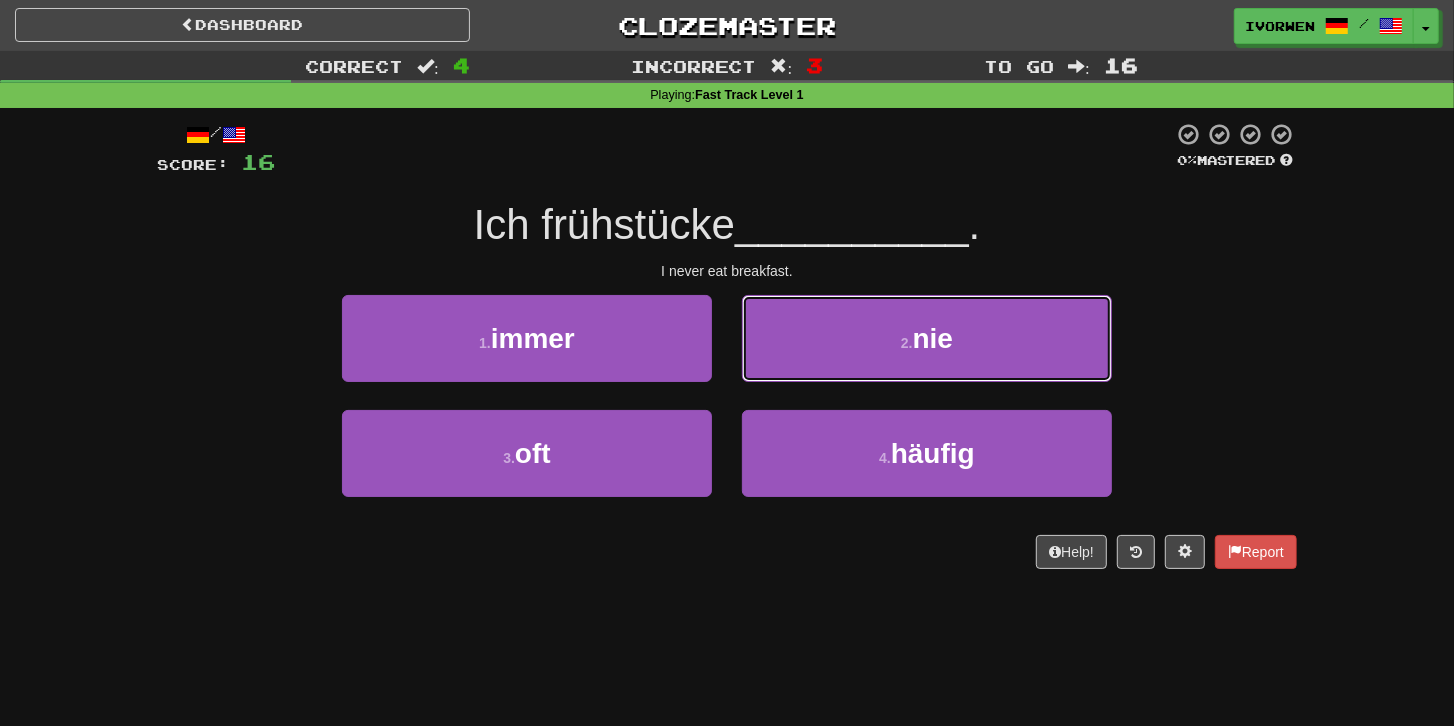 drag, startPoint x: 964, startPoint y: 341, endPoint x: 771, endPoint y: 564, distance: 294.92032 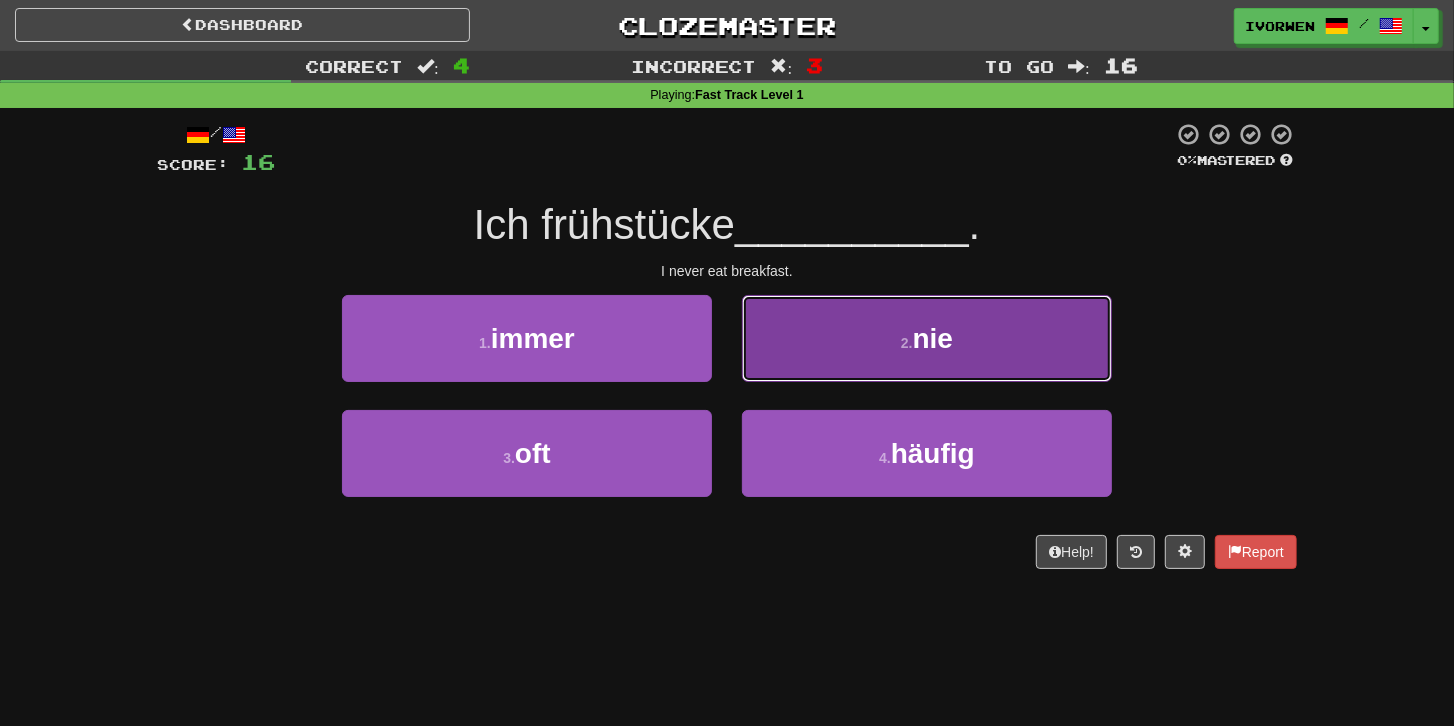 click on "2 .  nie" at bounding box center [927, 338] 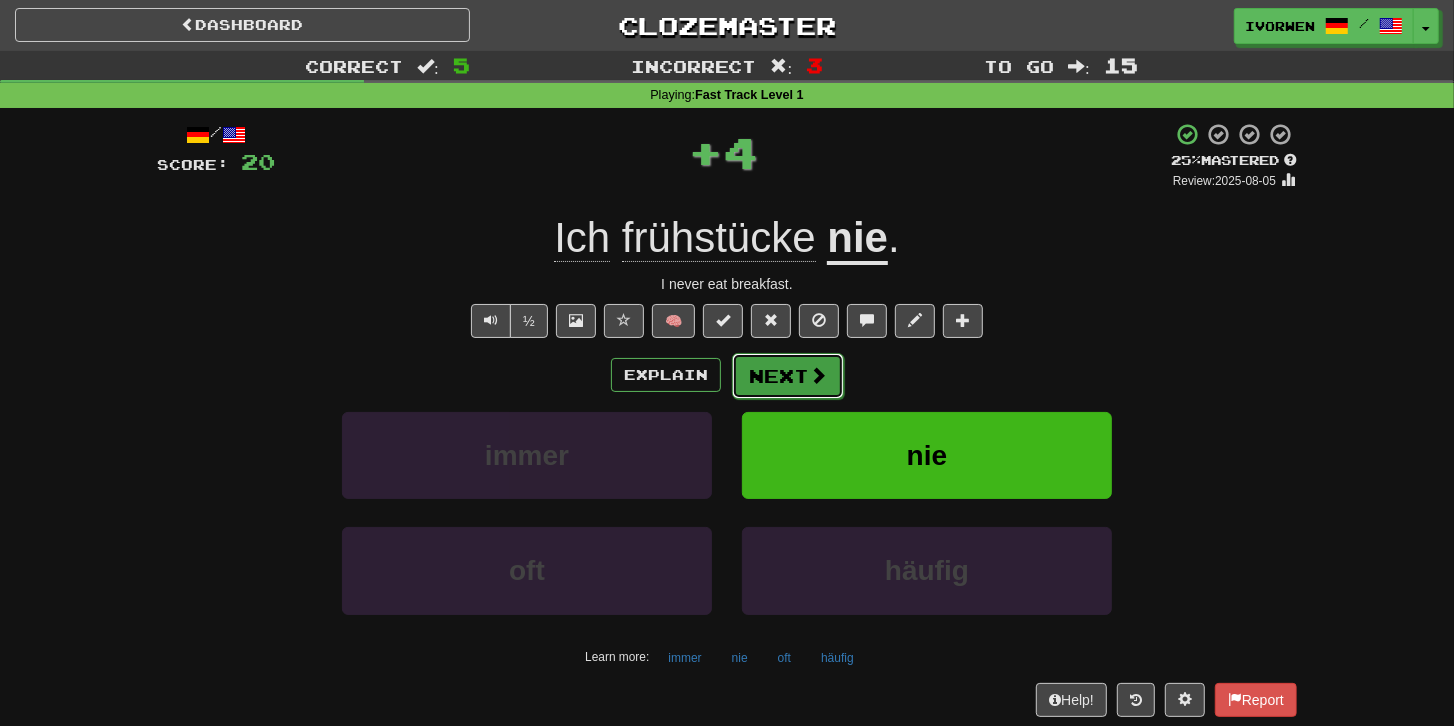 click on "Next" at bounding box center [788, 376] 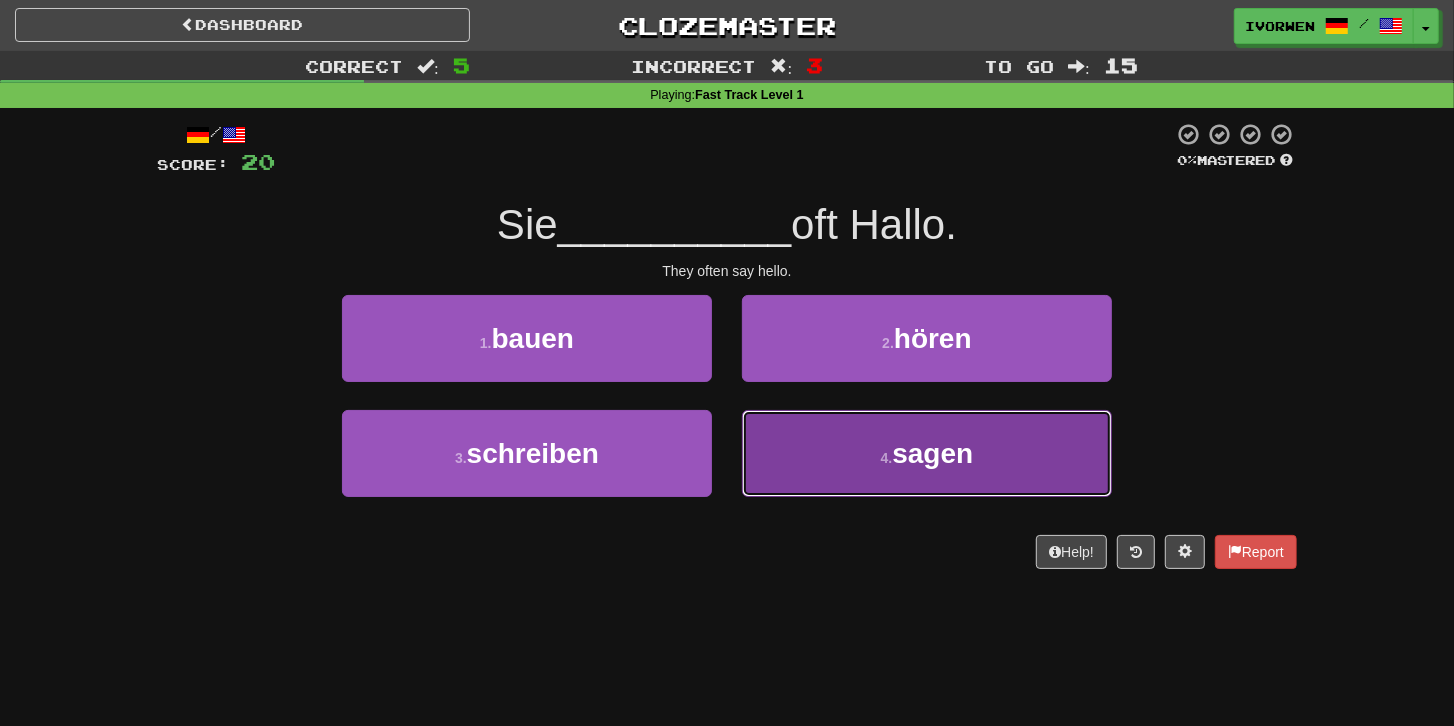 click on "sagen" at bounding box center [932, 453] 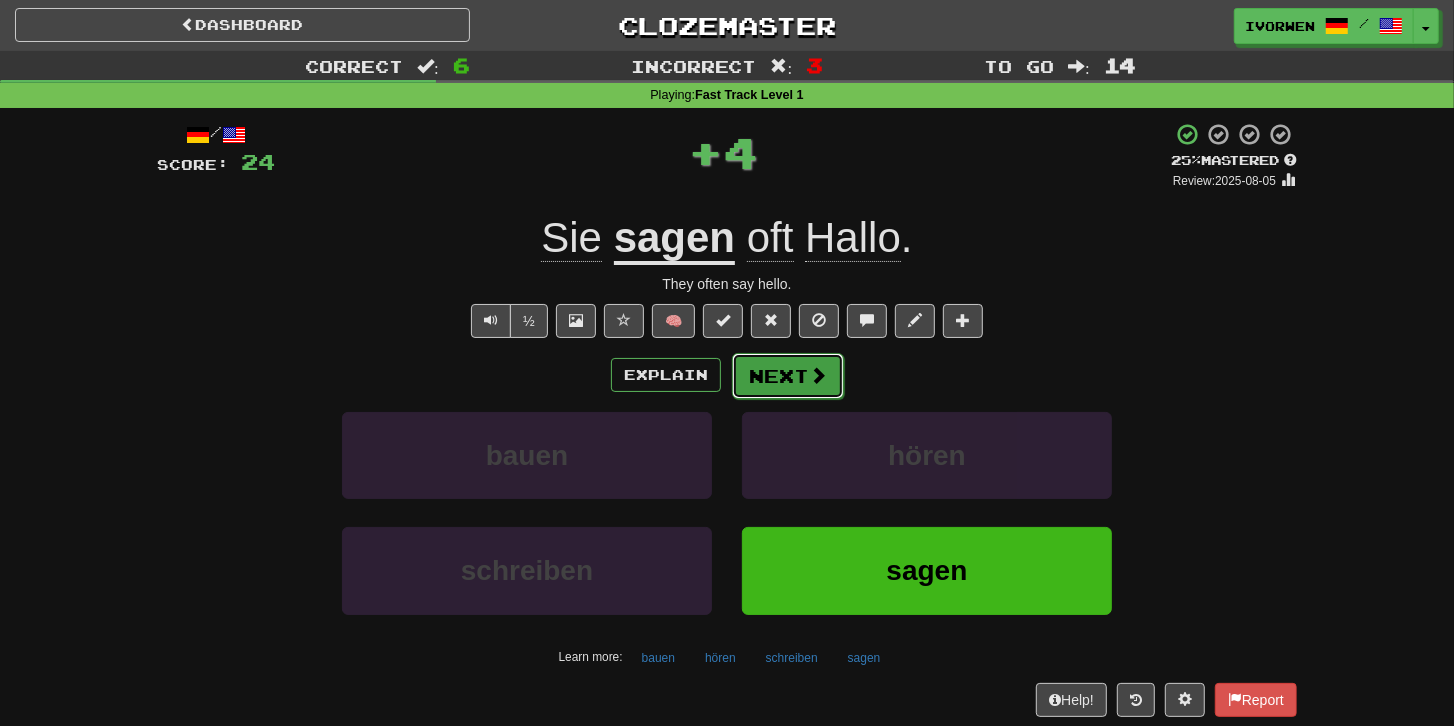 click on "Next" at bounding box center [788, 376] 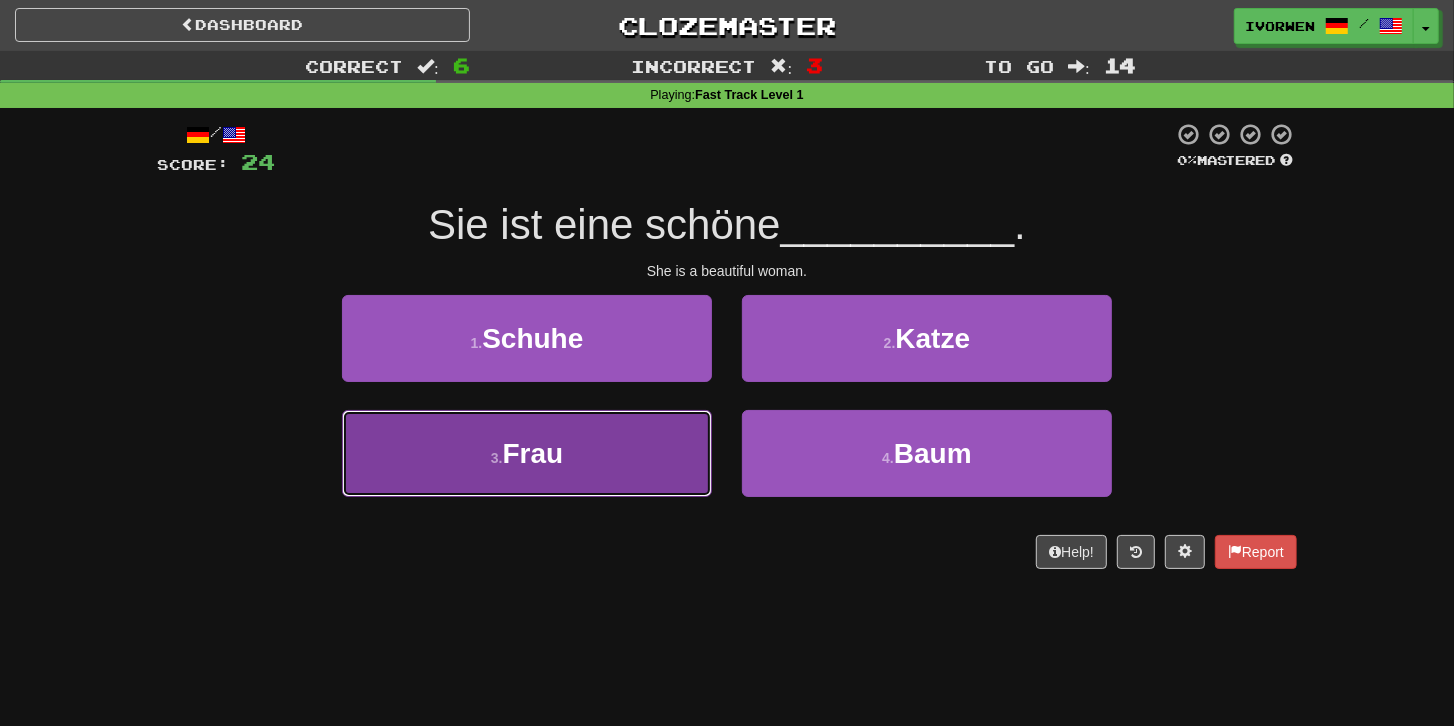click on "3 .  Frau" at bounding box center [527, 453] 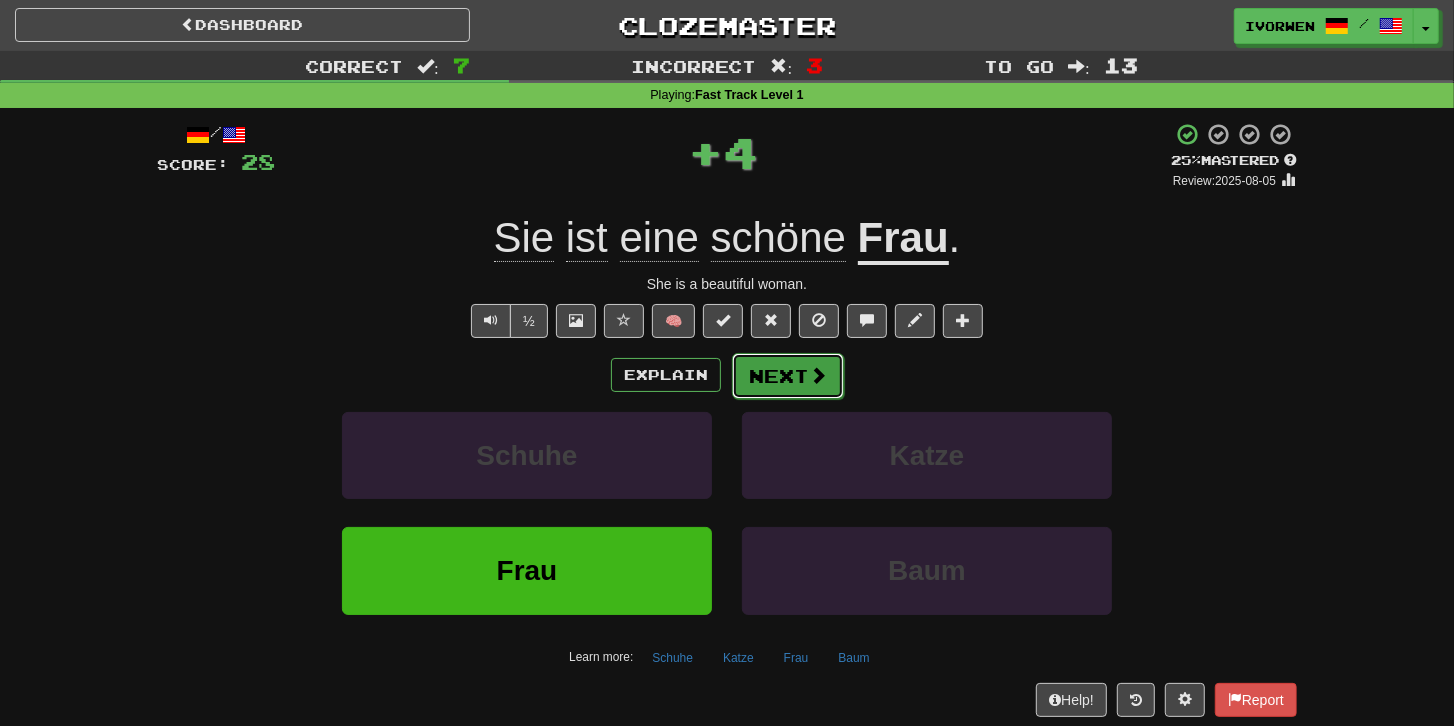 click on "Next" at bounding box center [788, 376] 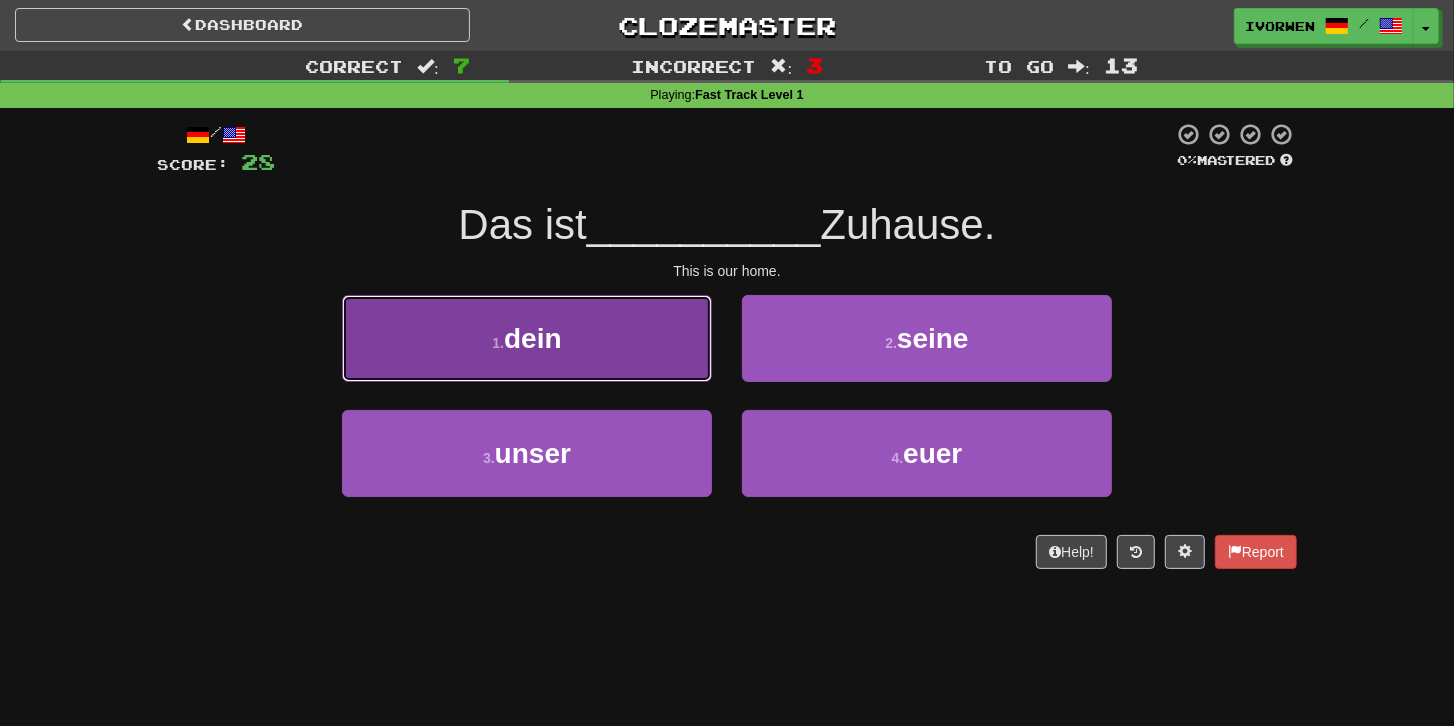 click on "dein" at bounding box center (533, 338) 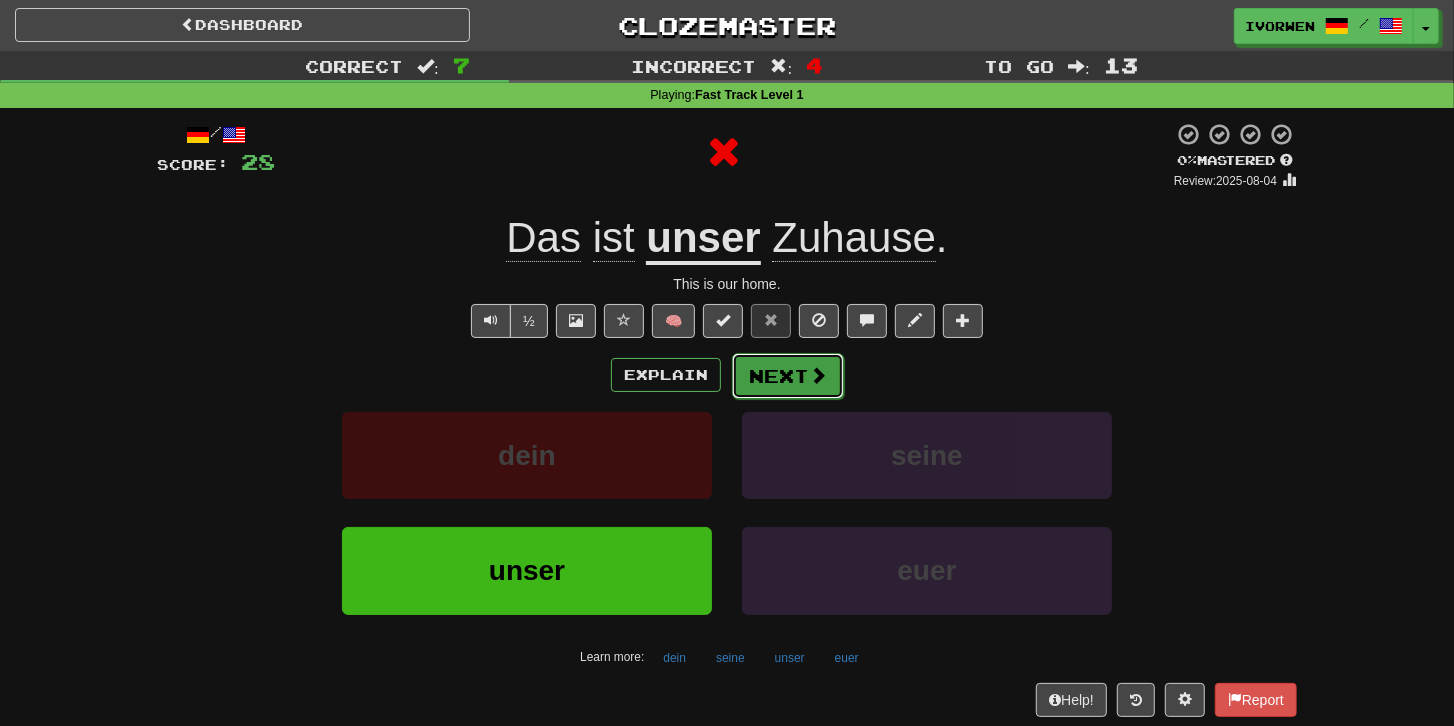 click on "Next" at bounding box center [788, 376] 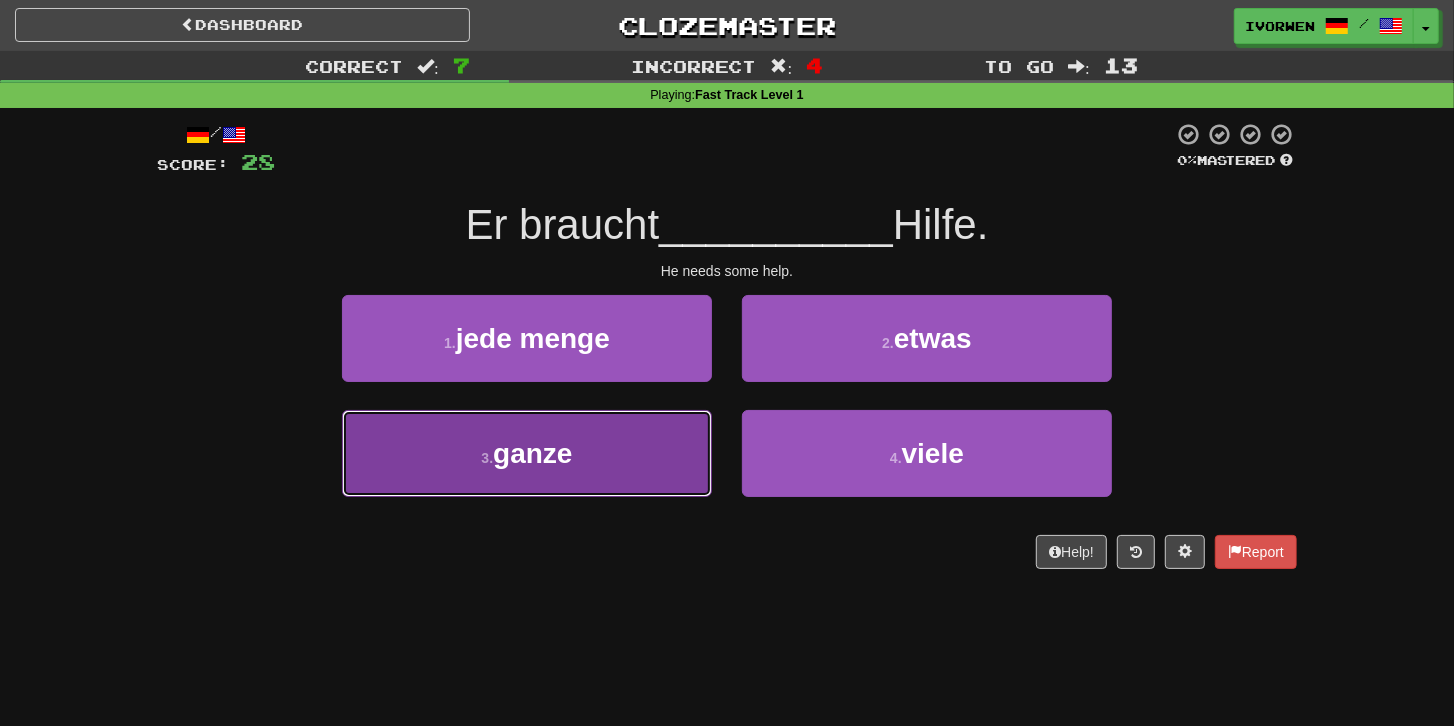 click on "3 .  ganze" at bounding box center [527, 453] 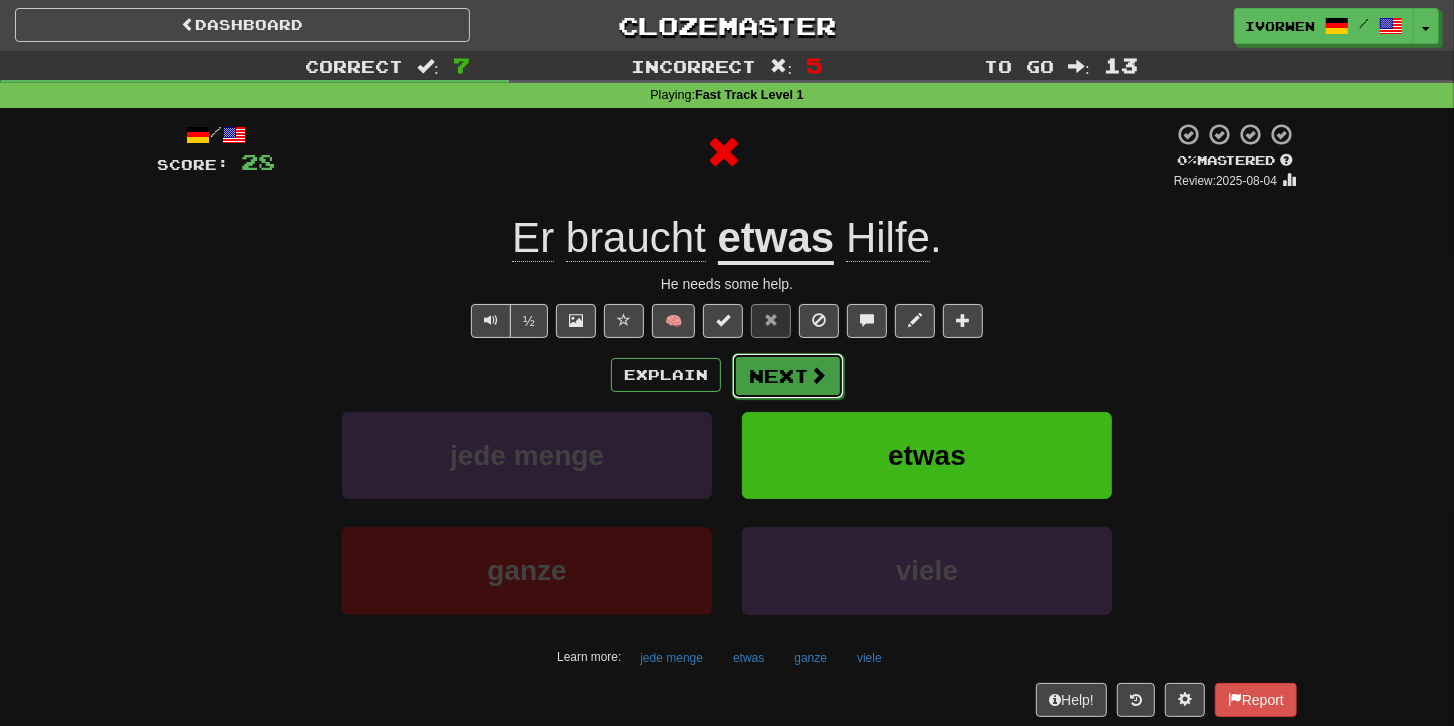click on "Next" at bounding box center (788, 376) 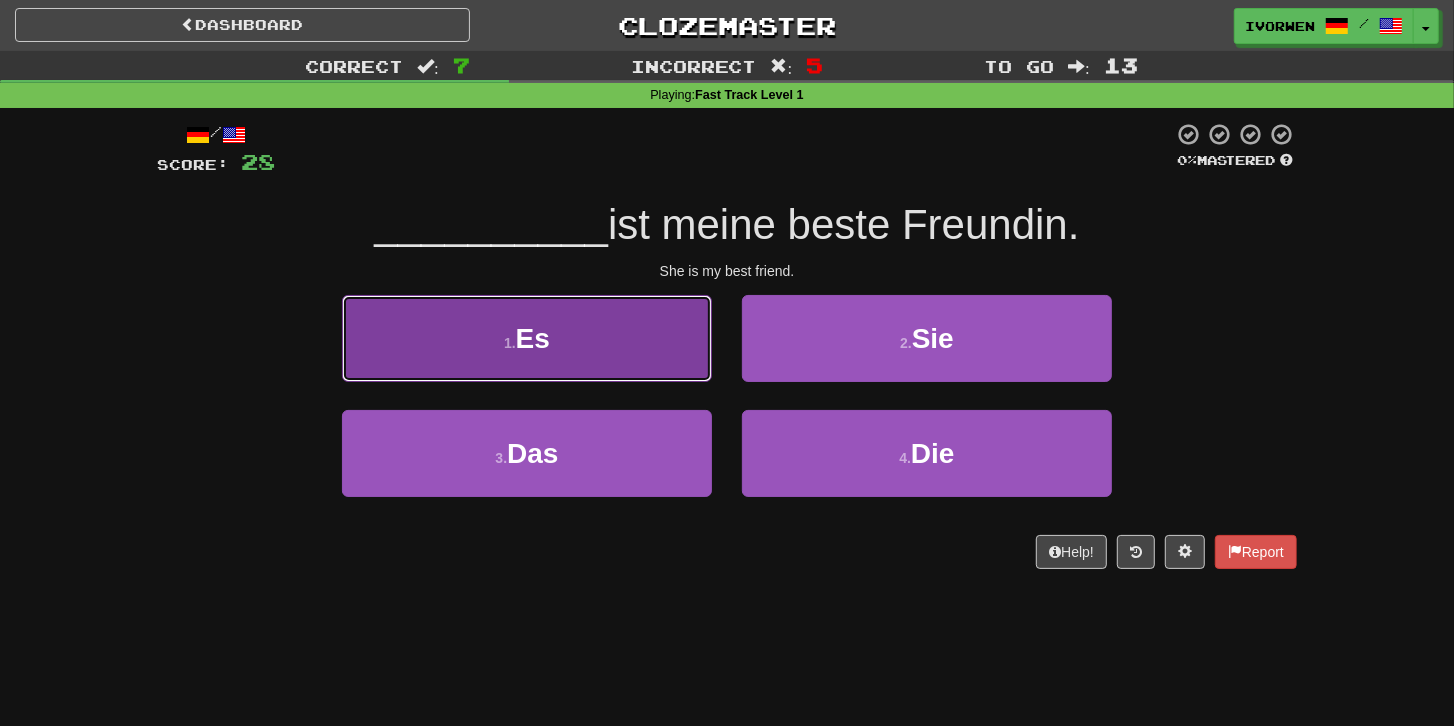 click on "1 .  Es" at bounding box center (527, 338) 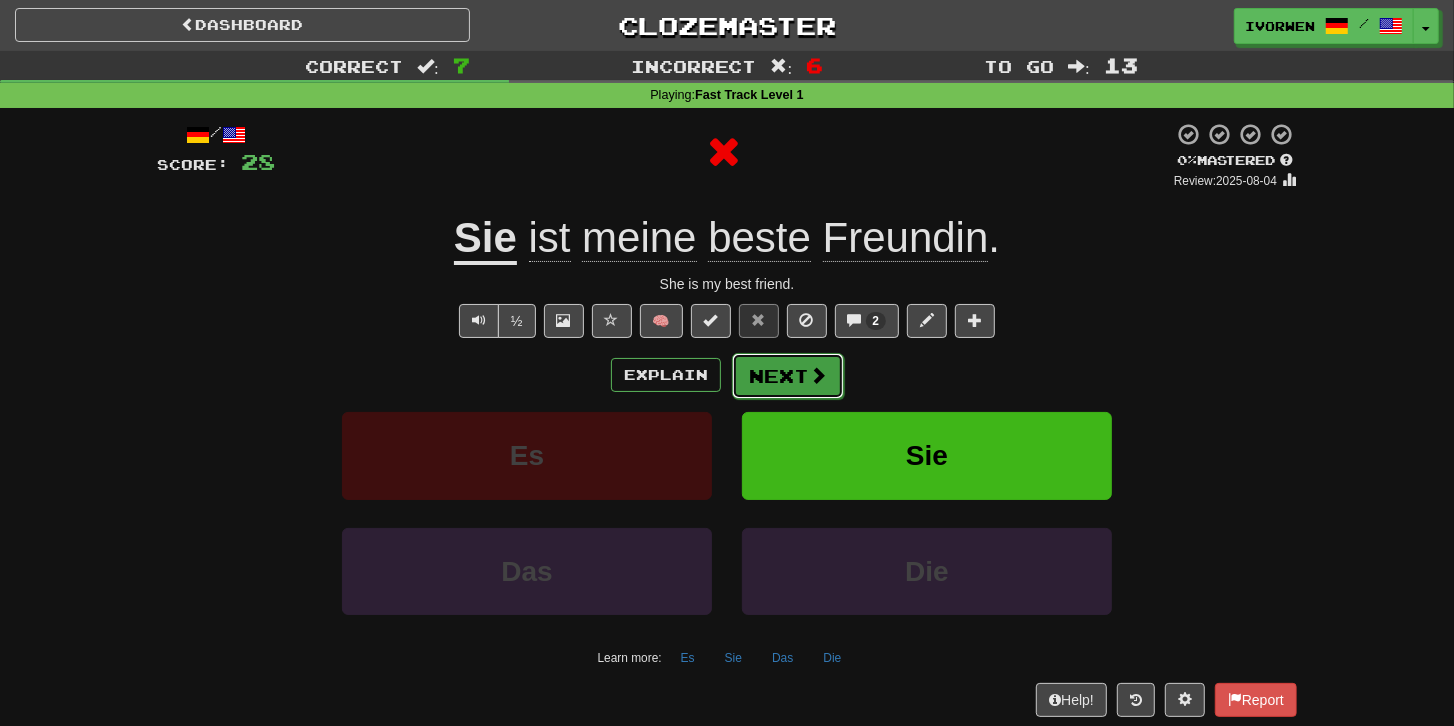 click on "Next" at bounding box center (788, 376) 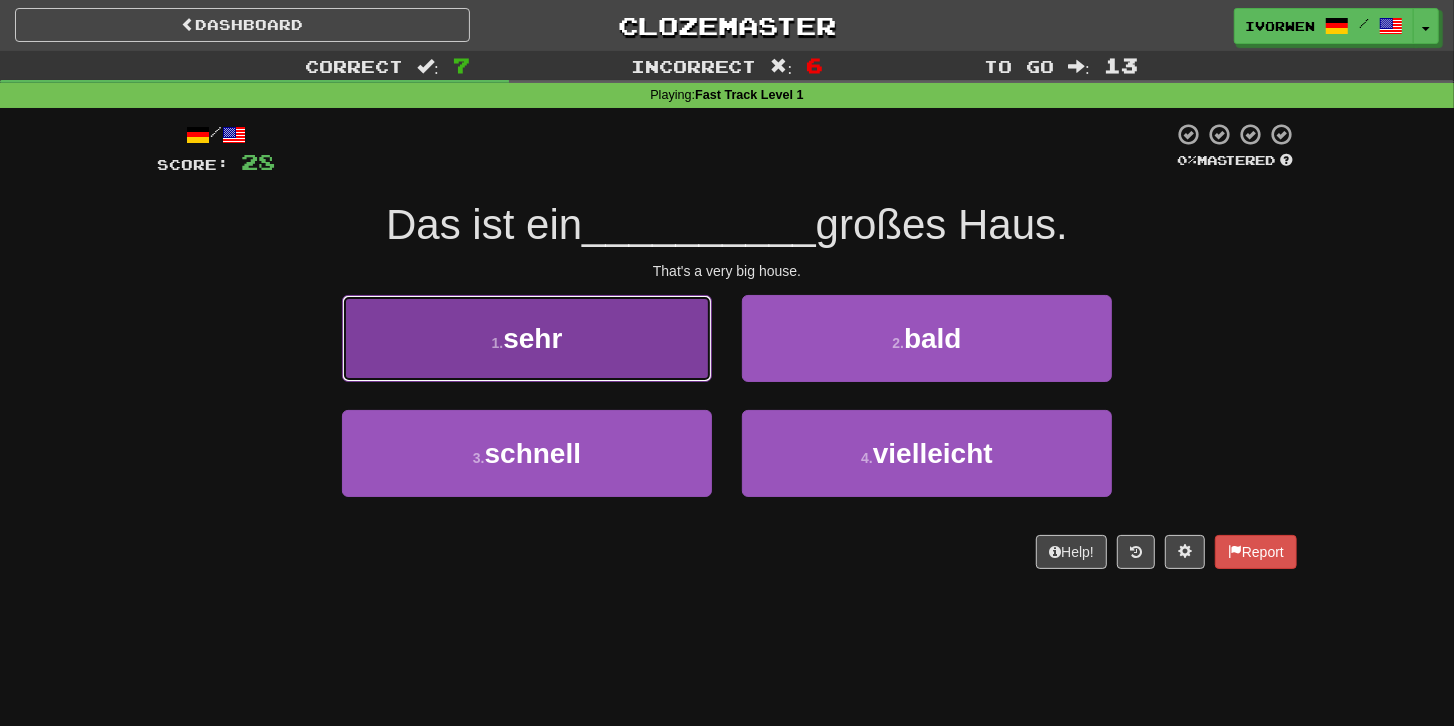 click on "sehr" at bounding box center [532, 338] 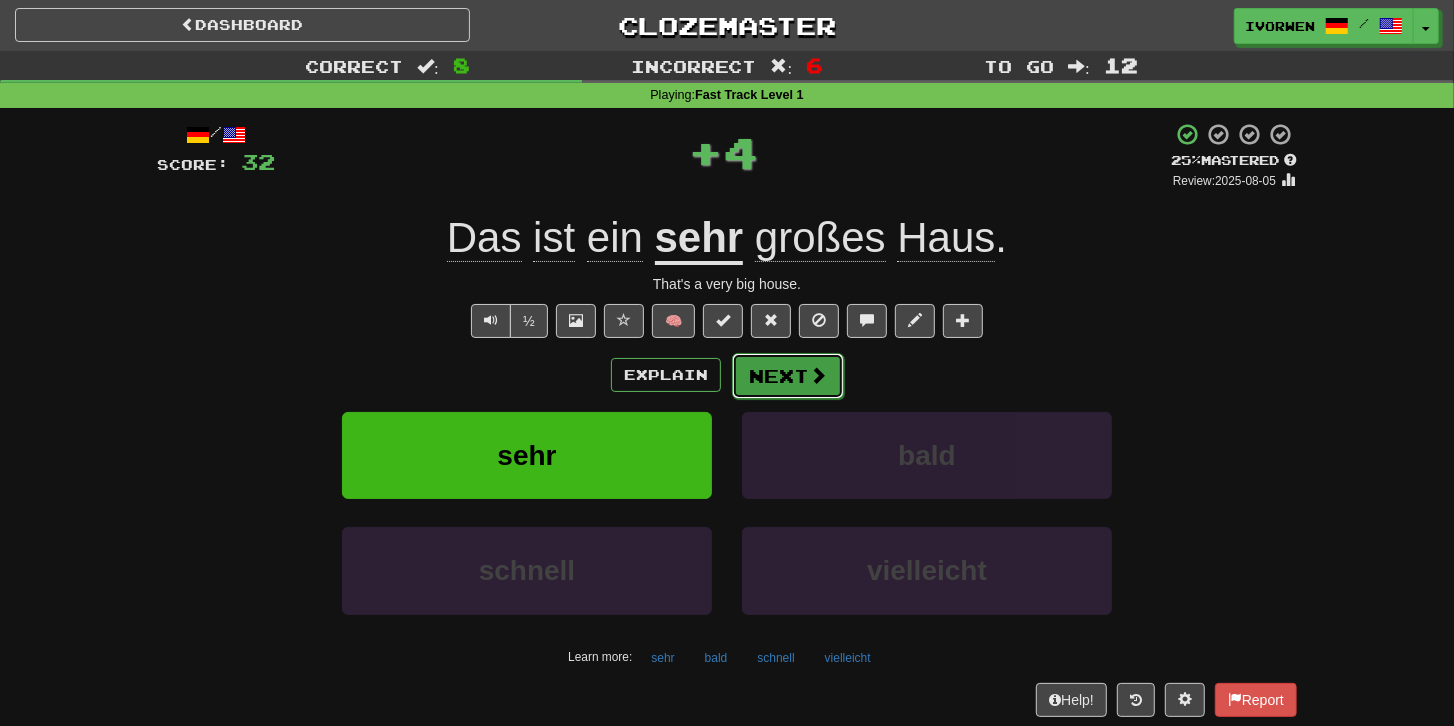click on "Next" at bounding box center (788, 376) 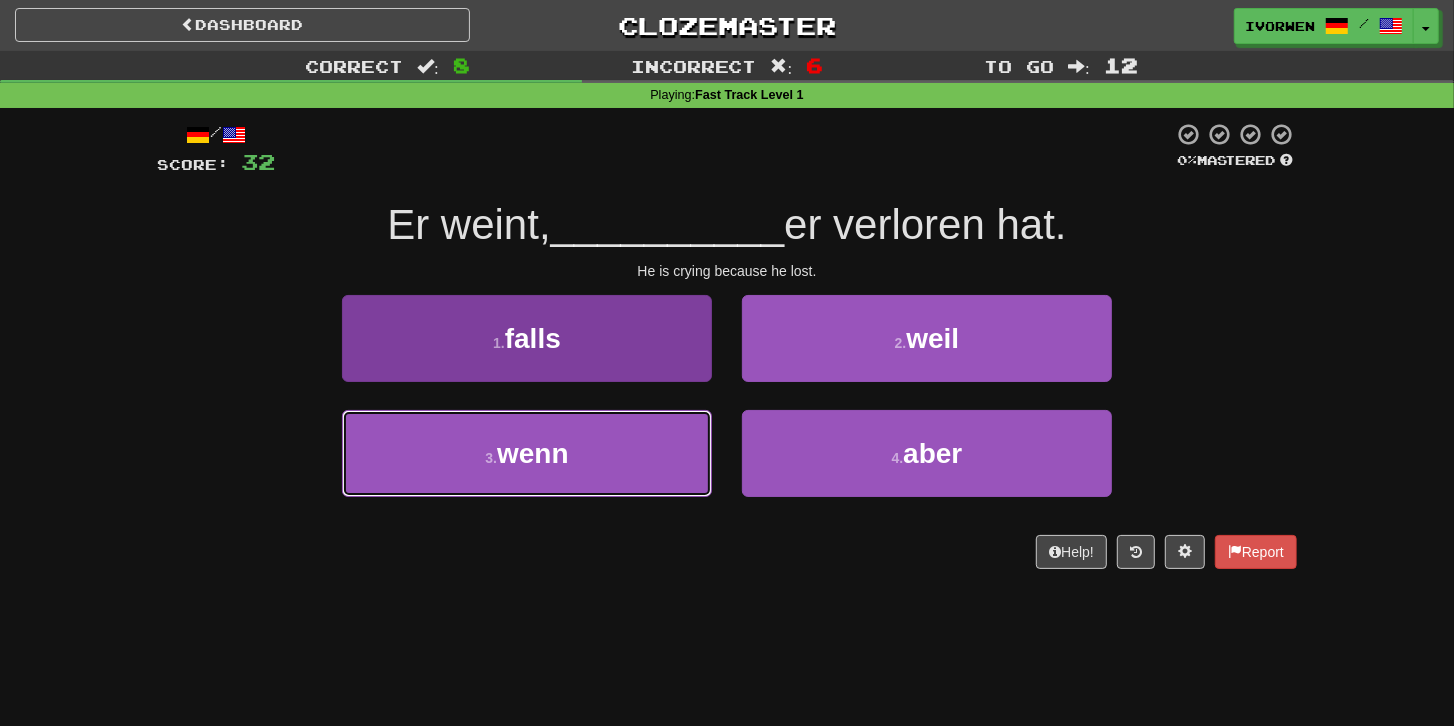 click on "wenn" at bounding box center [533, 453] 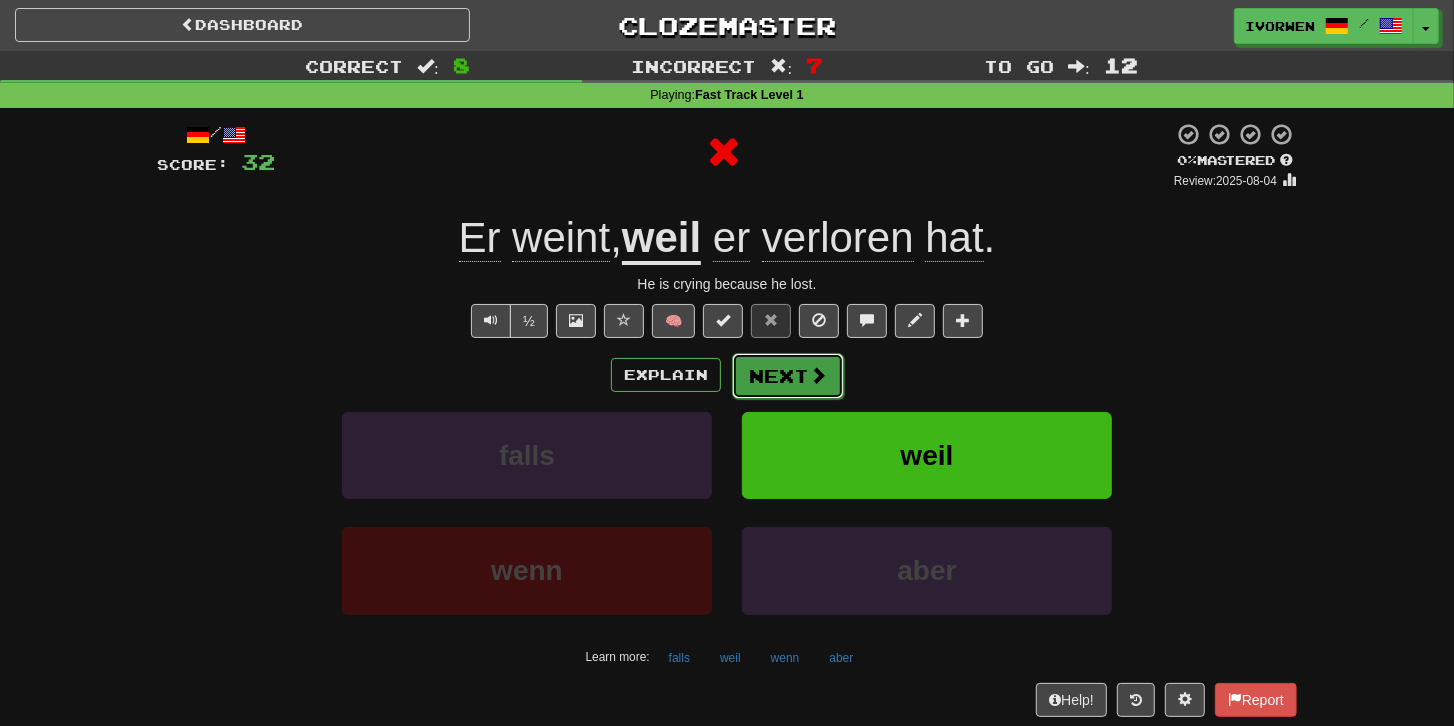 click on "Next" at bounding box center [788, 376] 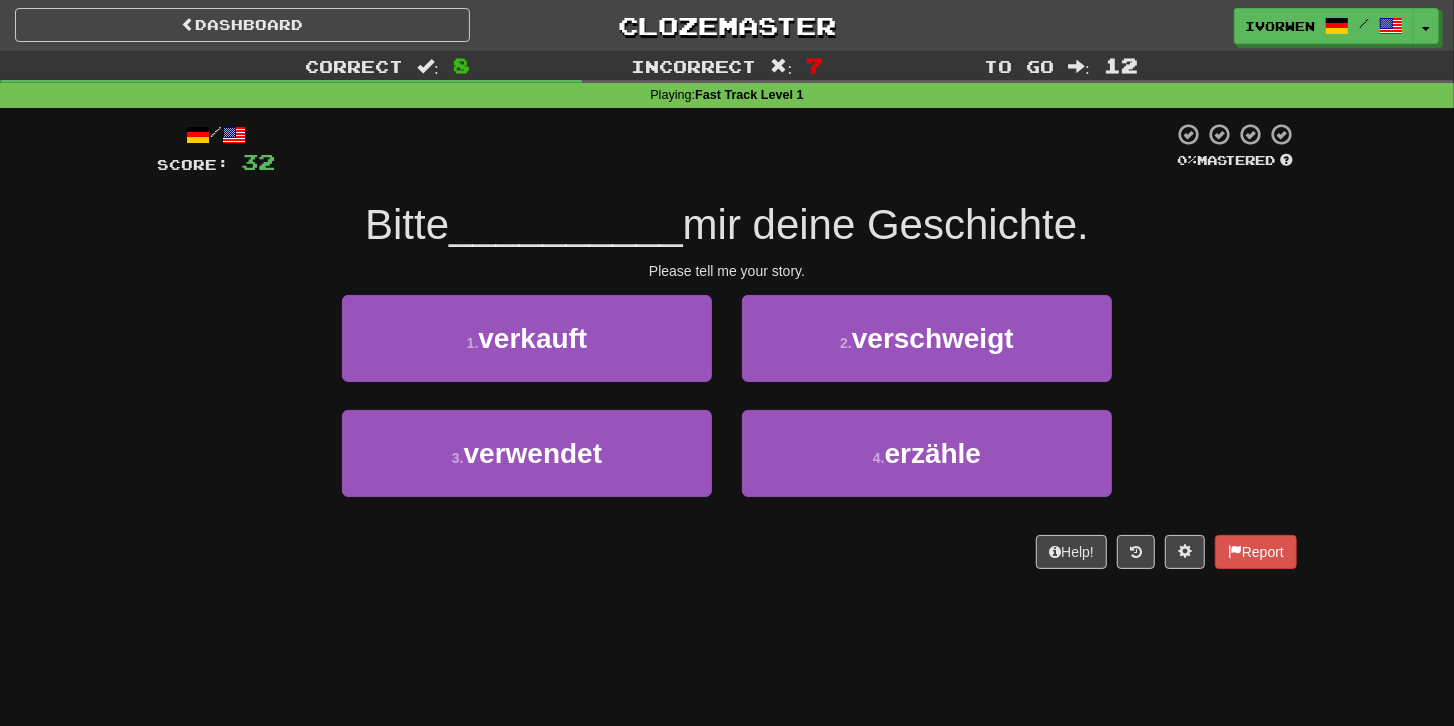 click on "3 .  verwendet" at bounding box center [527, 467] 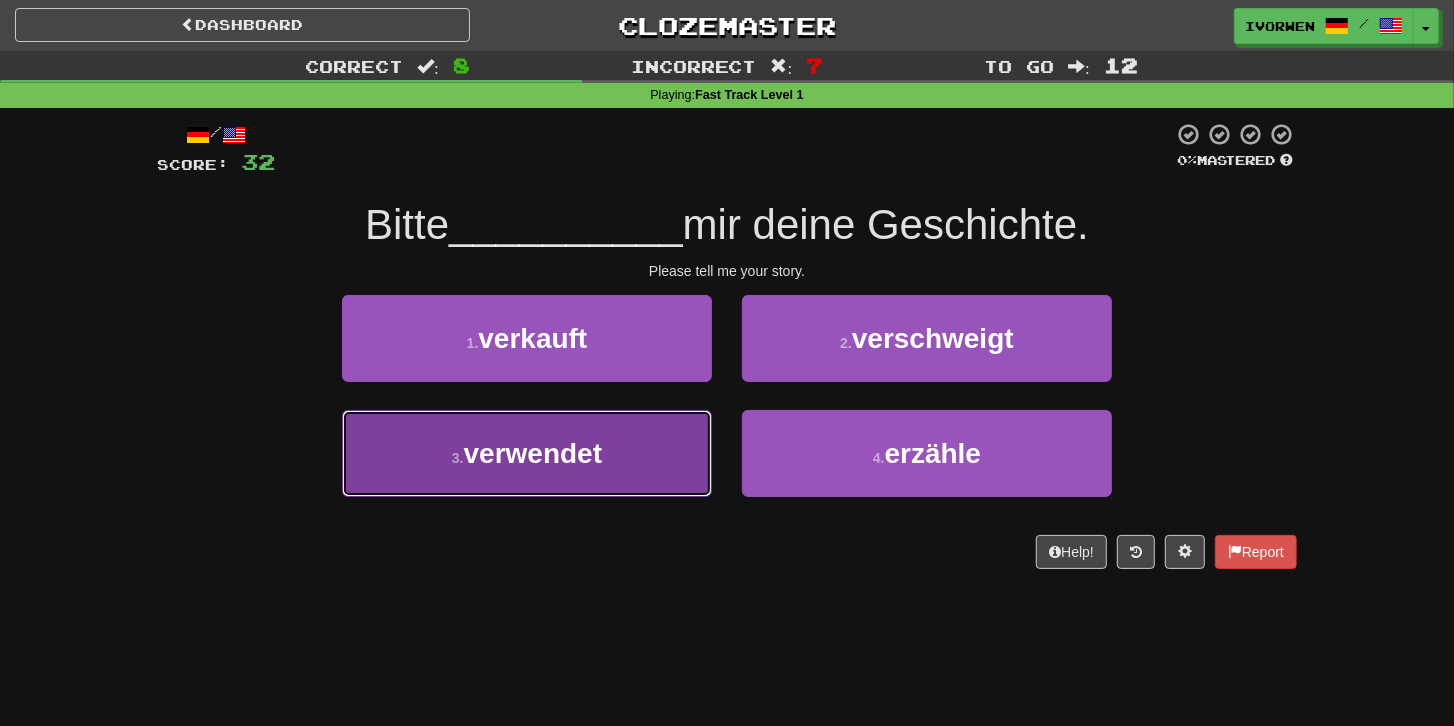 click on "3 .  verwendet" at bounding box center [527, 453] 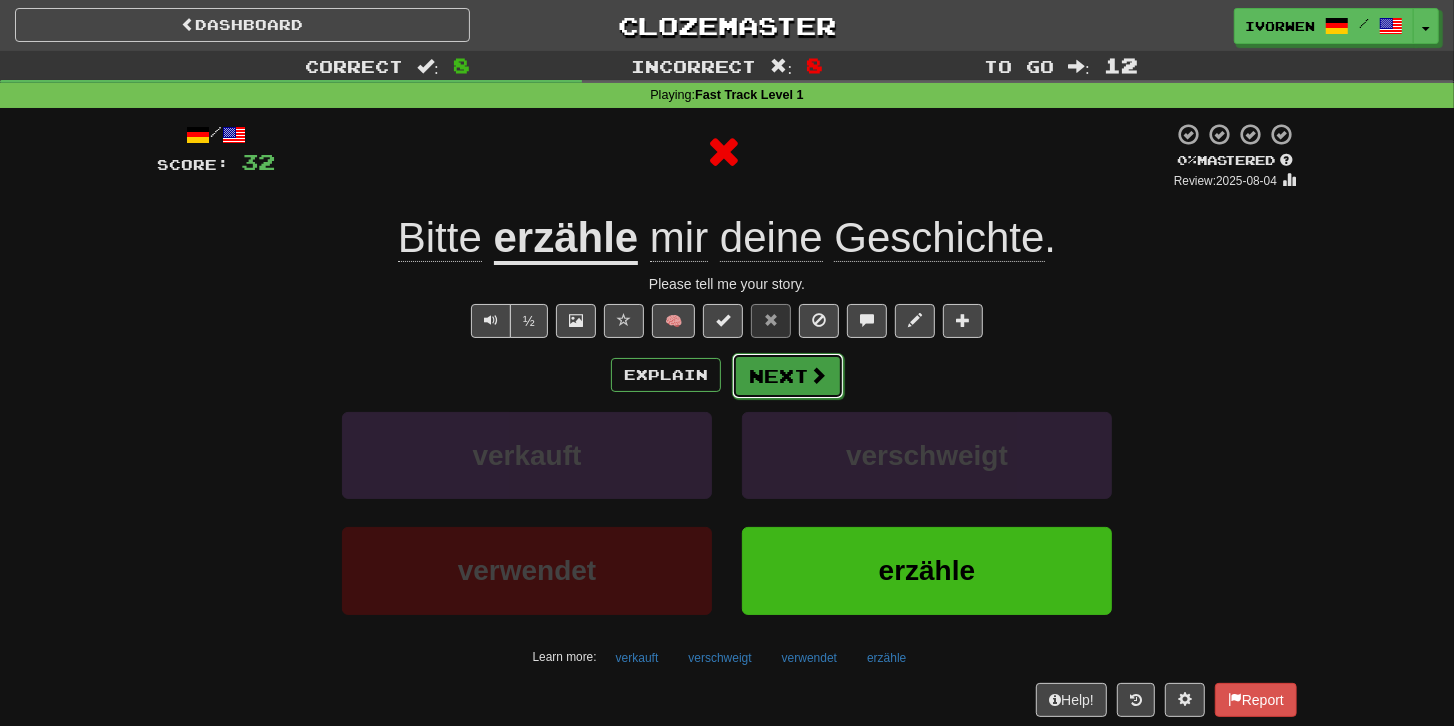 click on "Next" at bounding box center [788, 376] 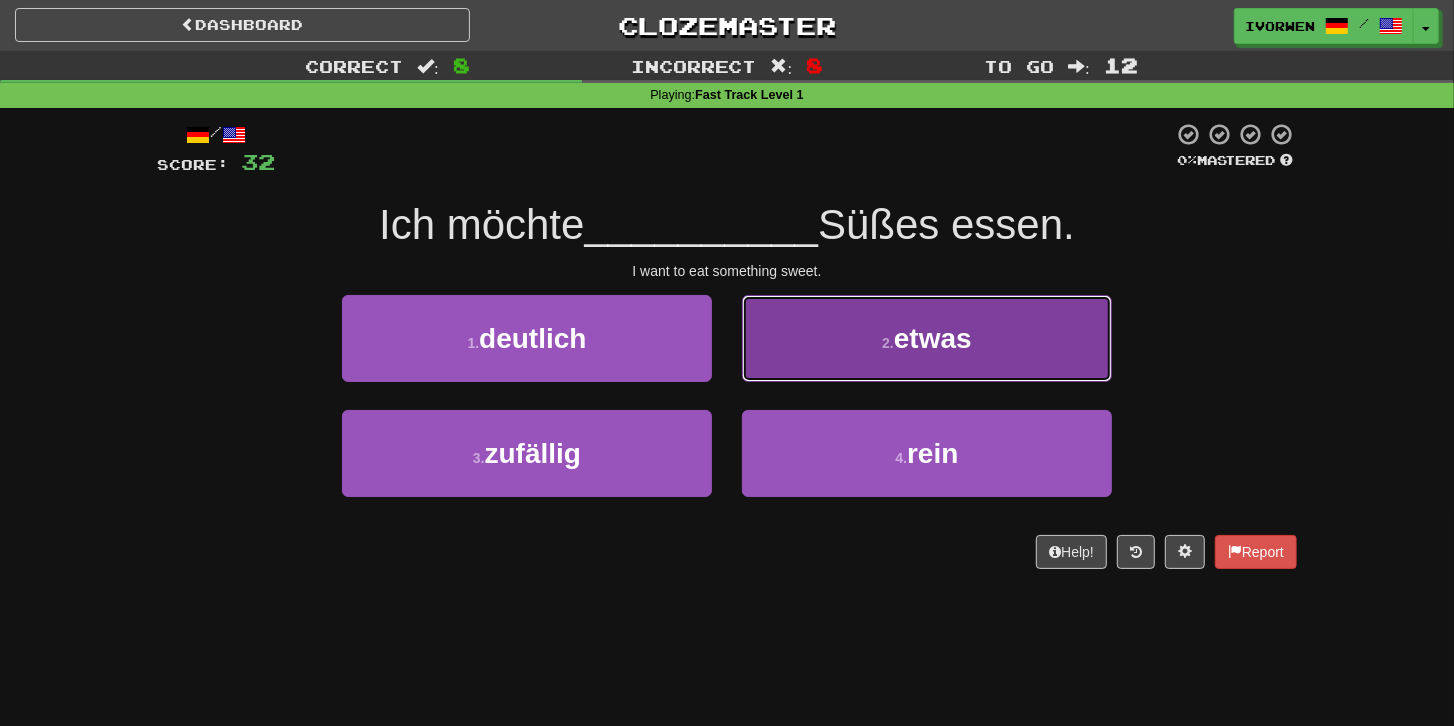 click on "2 .  etwas" at bounding box center [927, 338] 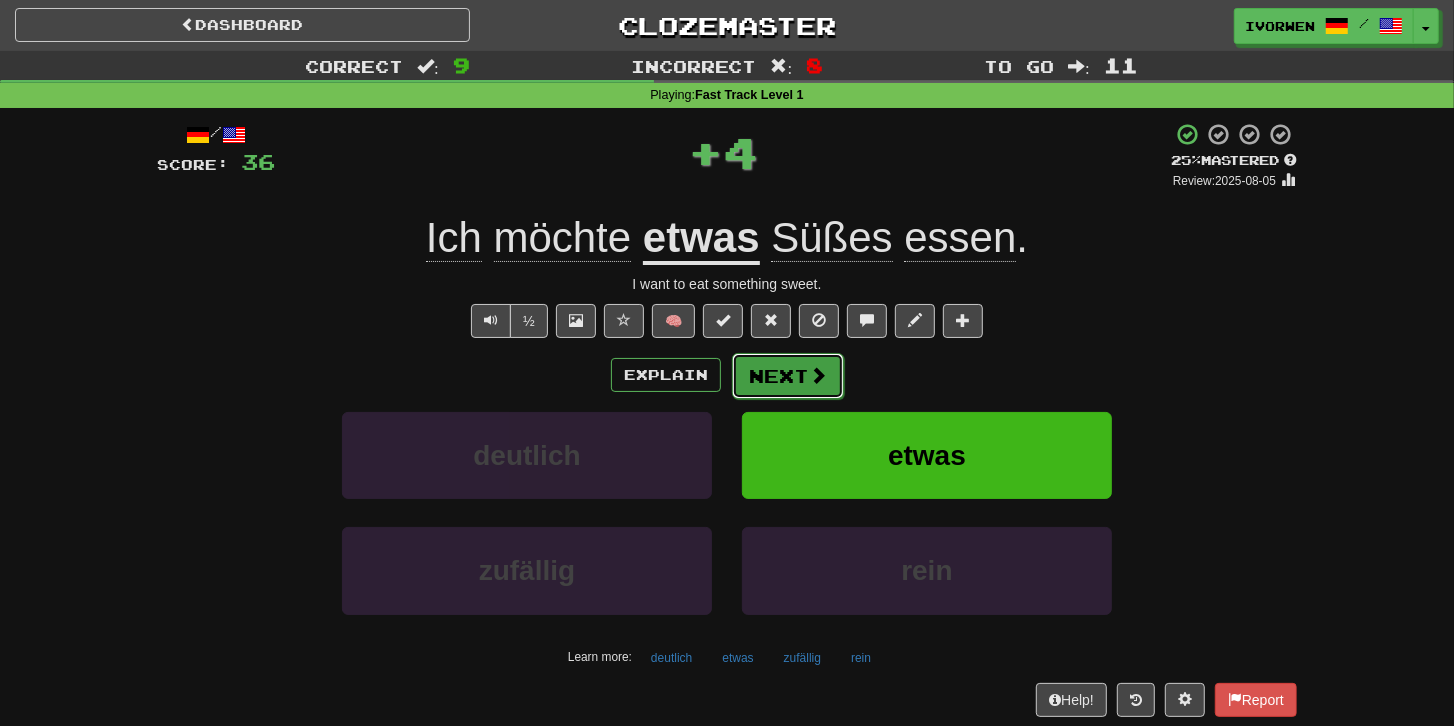 click on "Next" at bounding box center (788, 376) 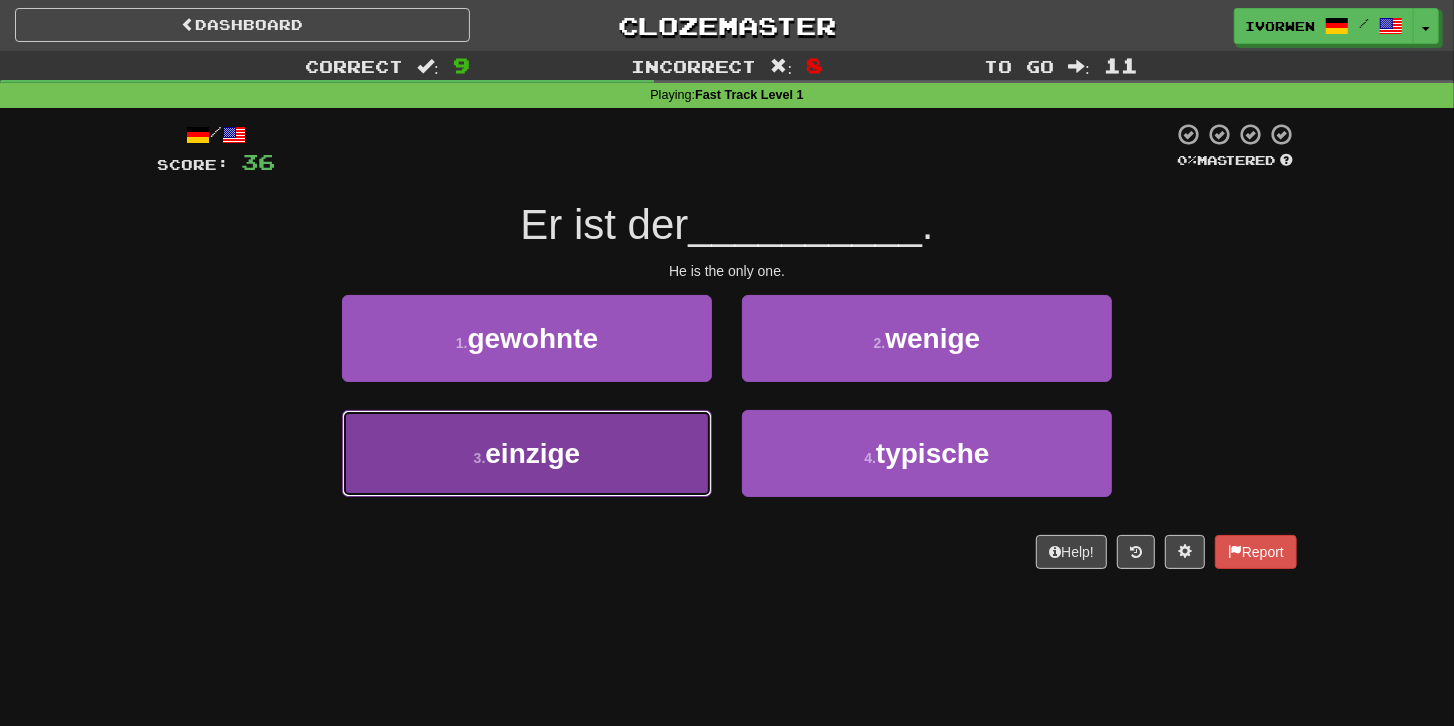click on "3 .  einzige" at bounding box center (527, 453) 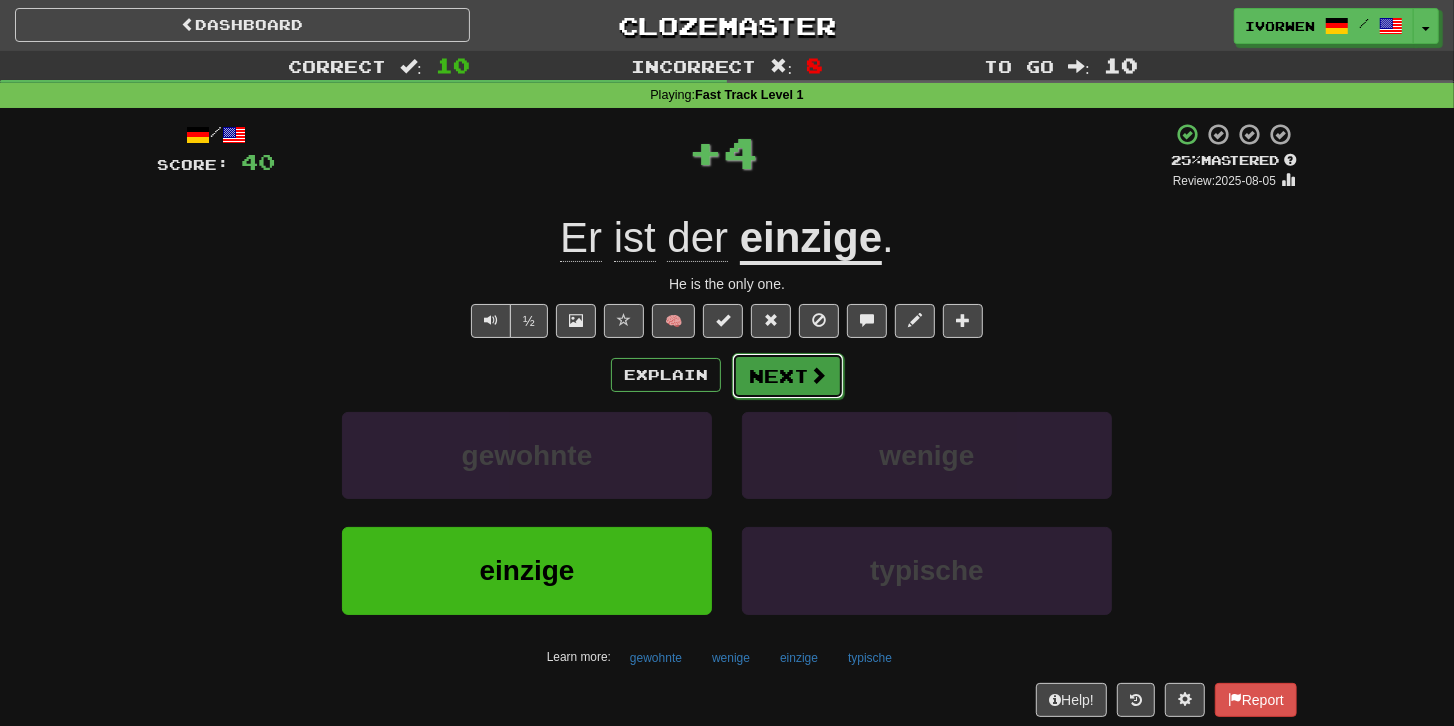 click on "Next" at bounding box center [788, 376] 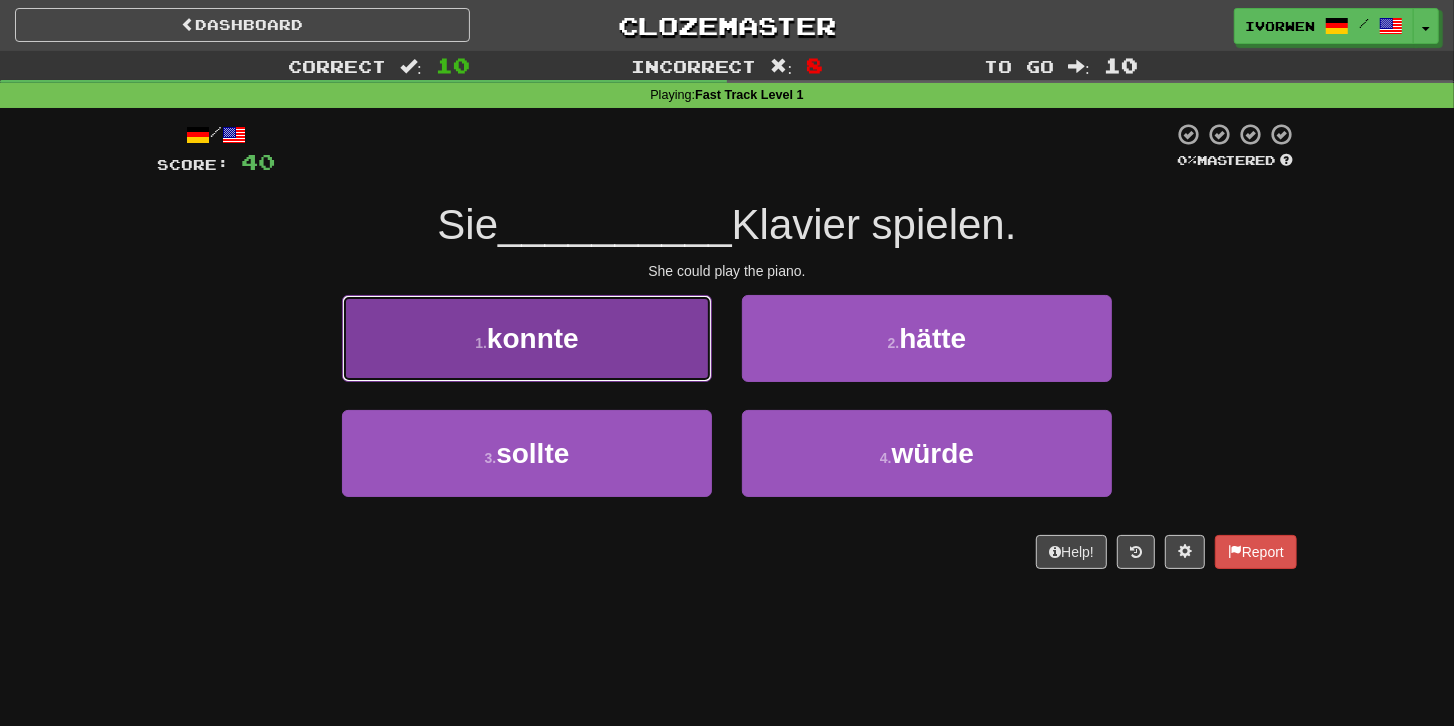 click on "konnte" at bounding box center (533, 338) 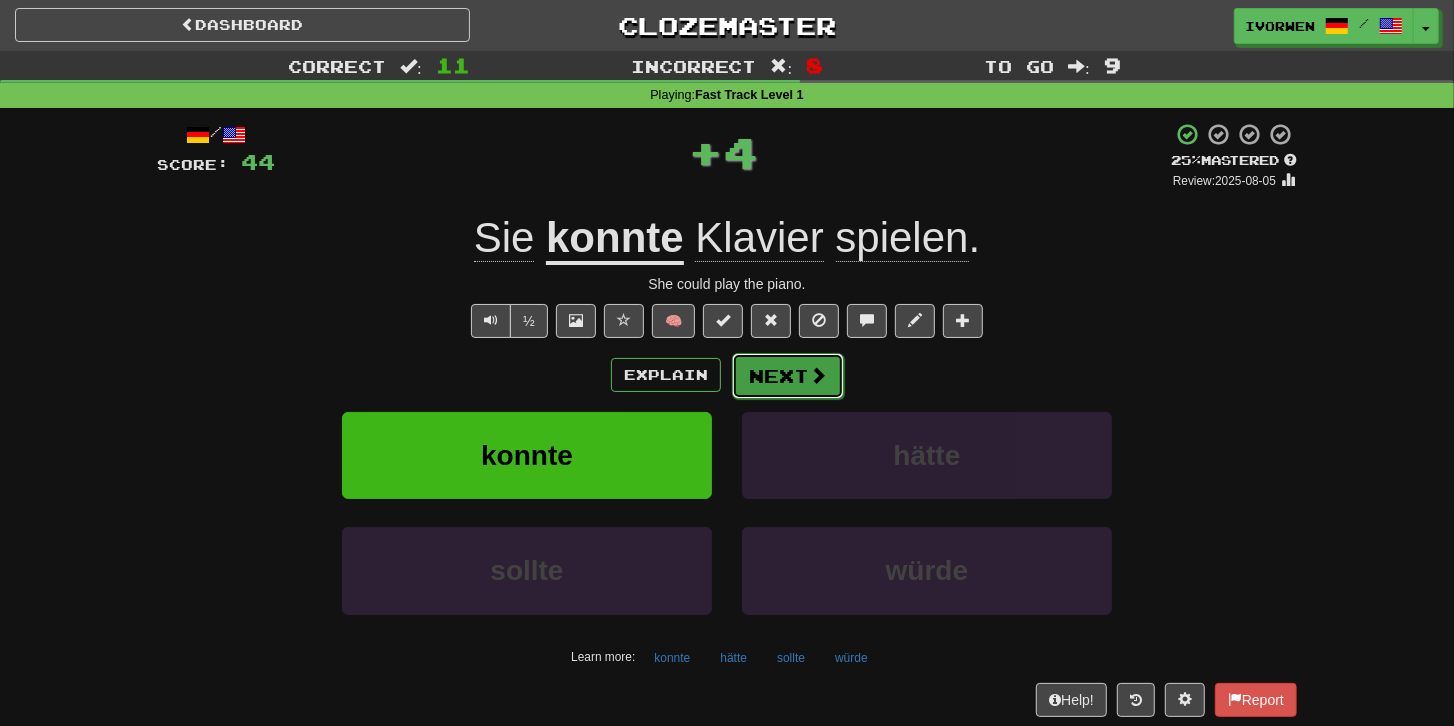 click on "Next" at bounding box center [788, 376] 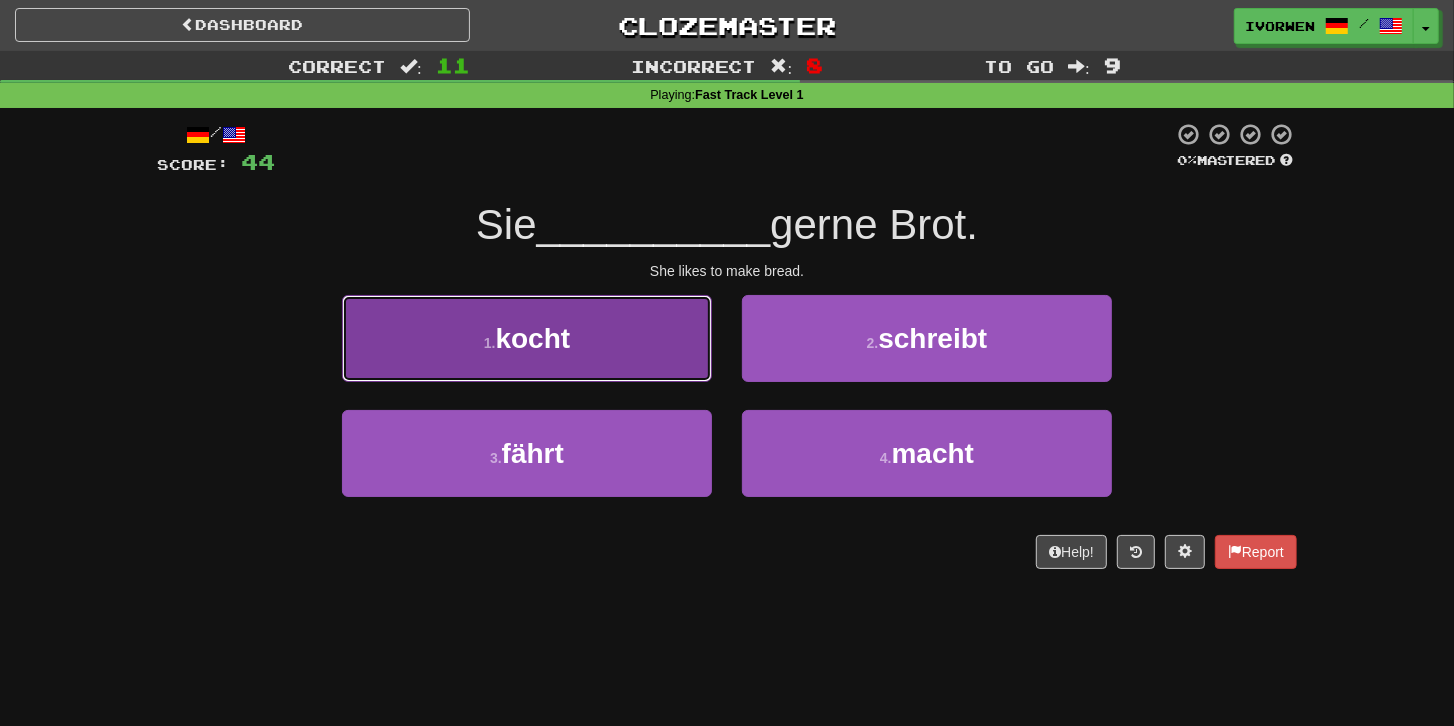 click on "1 .  kocht" at bounding box center (527, 338) 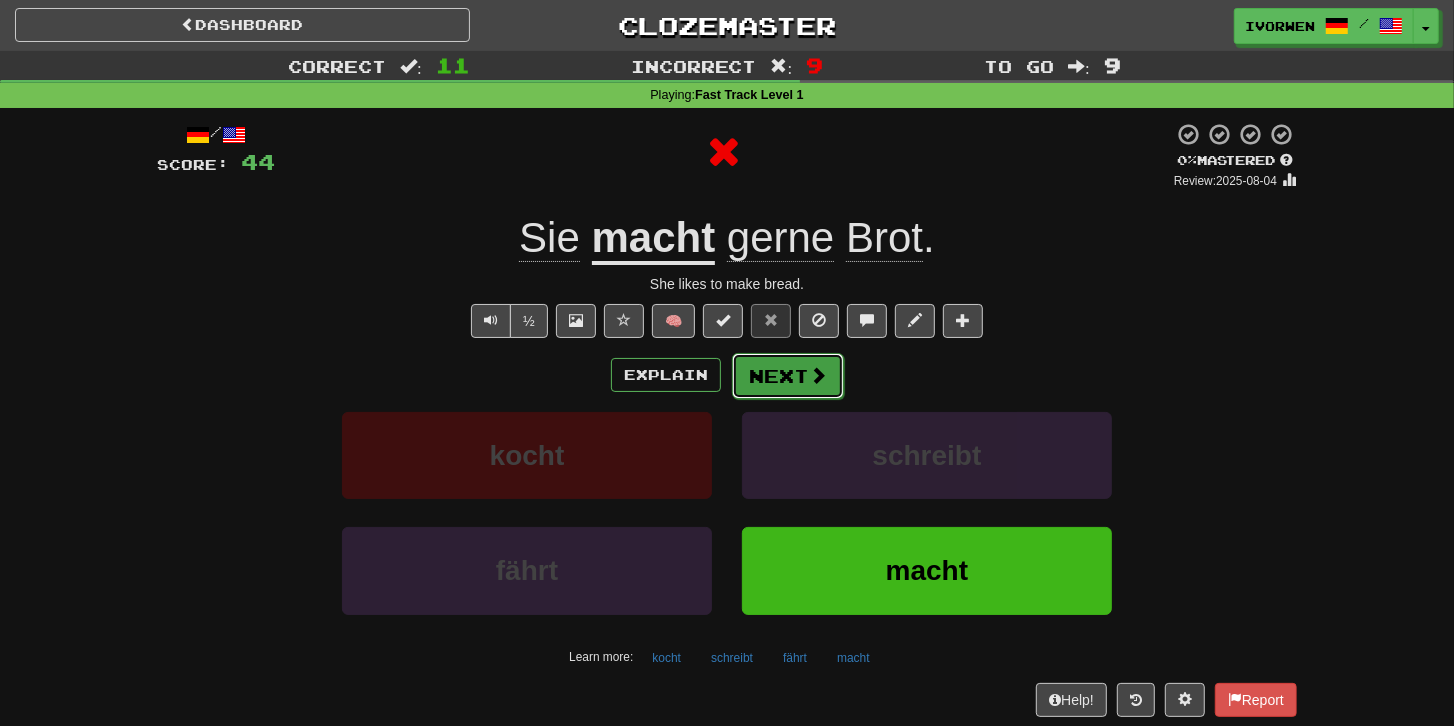 click on "Next" at bounding box center (788, 376) 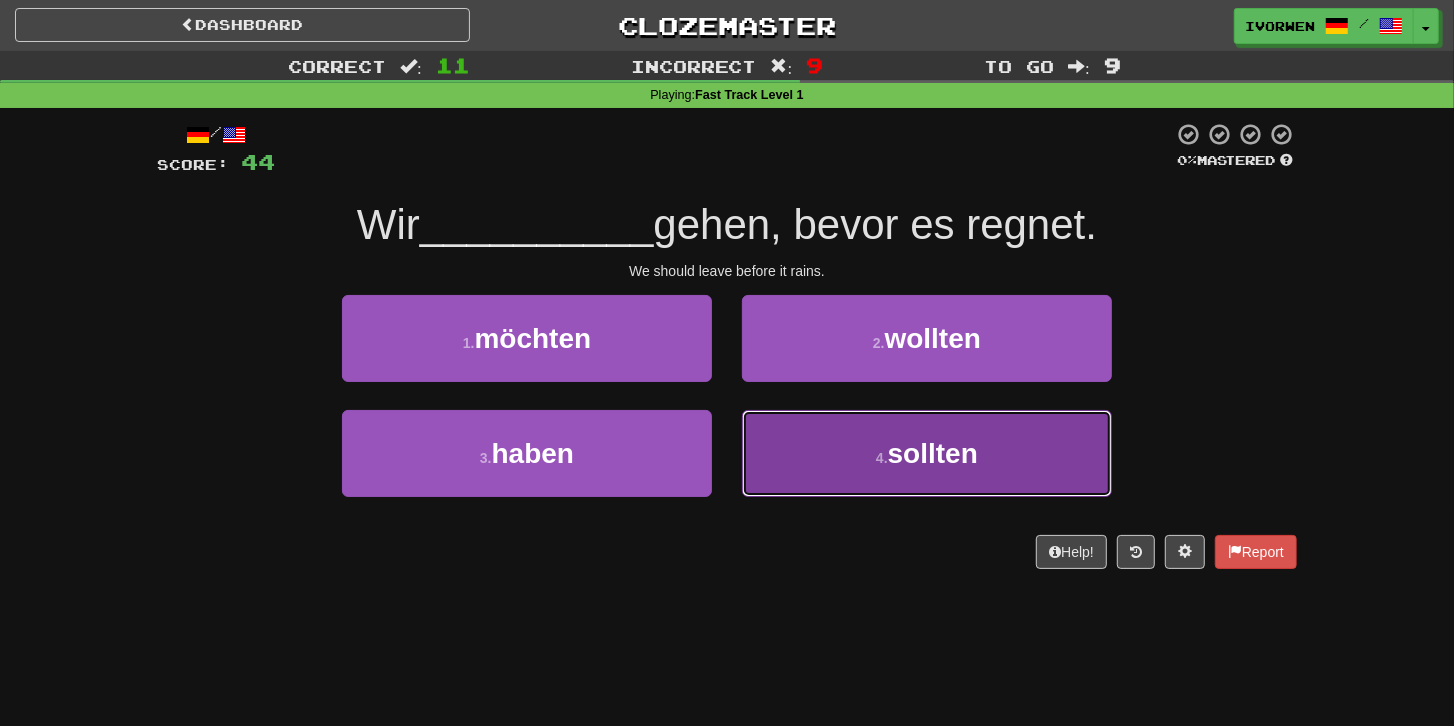 click on "sollten" at bounding box center [933, 453] 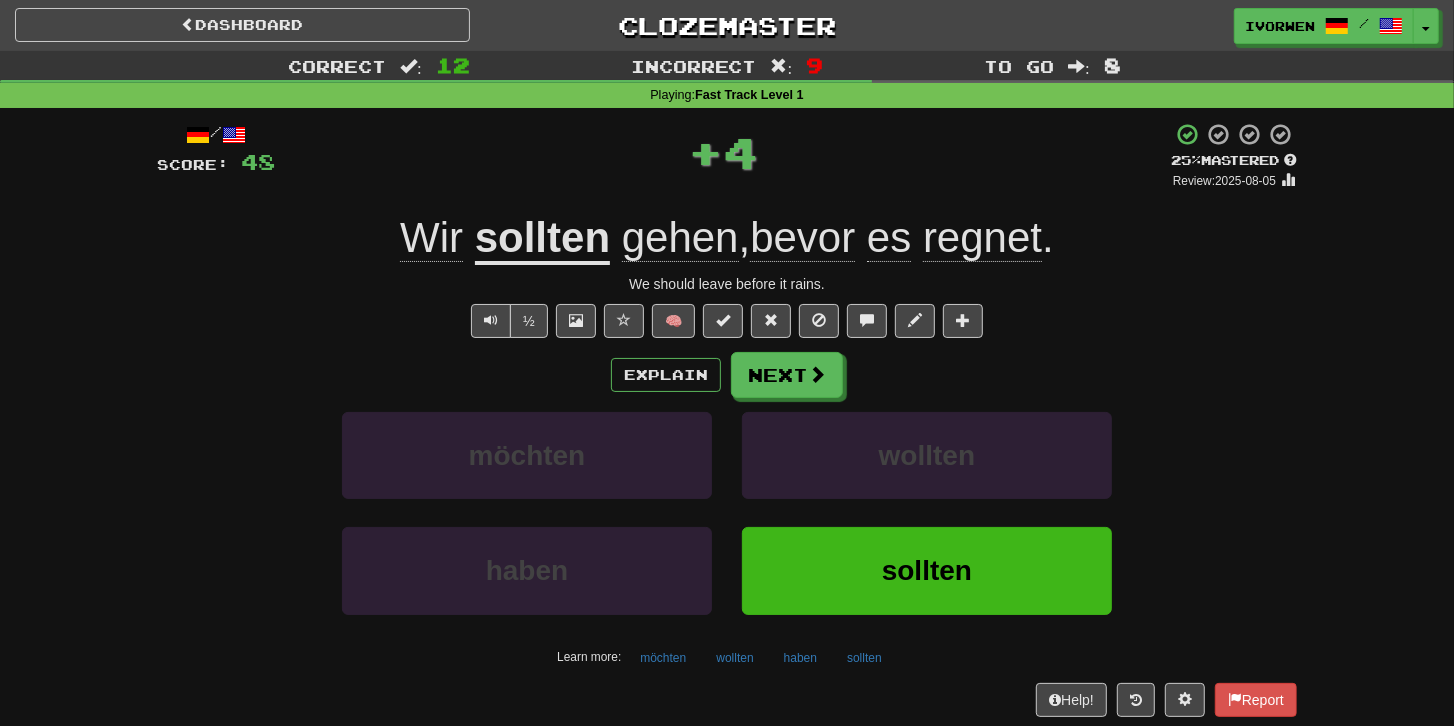 click on "Explain Next" at bounding box center [727, 375] 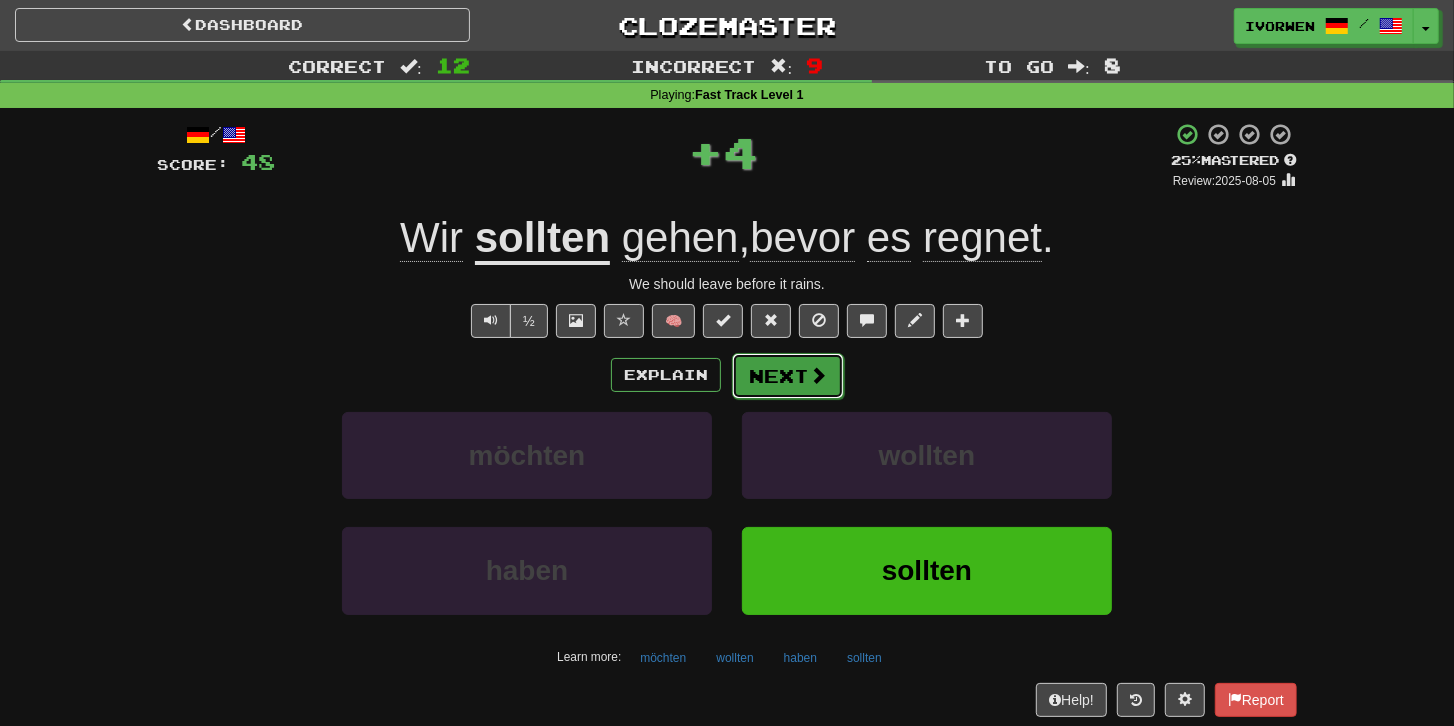 click at bounding box center [818, 375] 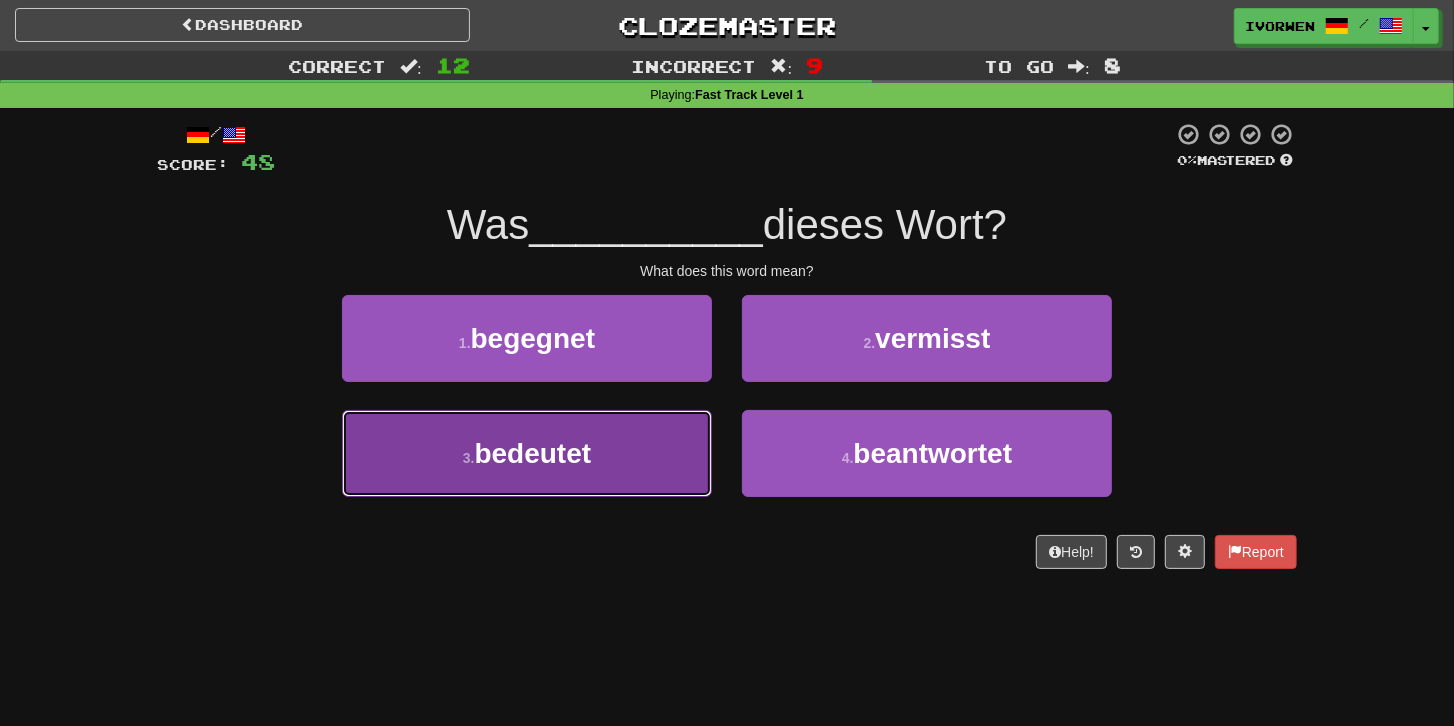 click on "bedeutet" at bounding box center [533, 453] 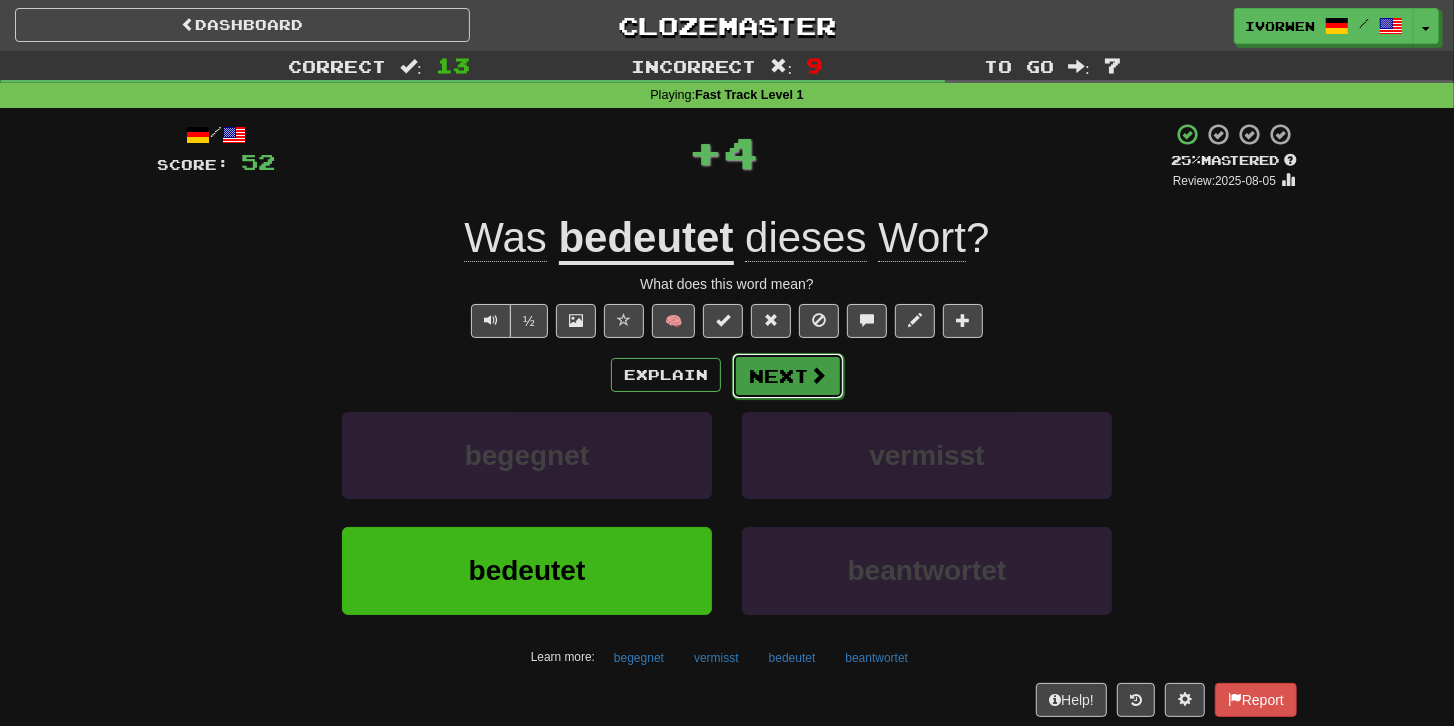 click at bounding box center [818, 375] 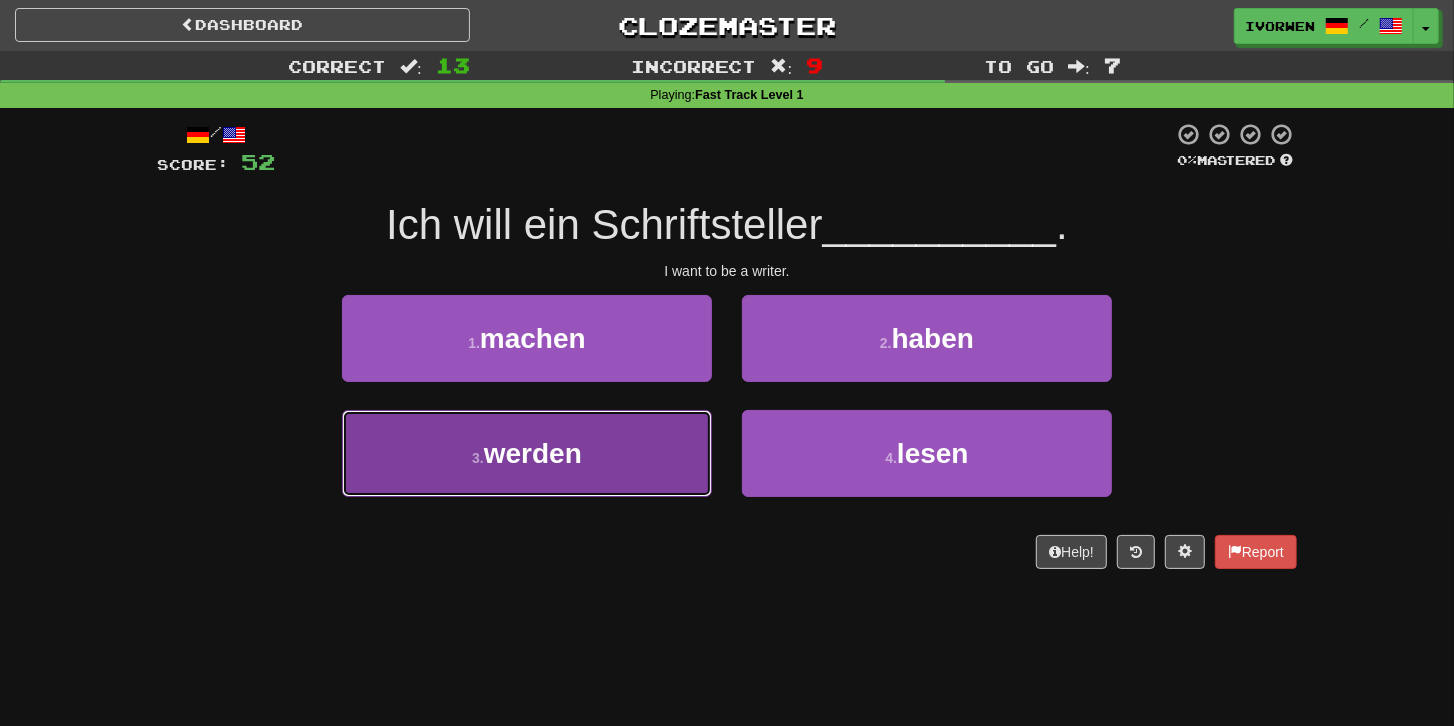 click on "werden" at bounding box center [533, 453] 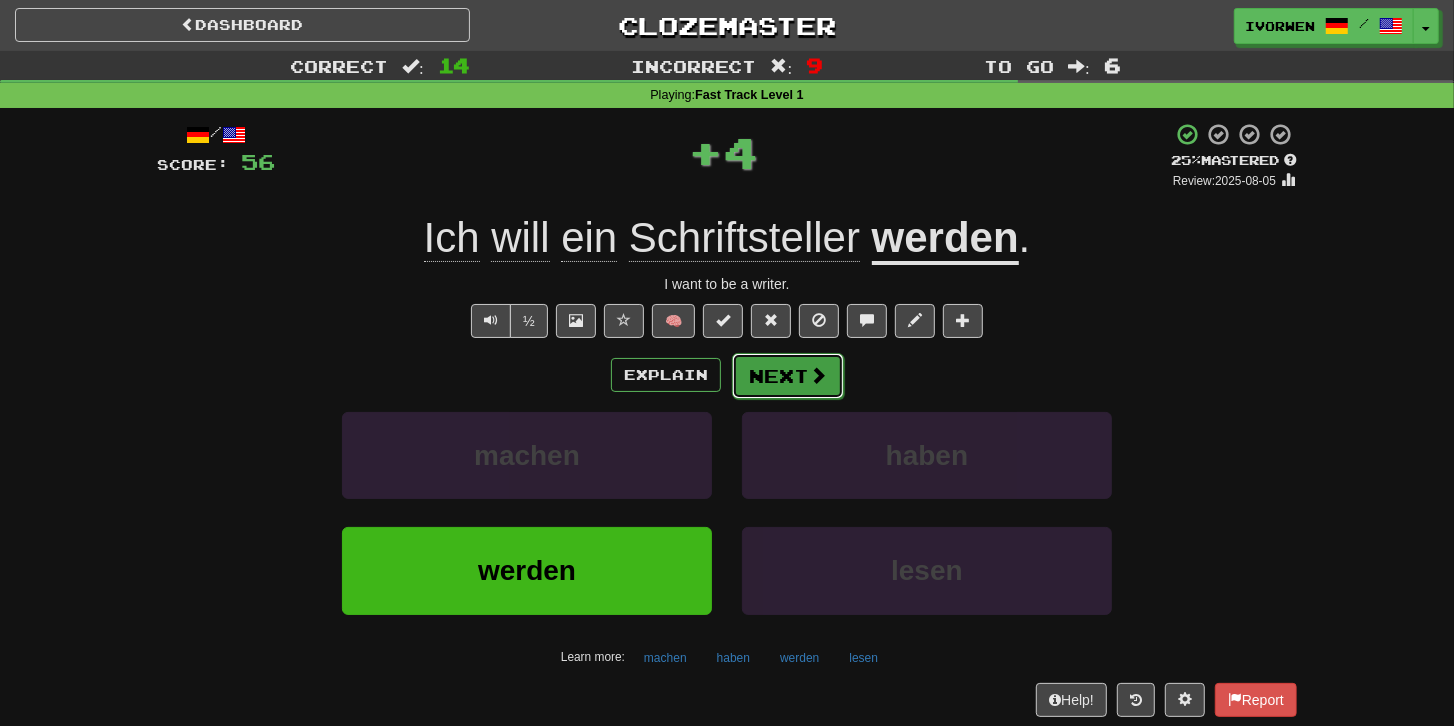 click on "Next" at bounding box center (788, 376) 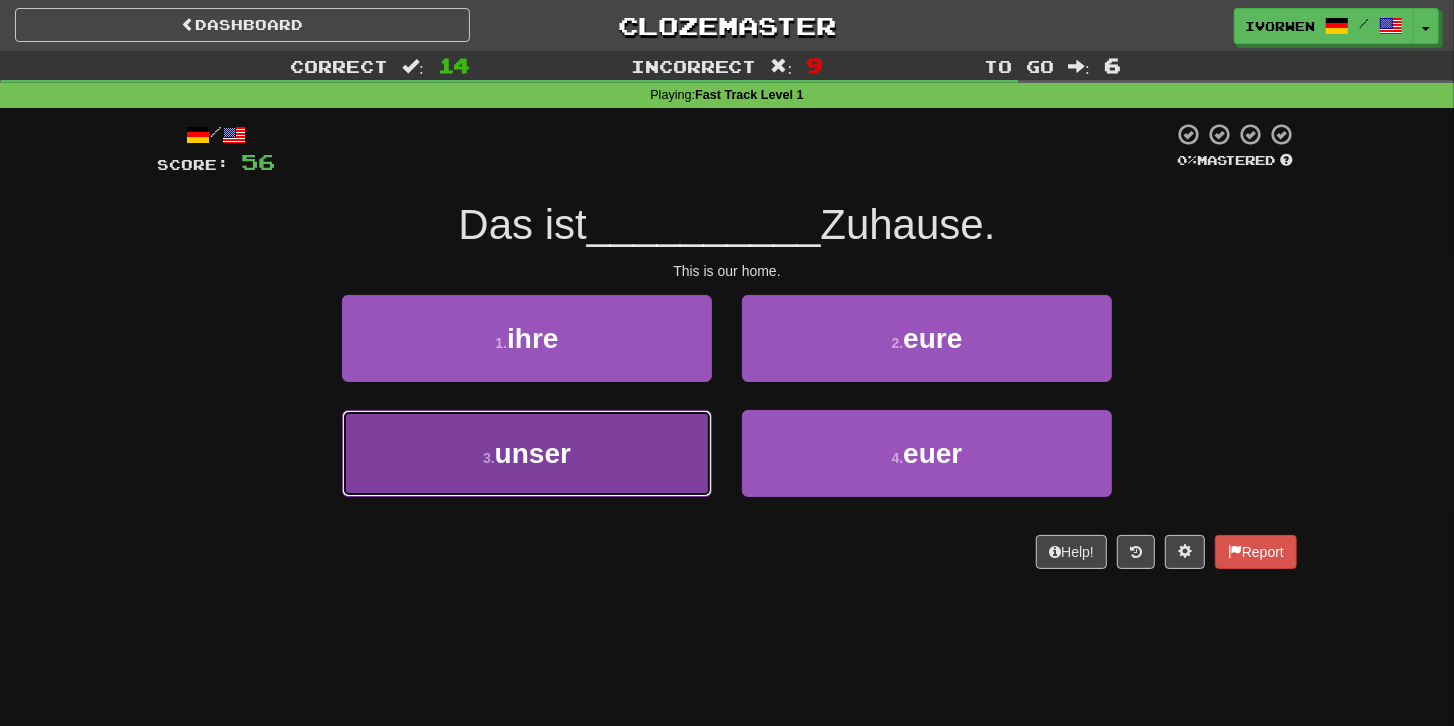 click on "3 .  unser" at bounding box center [527, 453] 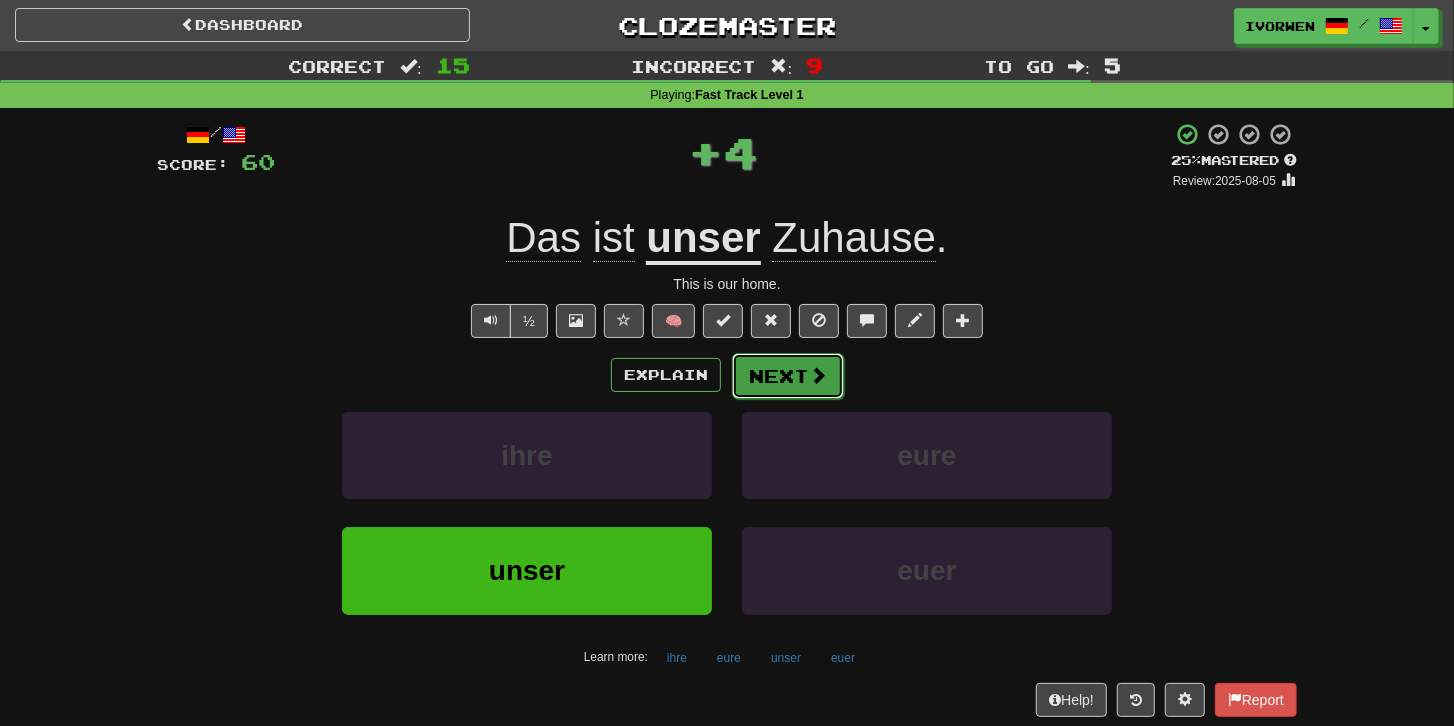 click on "Next" at bounding box center [788, 376] 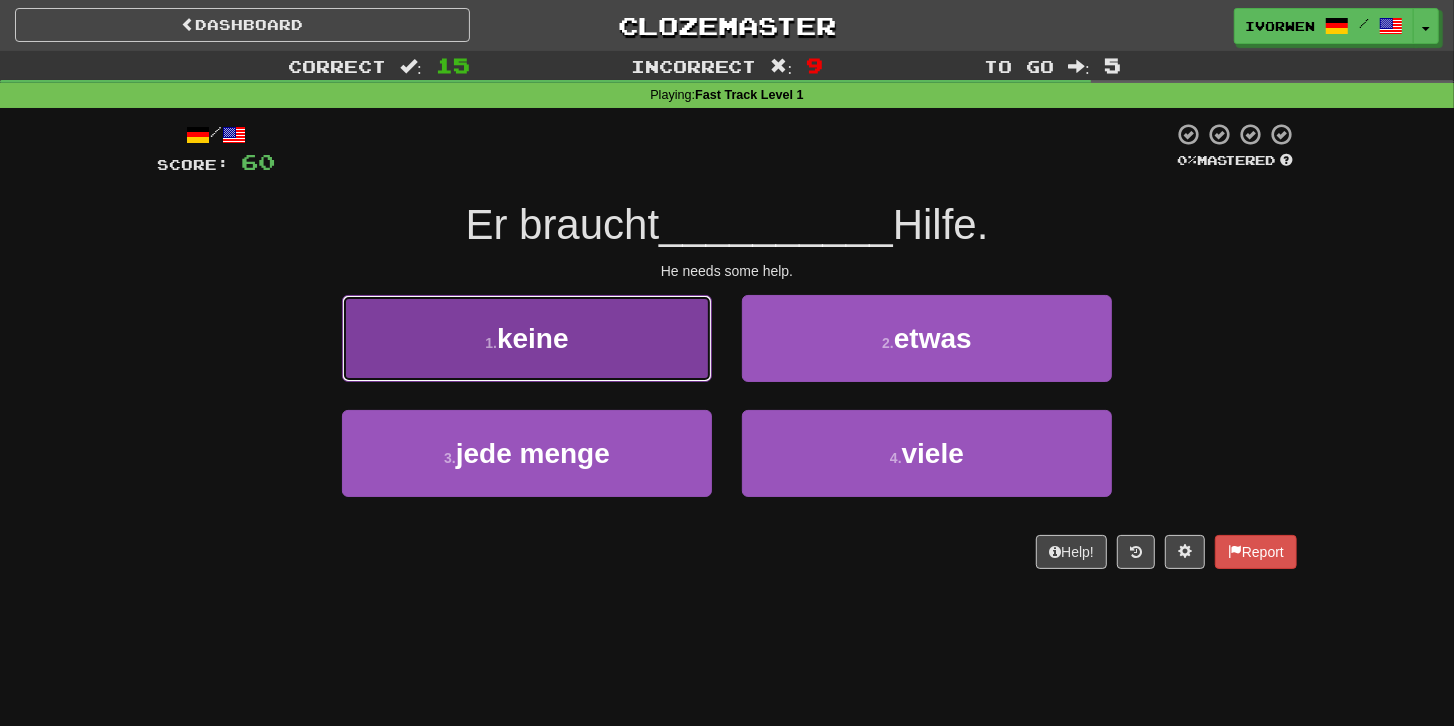click on "1 .  keine" at bounding box center (527, 338) 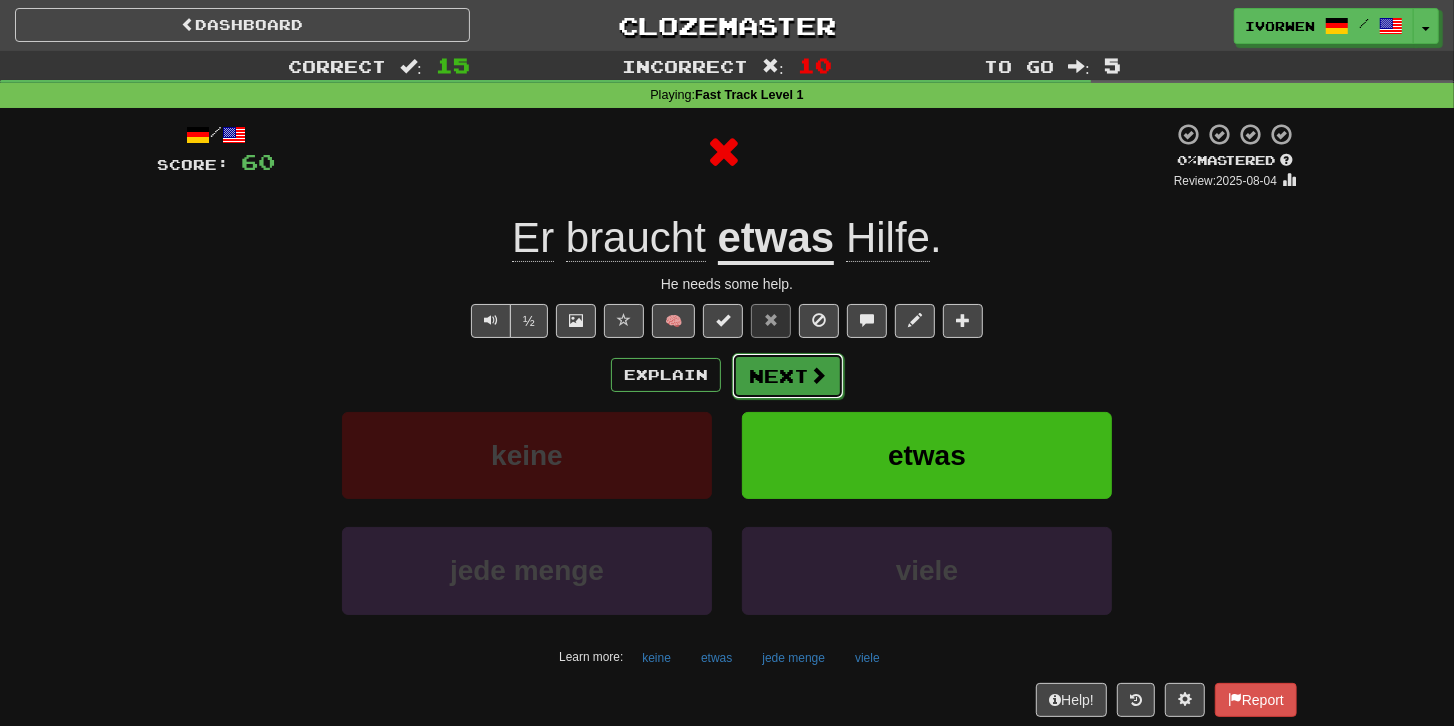 click on "Next" at bounding box center [788, 376] 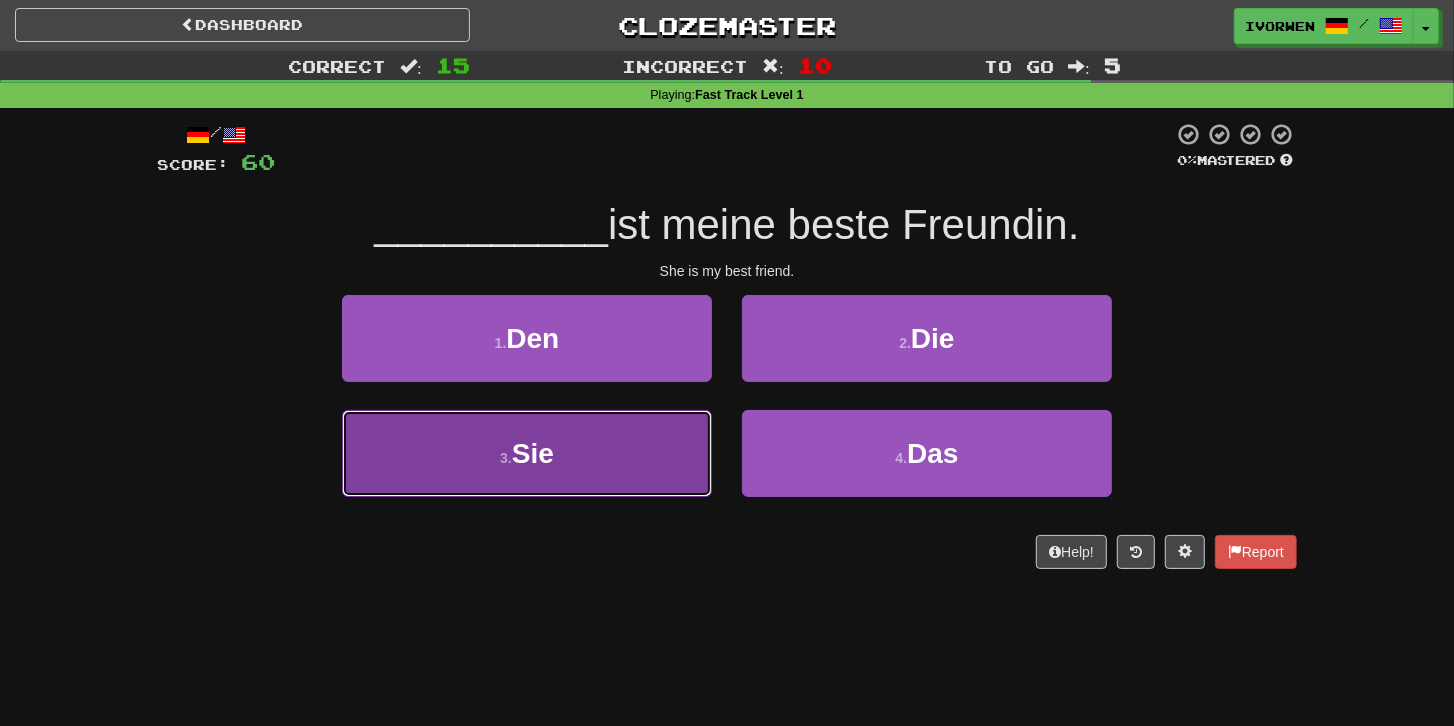 click on "3 .  Sie" at bounding box center [527, 453] 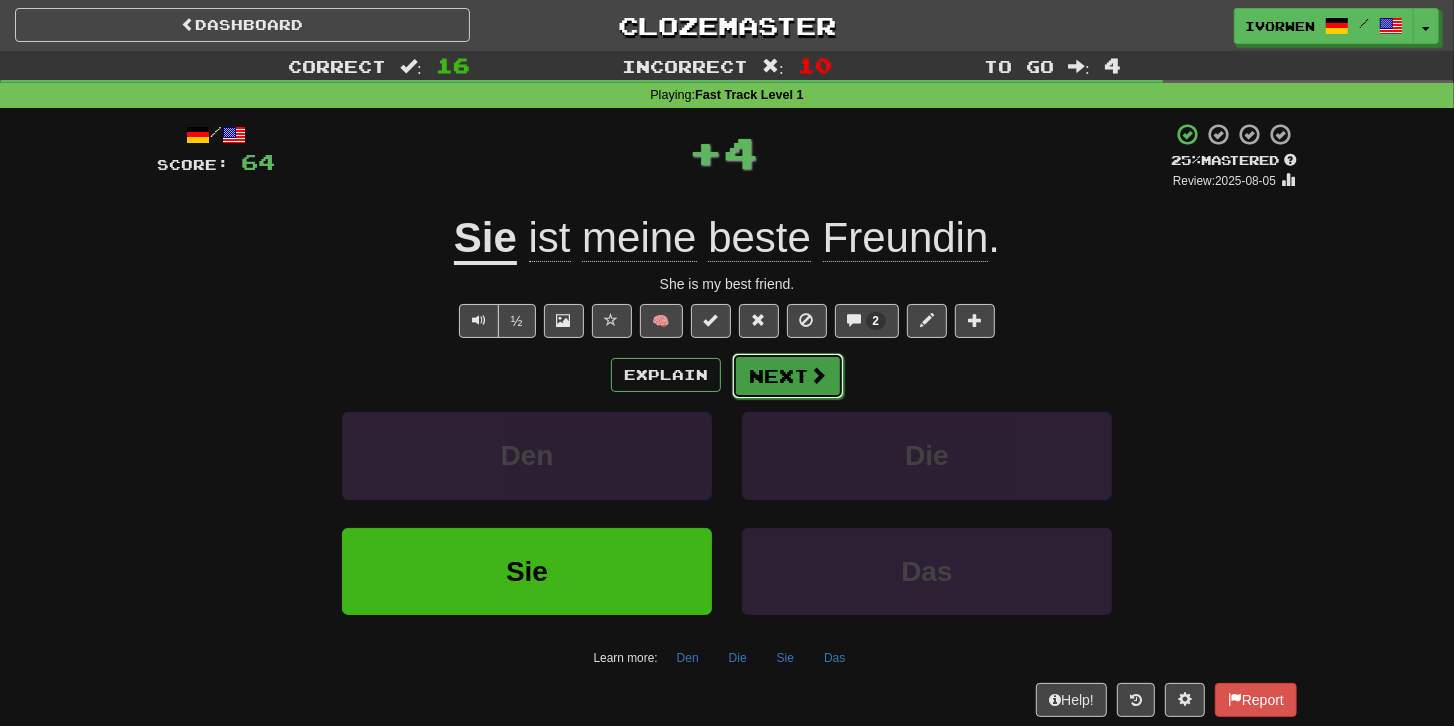 click on "Next" at bounding box center (788, 376) 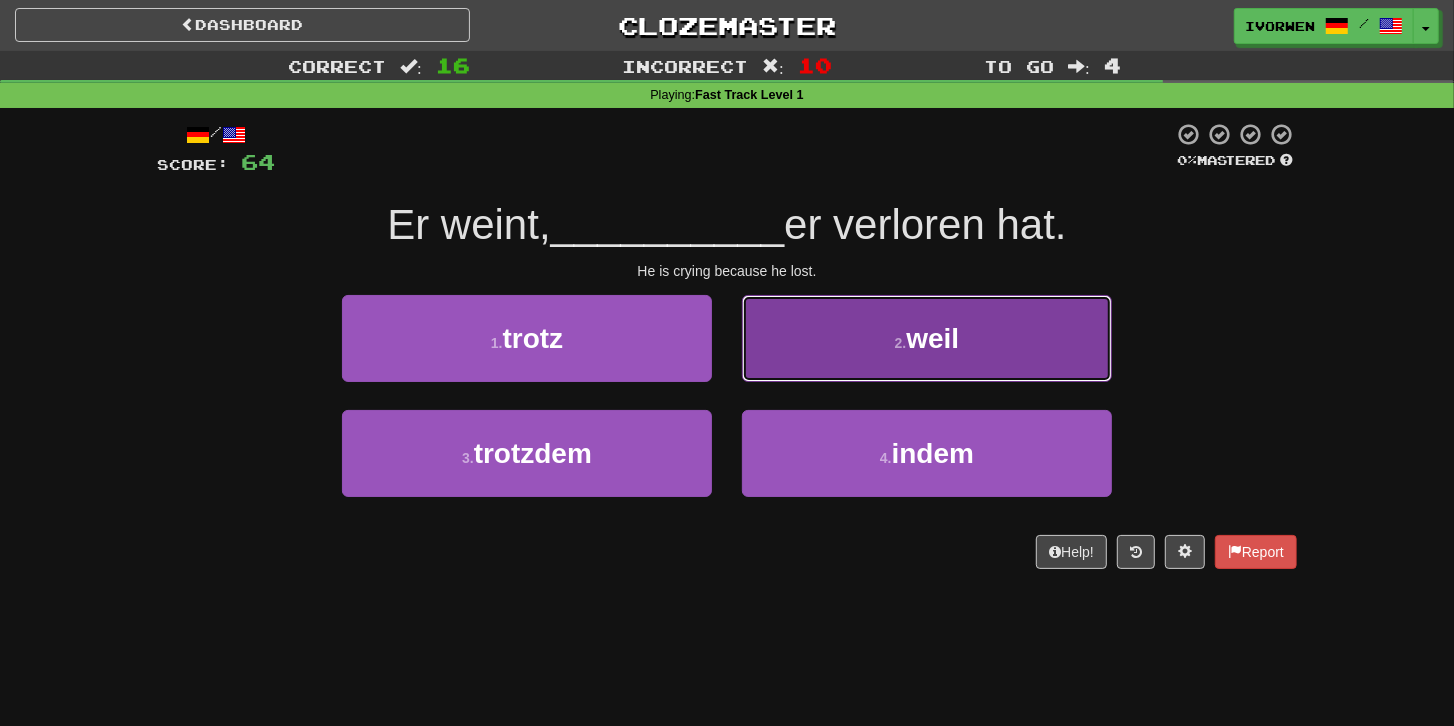 click on "2 .  weil" at bounding box center (927, 338) 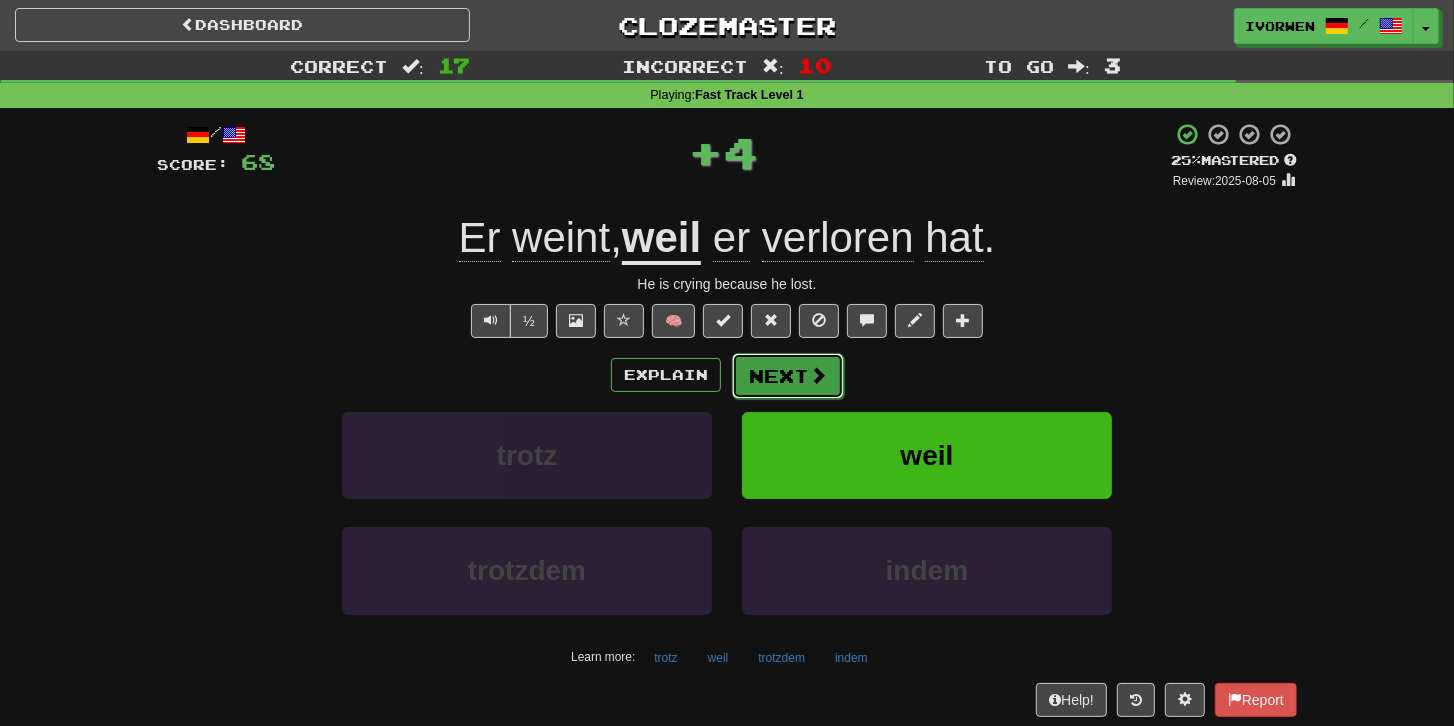 click at bounding box center (818, 375) 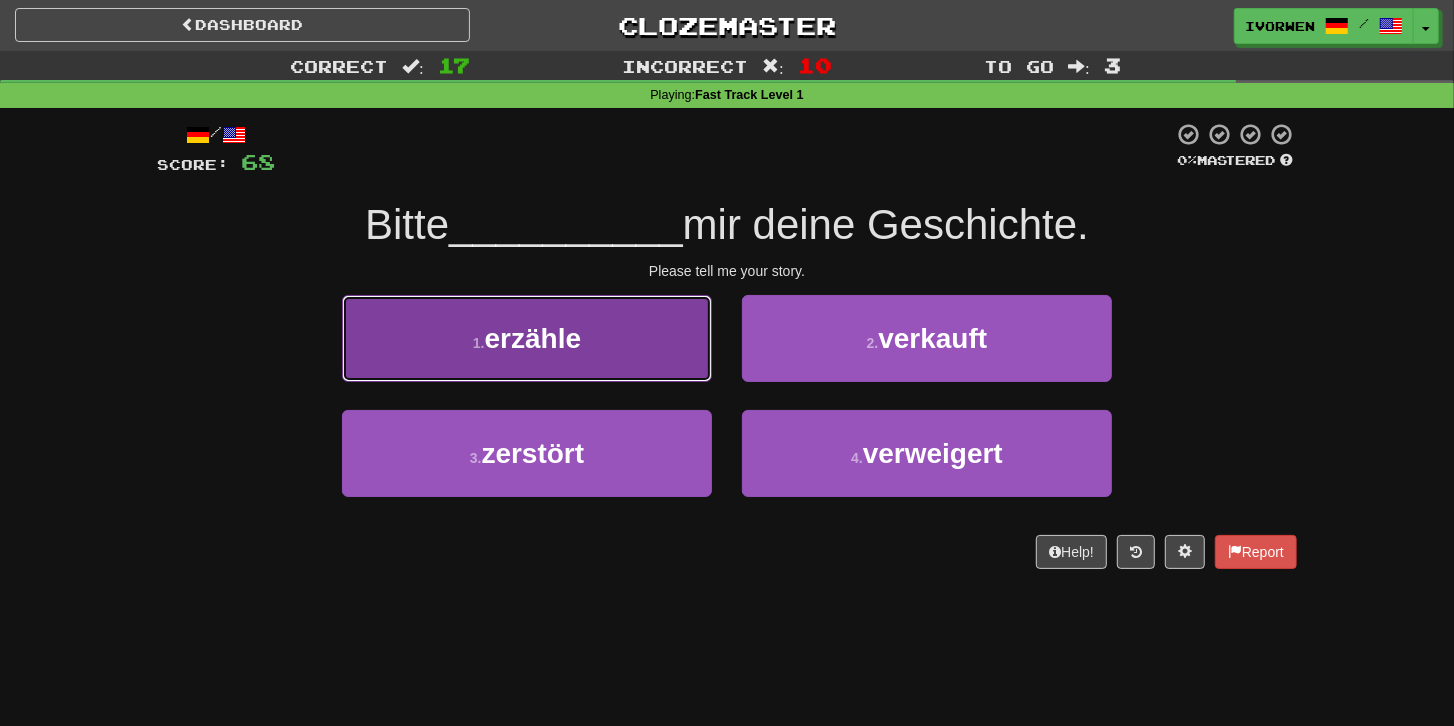 click on "1 .  erzähle" at bounding box center (527, 338) 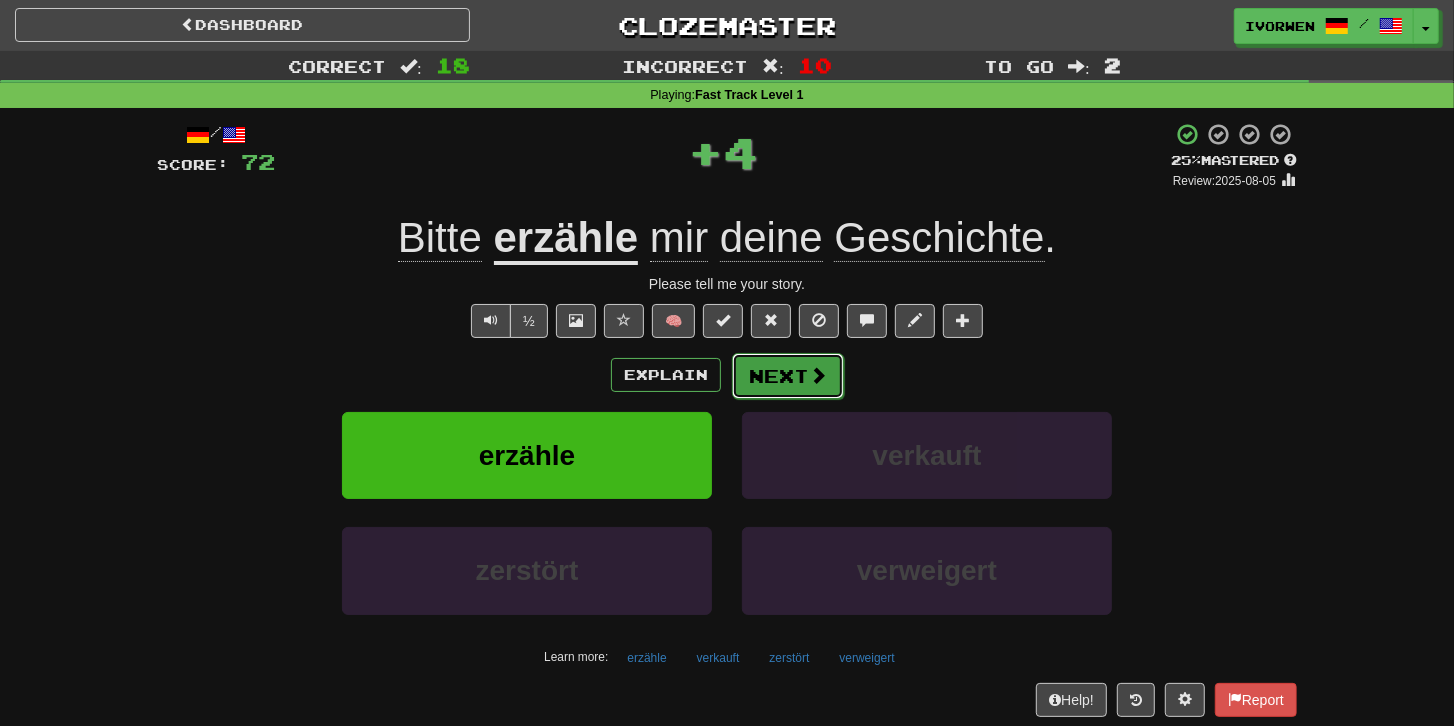 click on "Next" at bounding box center (788, 376) 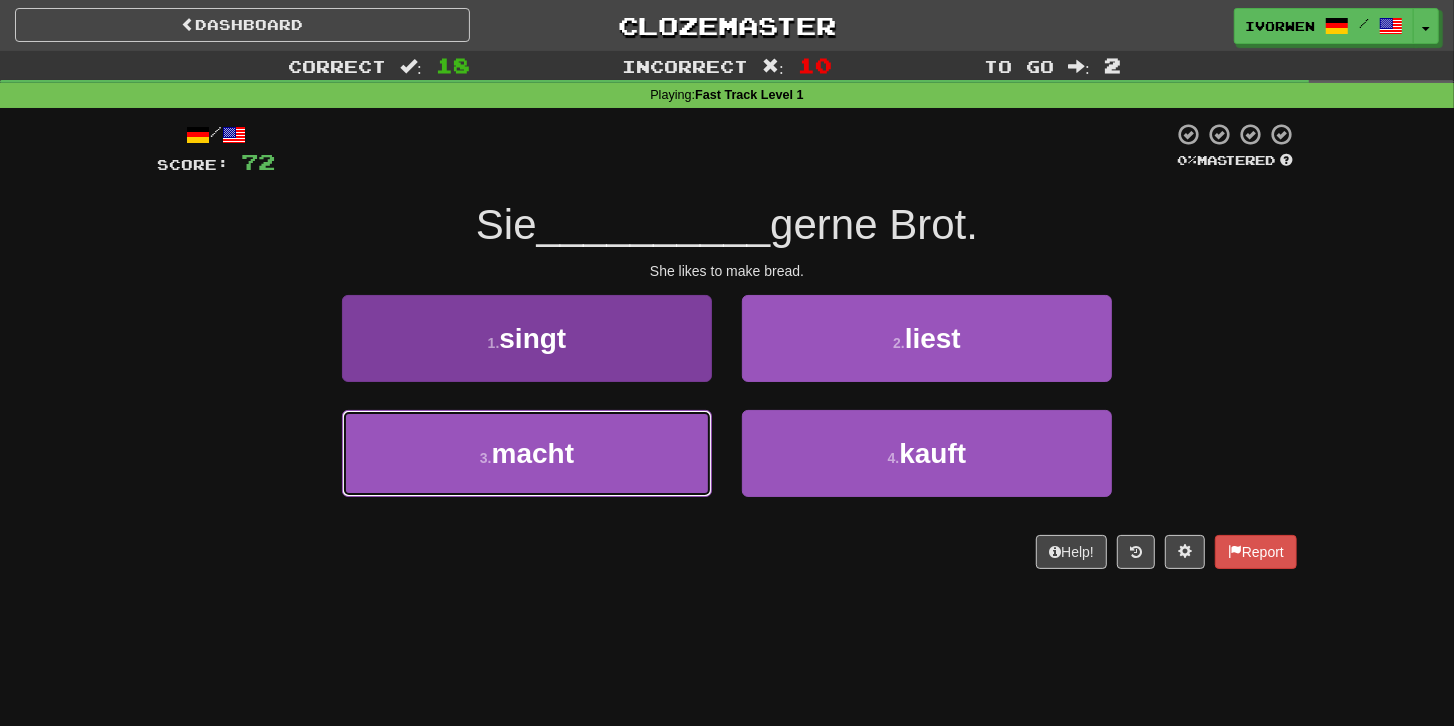 click on "3 .  macht" at bounding box center [527, 453] 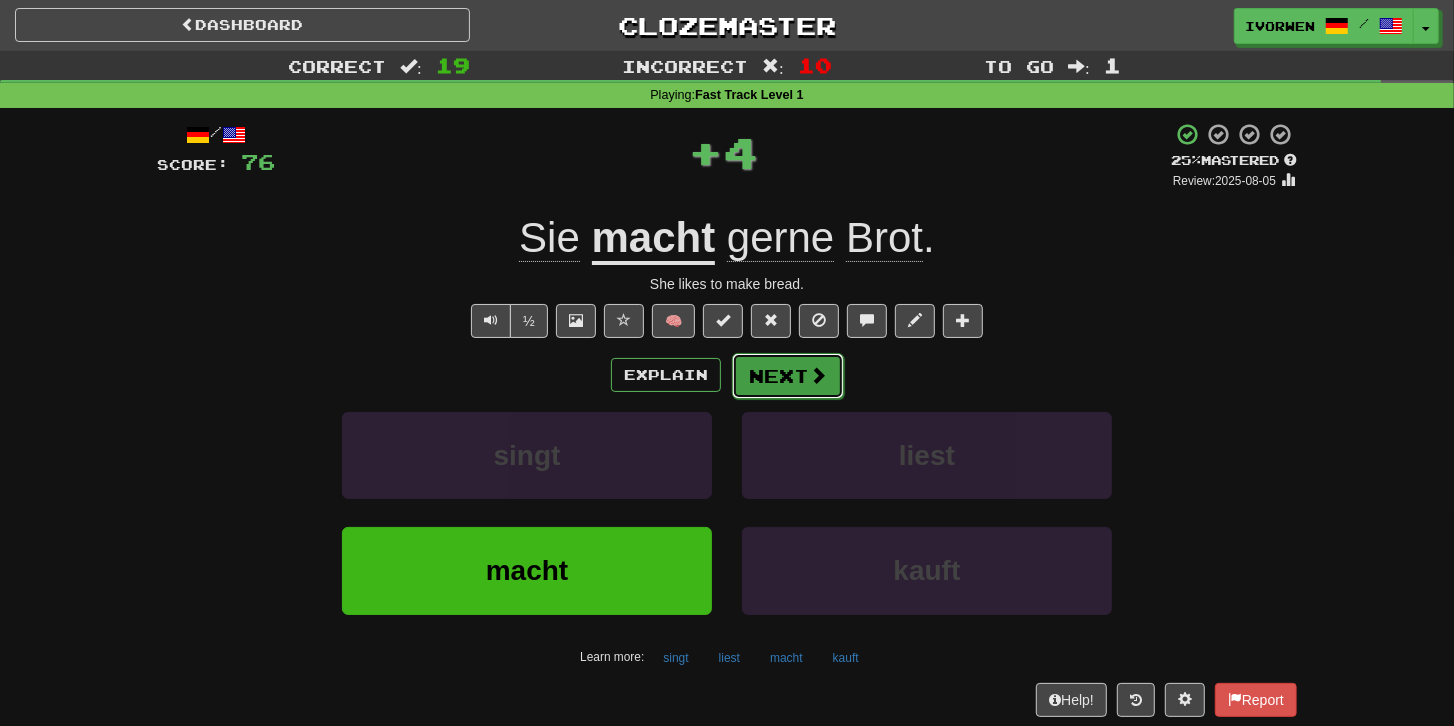 click at bounding box center [818, 375] 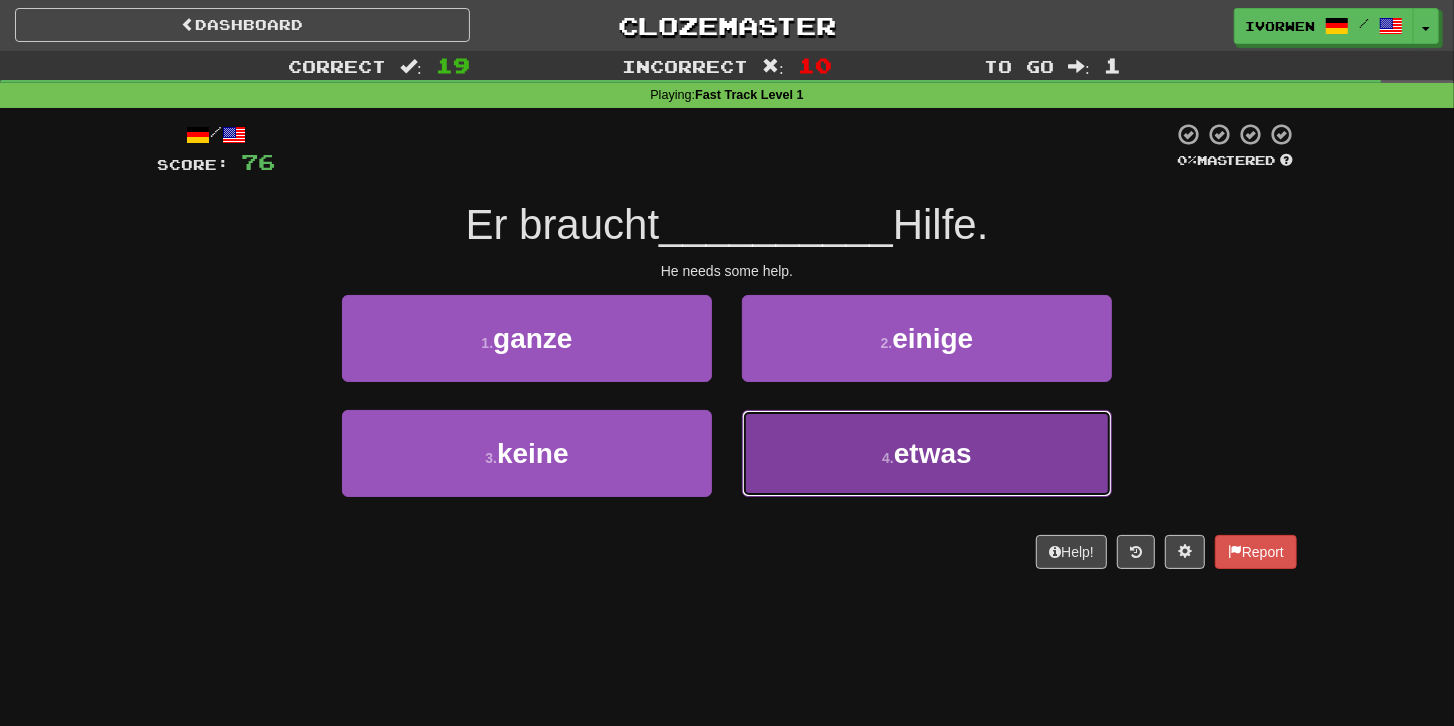 click on "4 ." at bounding box center (888, 458) 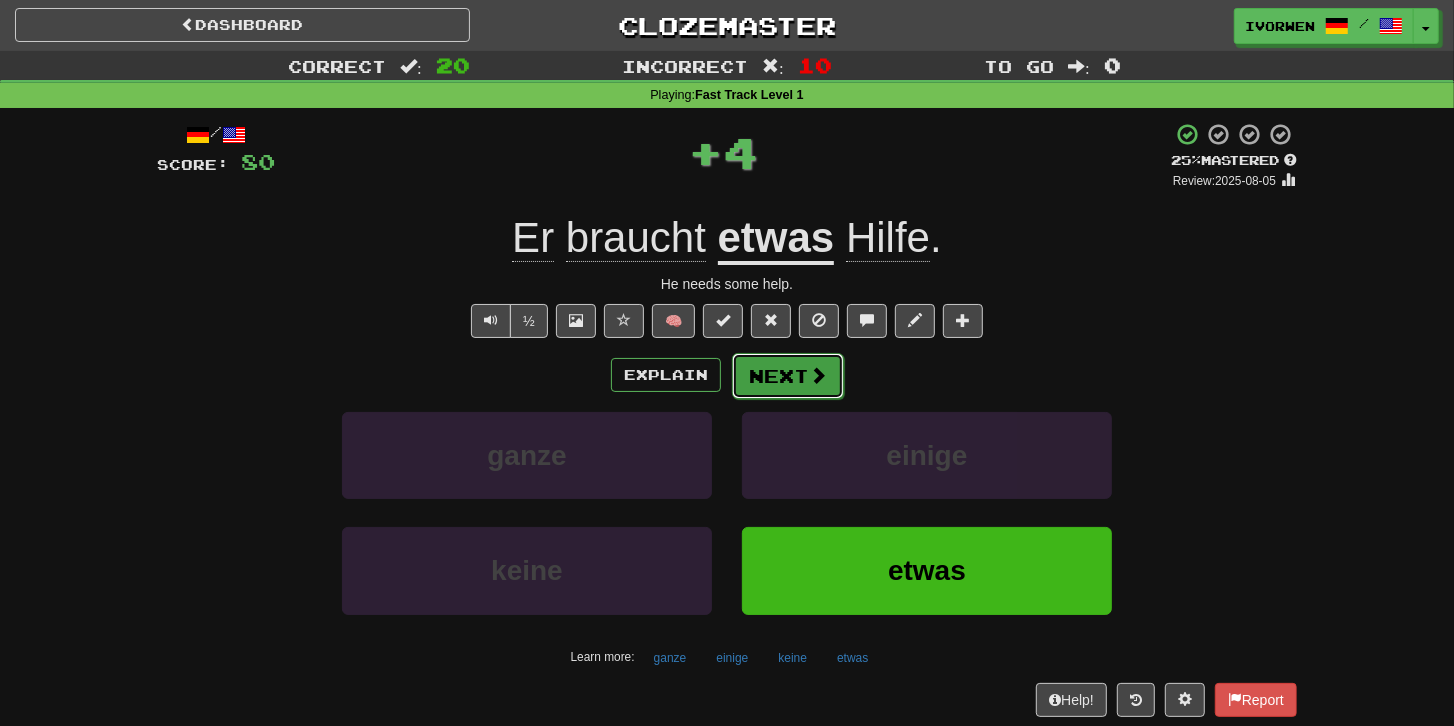 click at bounding box center [818, 375] 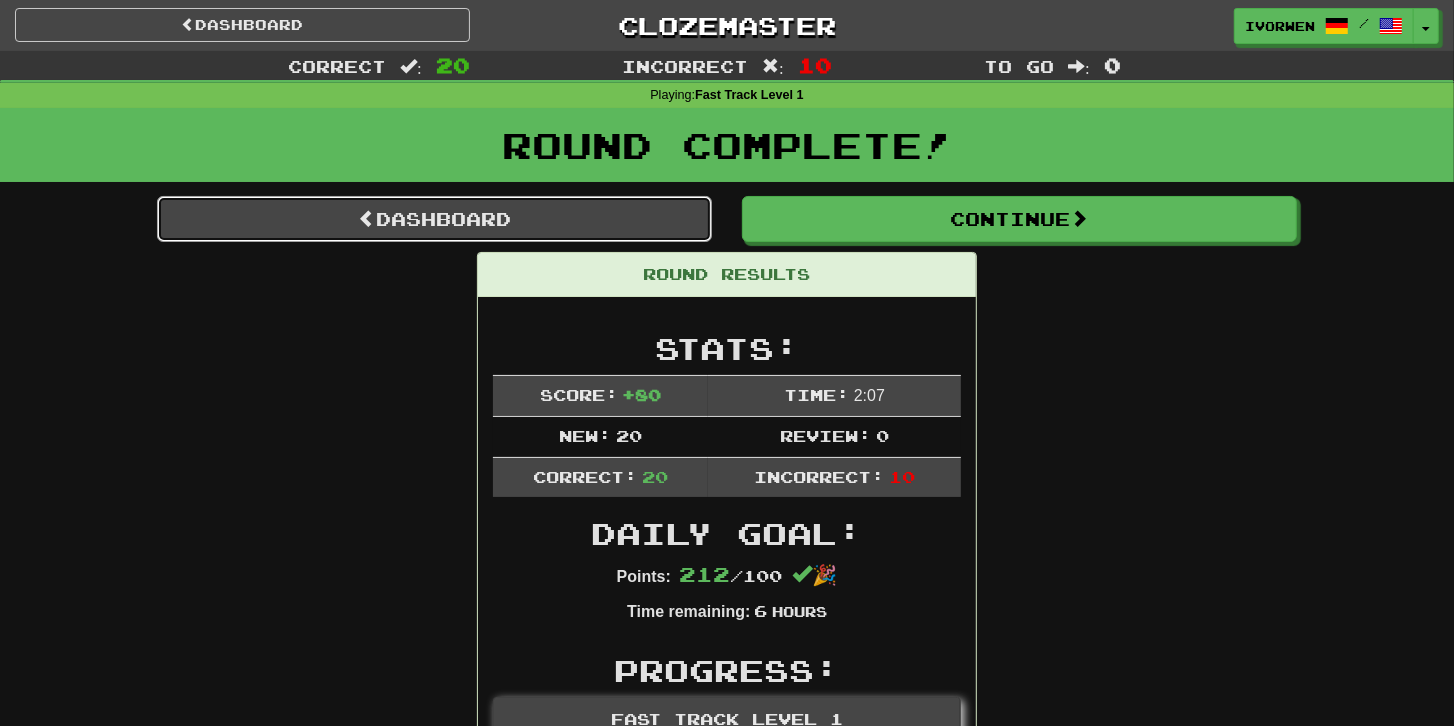 click on "Dashboard" at bounding box center (434, 219) 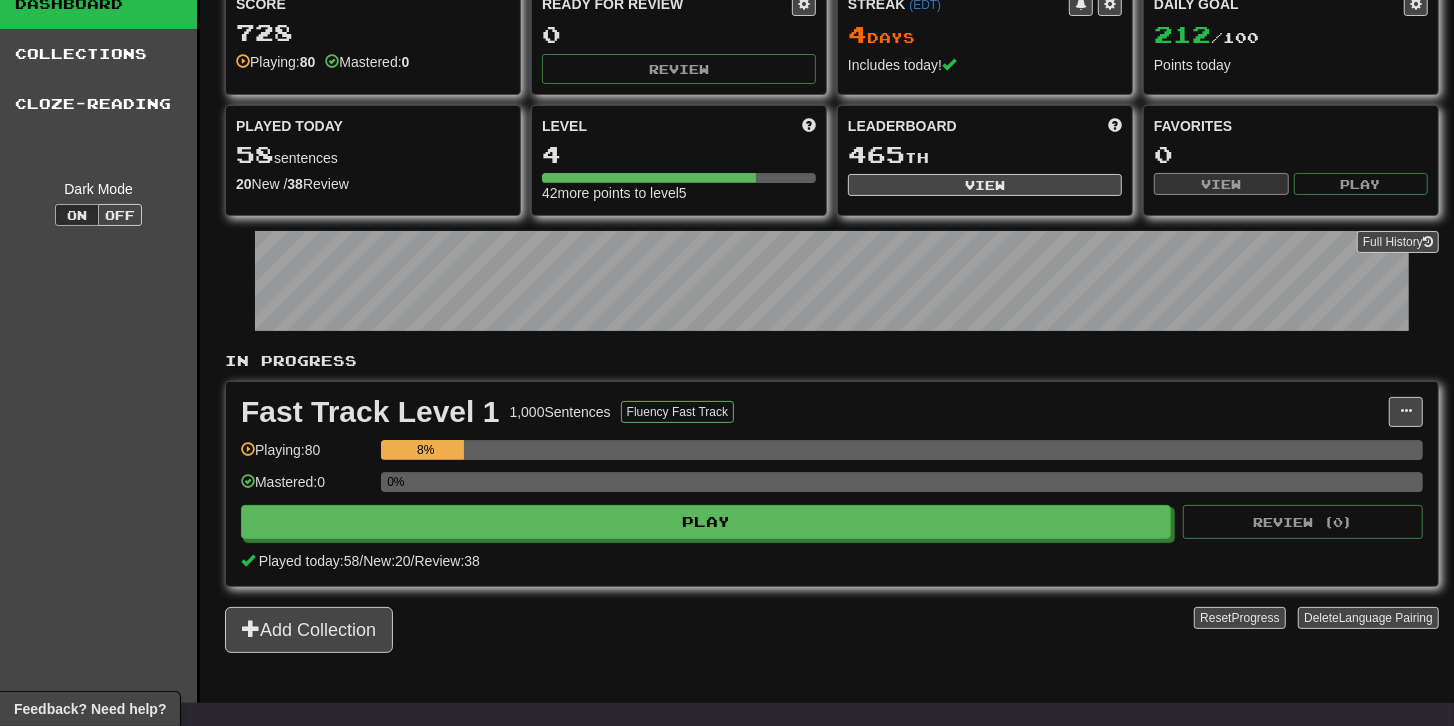 scroll, scrollTop: 228, scrollLeft: 0, axis: vertical 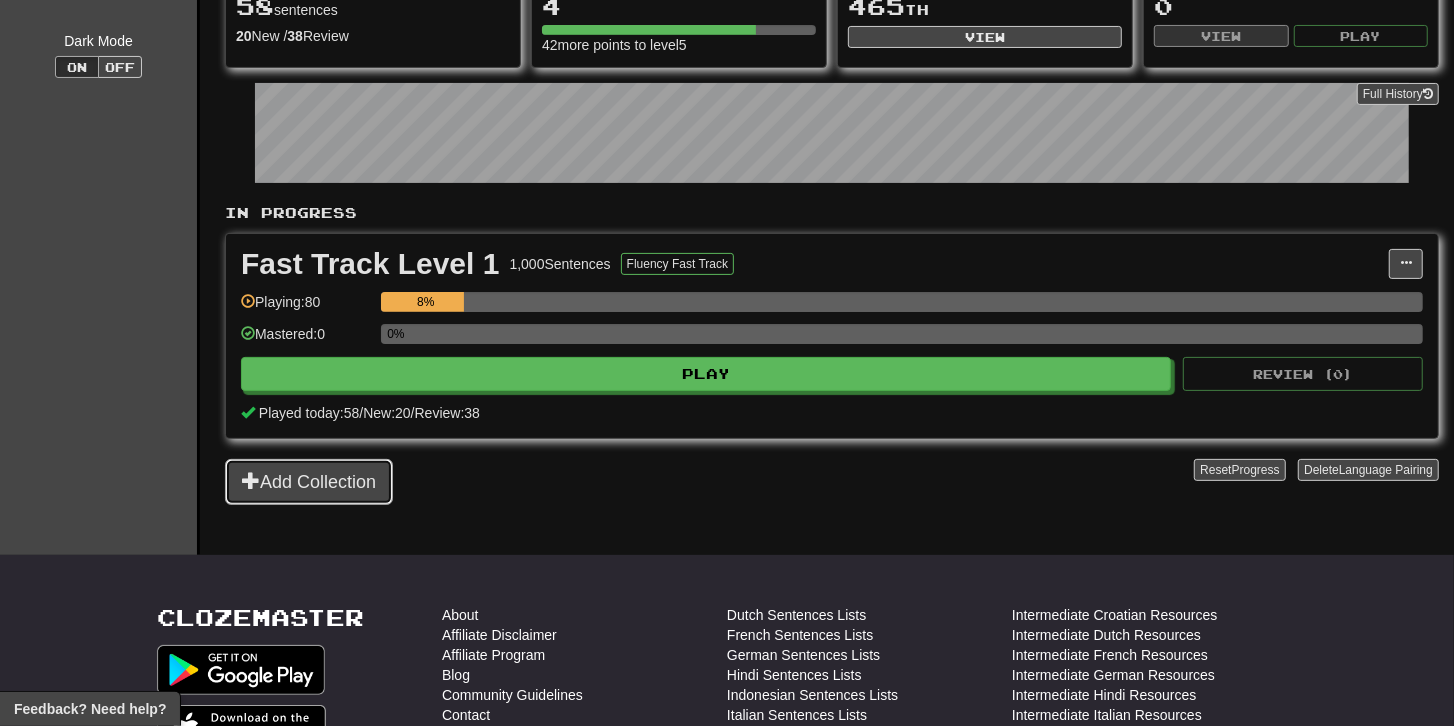 click on "Add Collection" at bounding box center (309, 482) 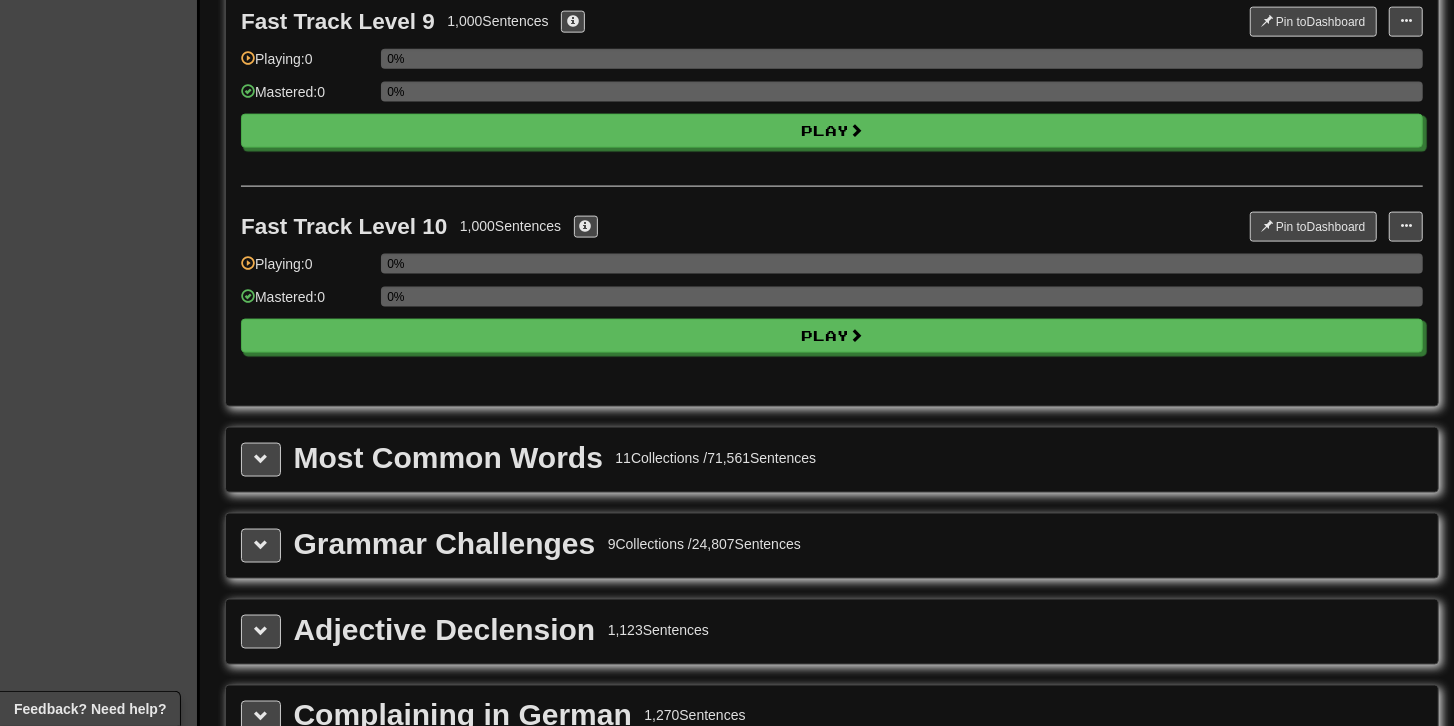 scroll, scrollTop: 1828, scrollLeft: 0, axis: vertical 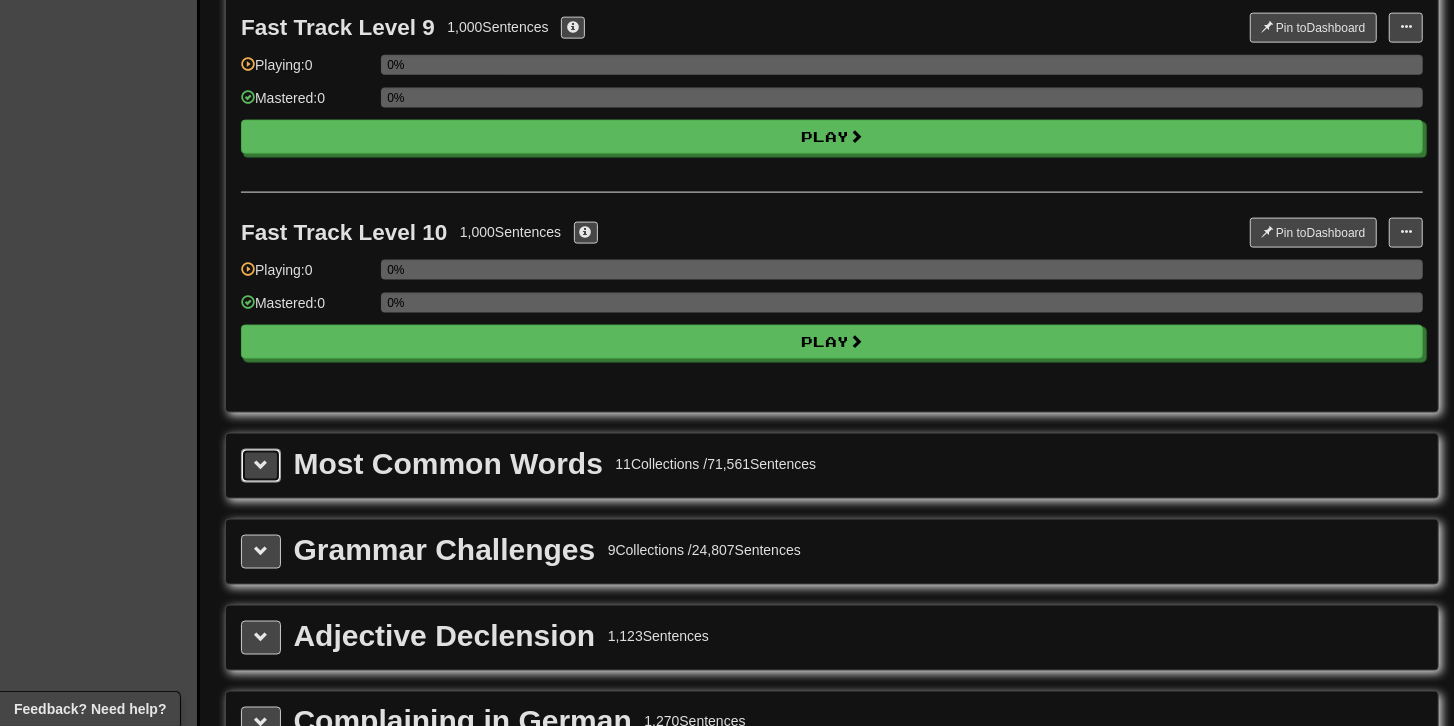 click at bounding box center [261, 466] 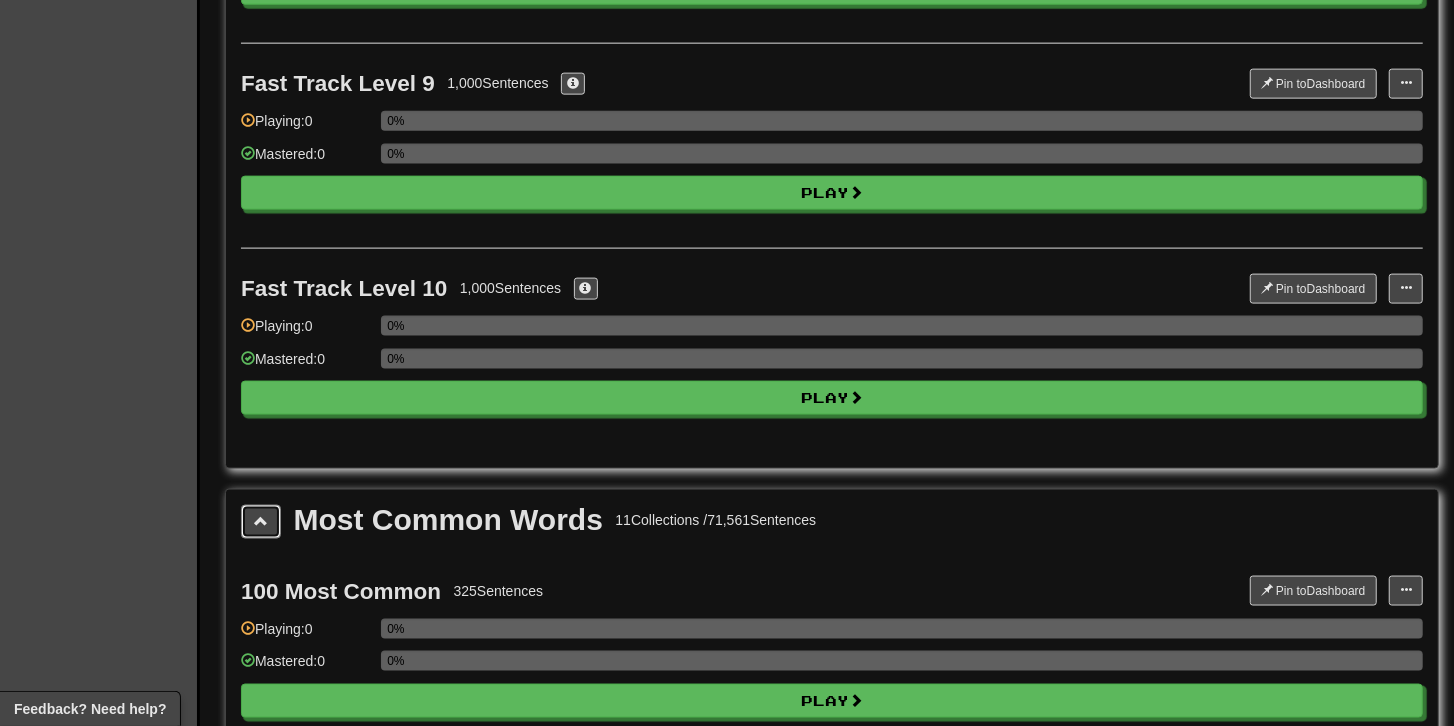scroll, scrollTop: 1771, scrollLeft: 0, axis: vertical 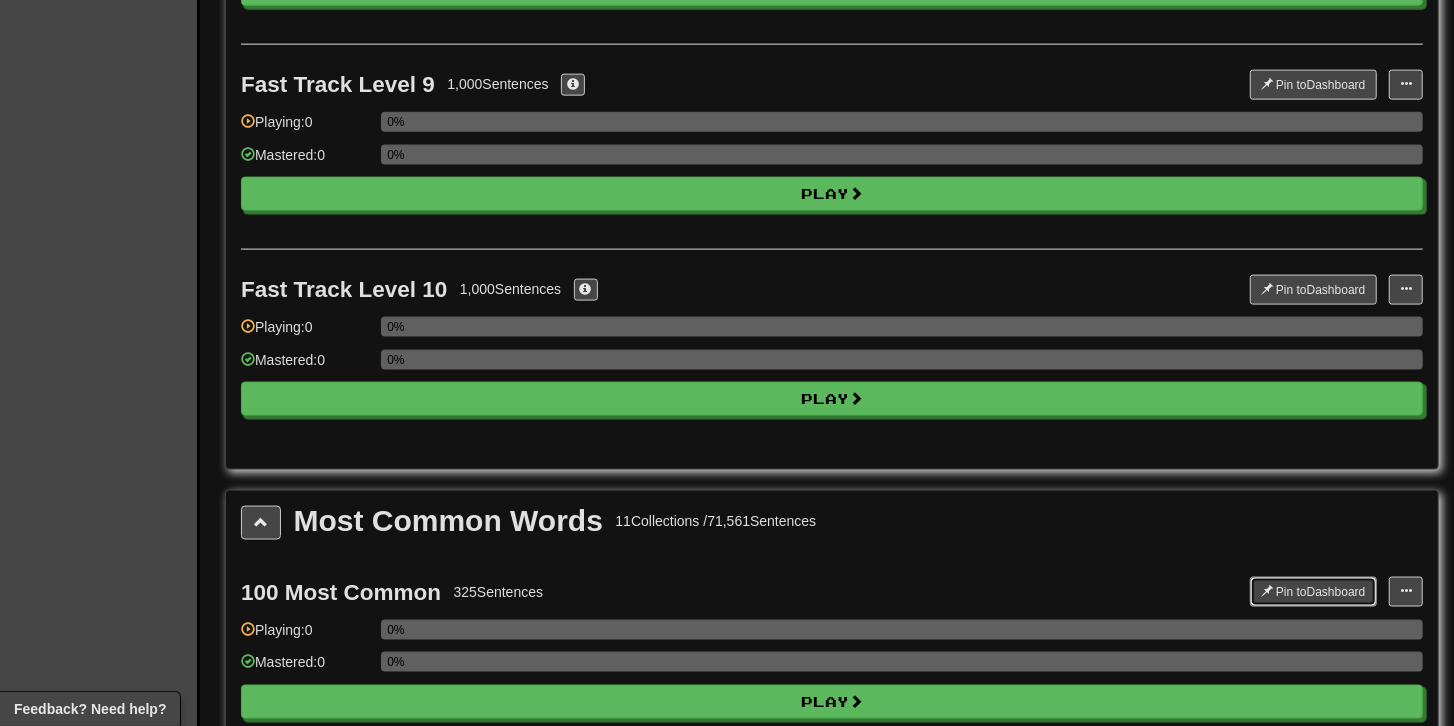 click on "Pin to  Dashboard" at bounding box center [1313, 592] 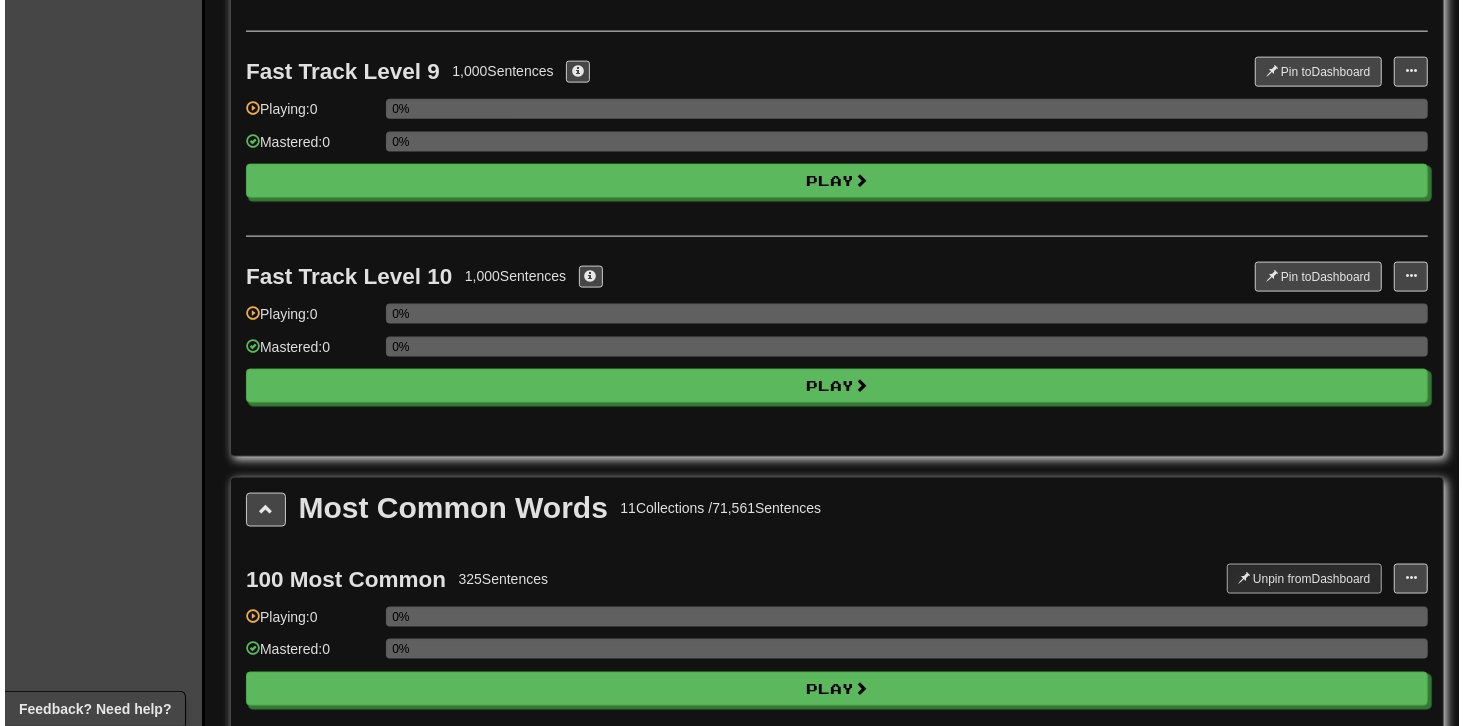 scroll, scrollTop: 1885, scrollLeft: 0, axis: vertical 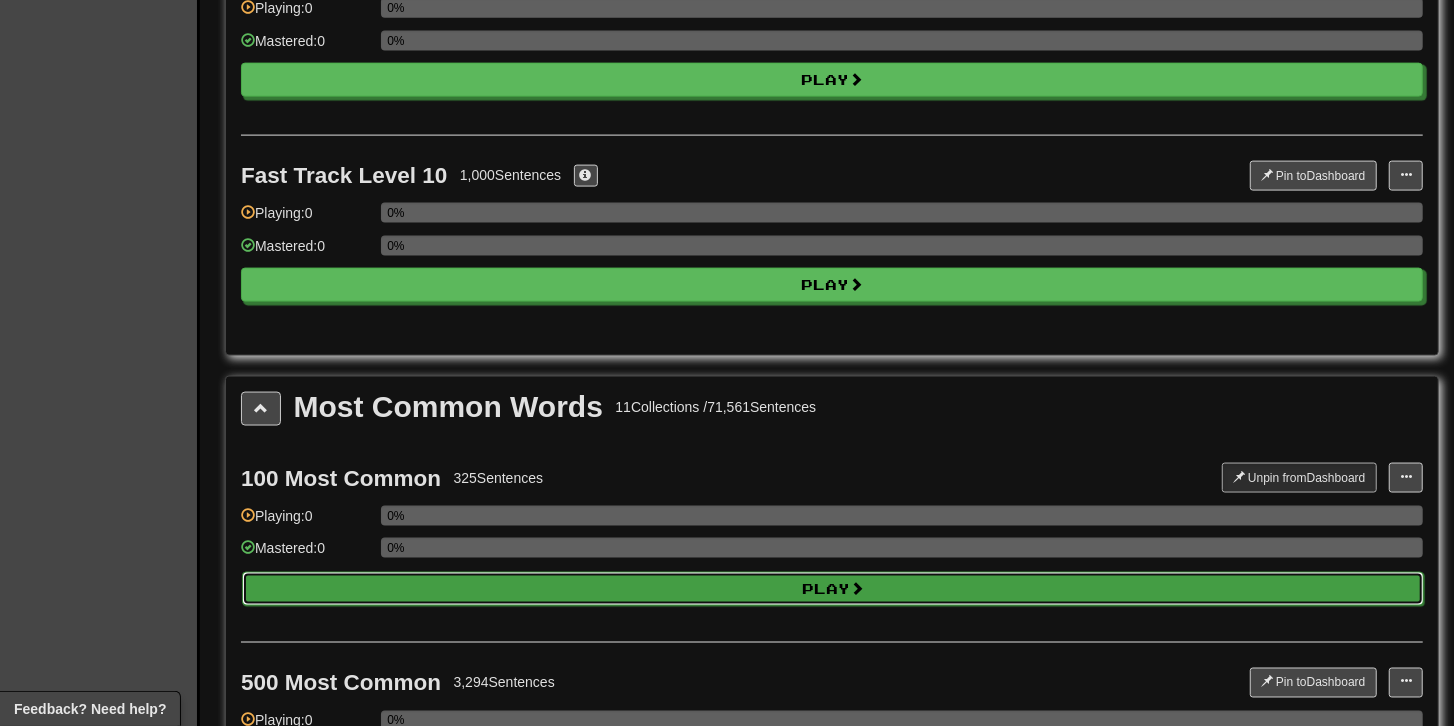 click on "Play" at bounding box center [833, 589] 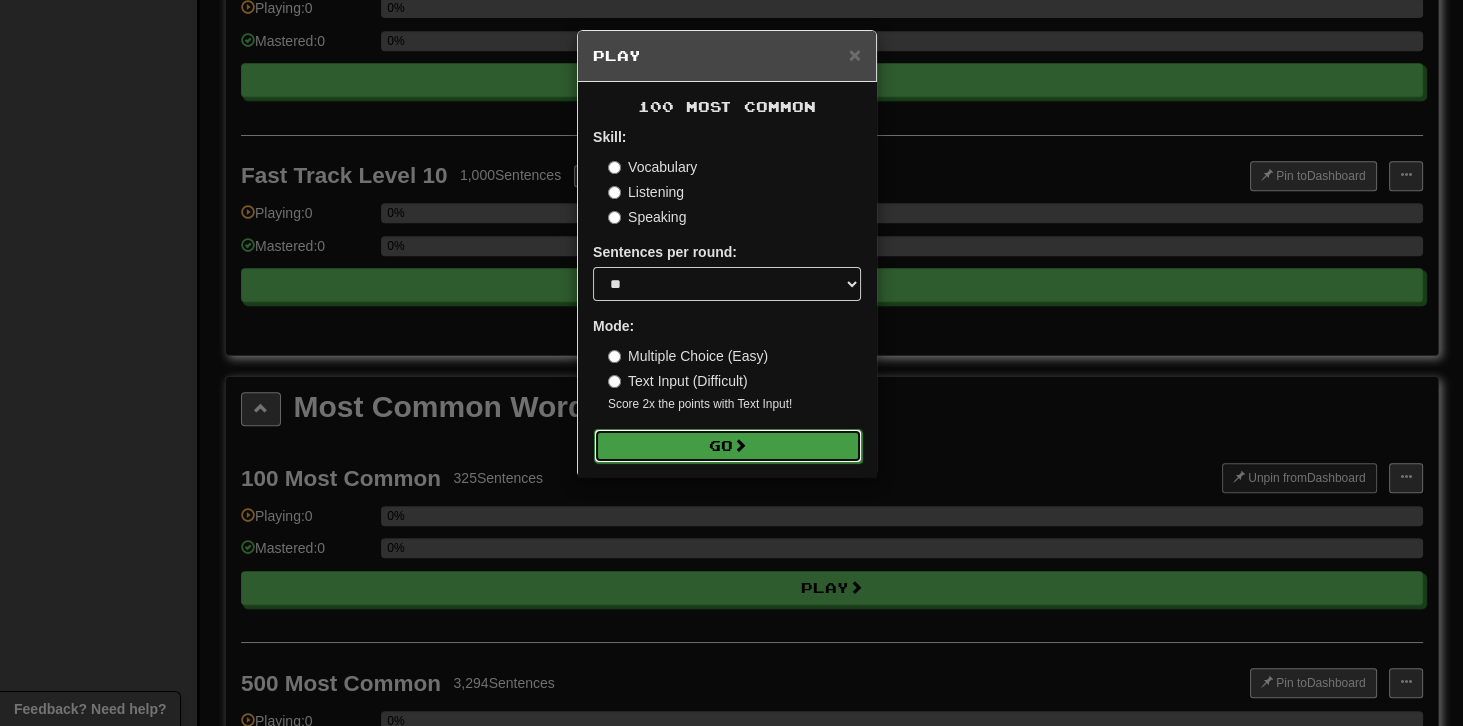 click on "Go" at bounding box center (728, 446) 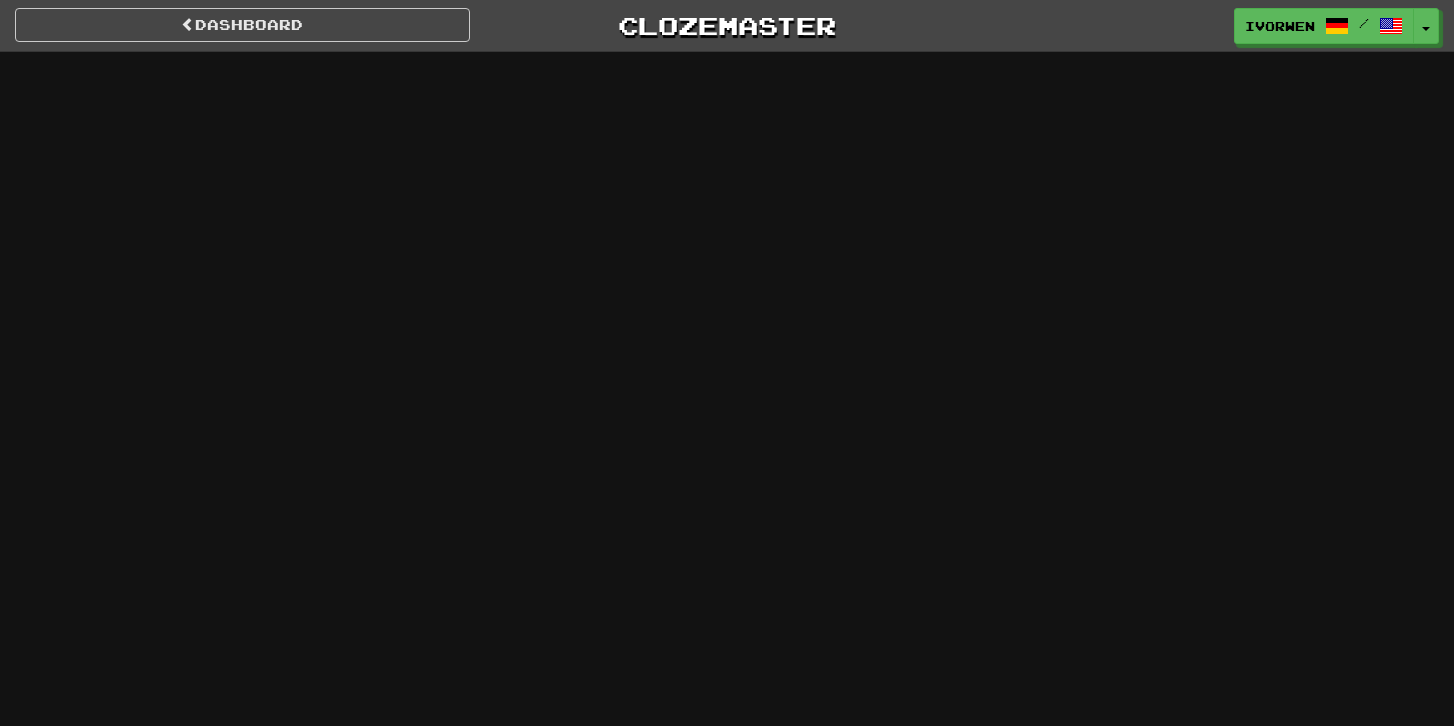 scroll, scrollTop: 0, scrollLeft: 0, axis: both 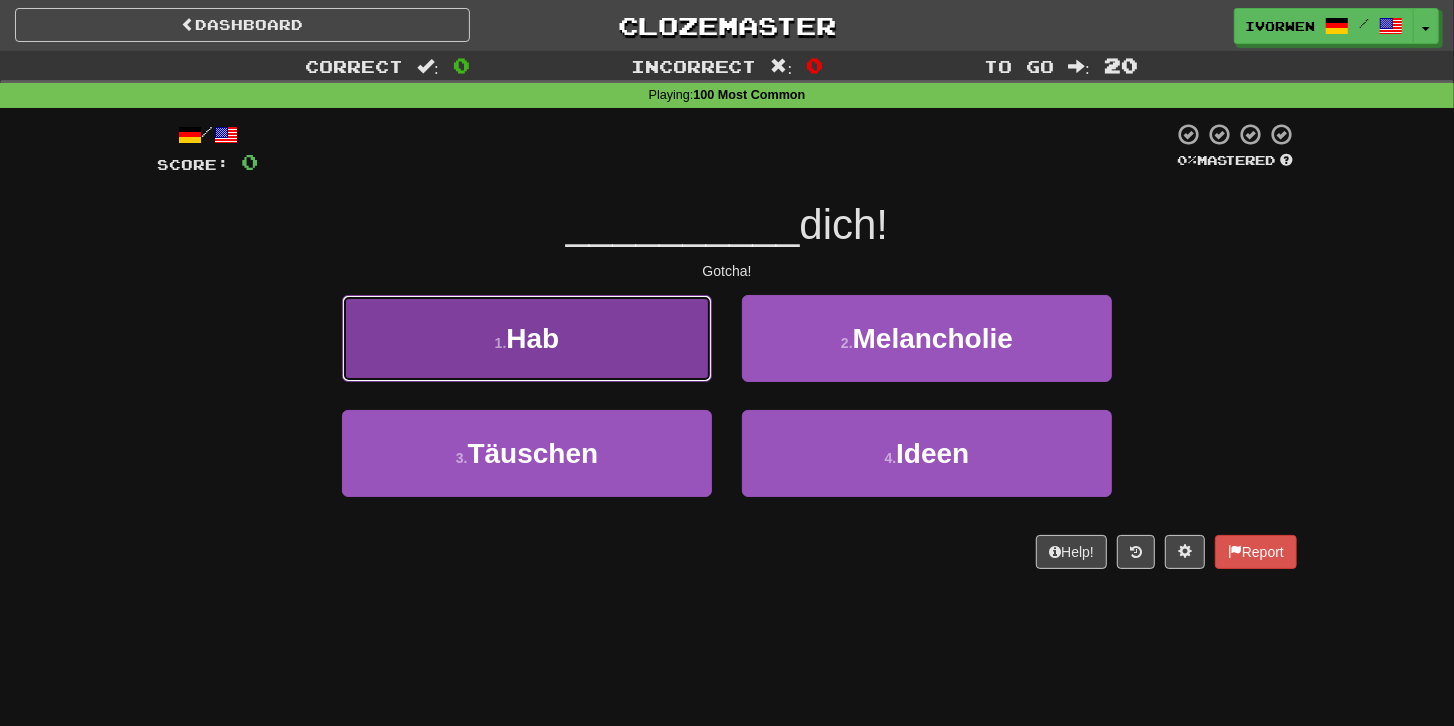 click on "Hab" at bounding box center [532, 338] 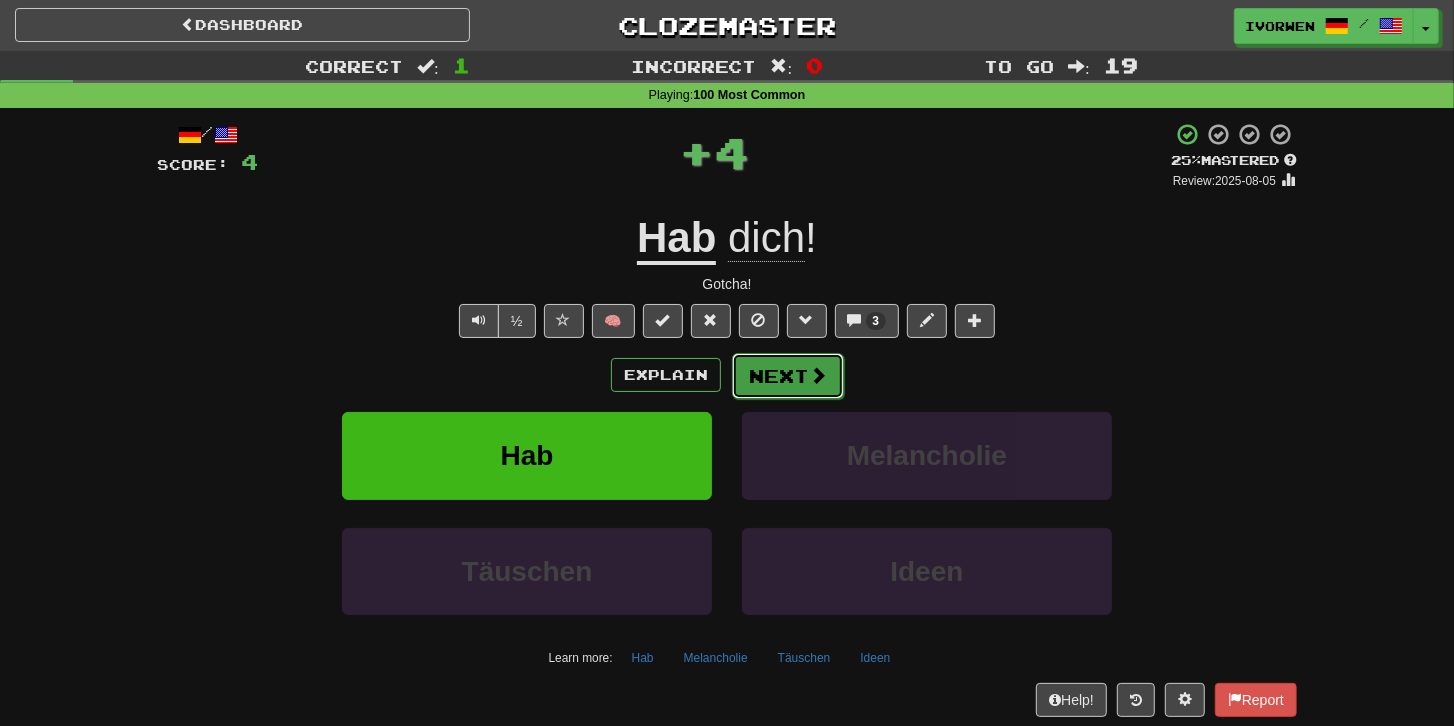click on "Next" at bounding box center (788, 376) 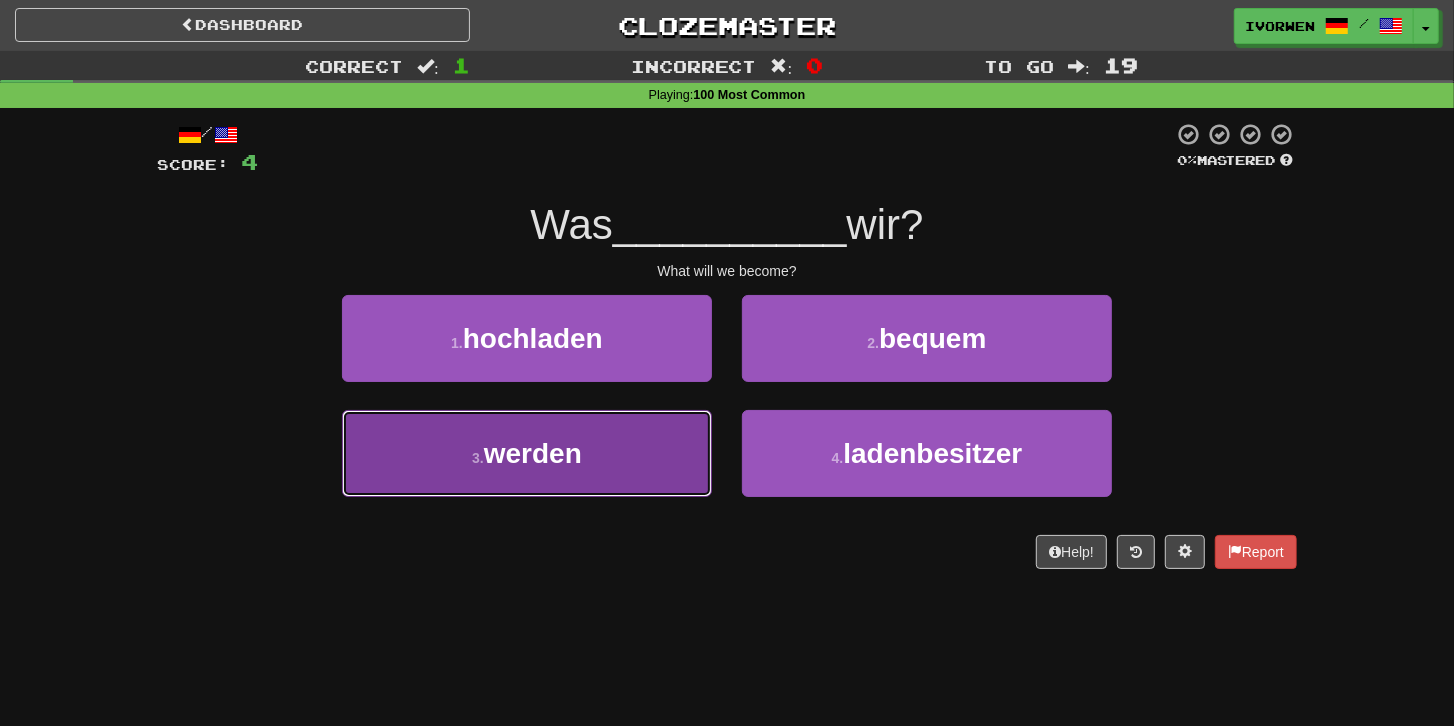 click on "3 .  werden" at bounding box center (527, 453) 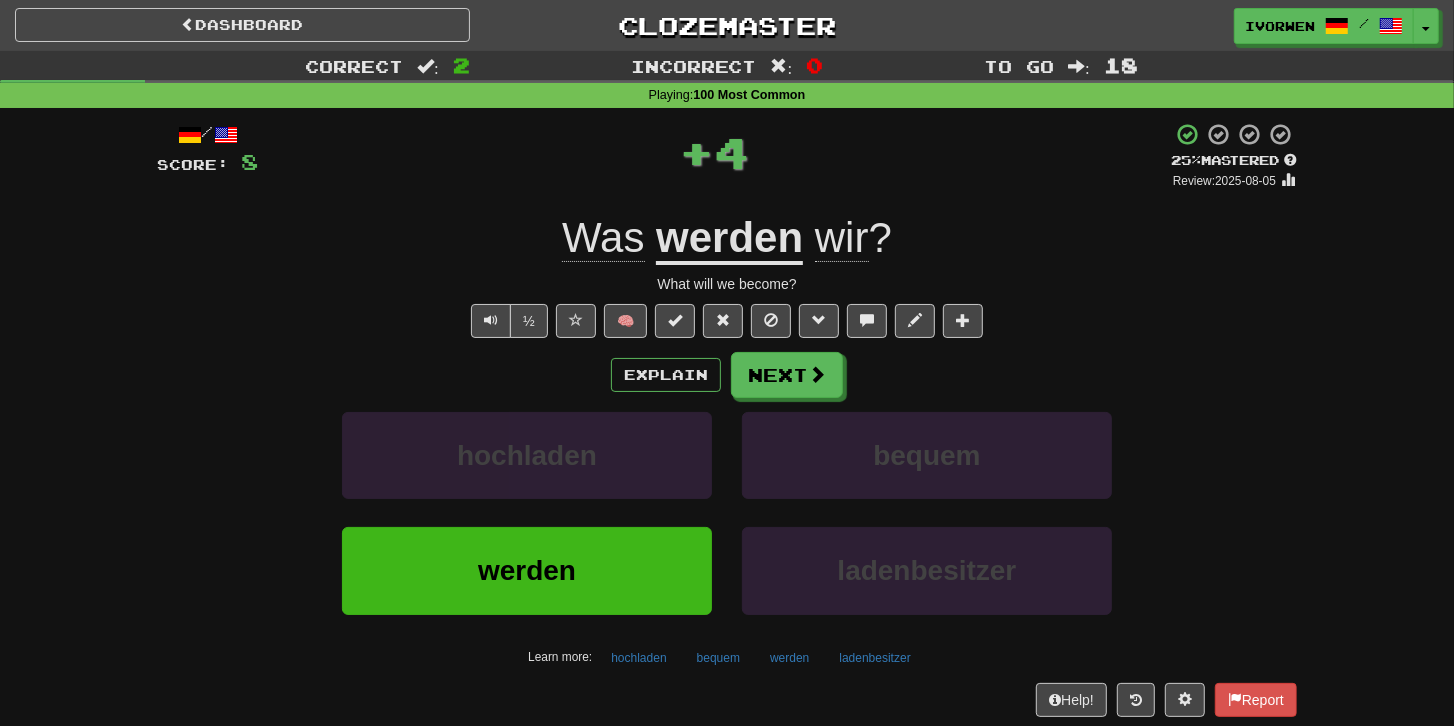 click on "Explain Next hochladen bequem werden ladenbesitzer Learn more: hochladen bequem werden ladenbesitzer" at bounding box center (727, 512) 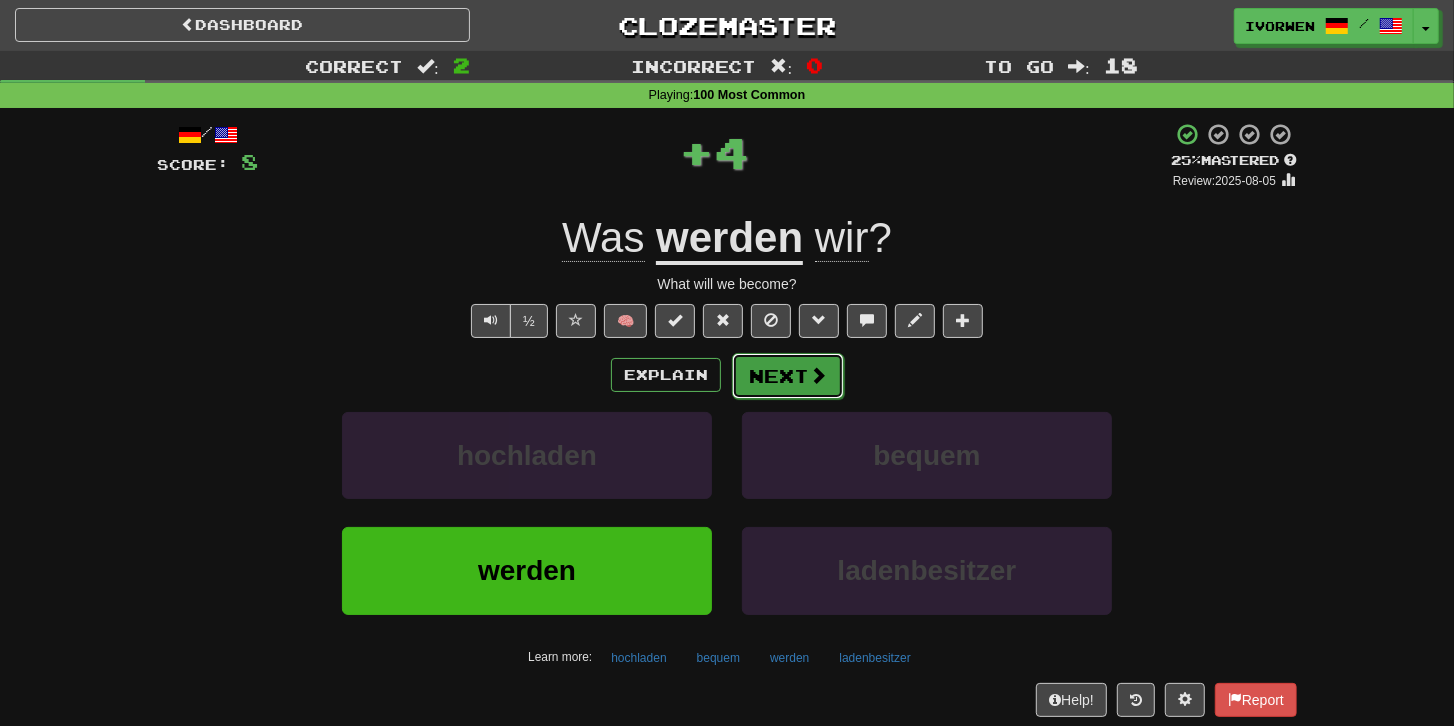 click on "Next" at bounding box center (788, 376) 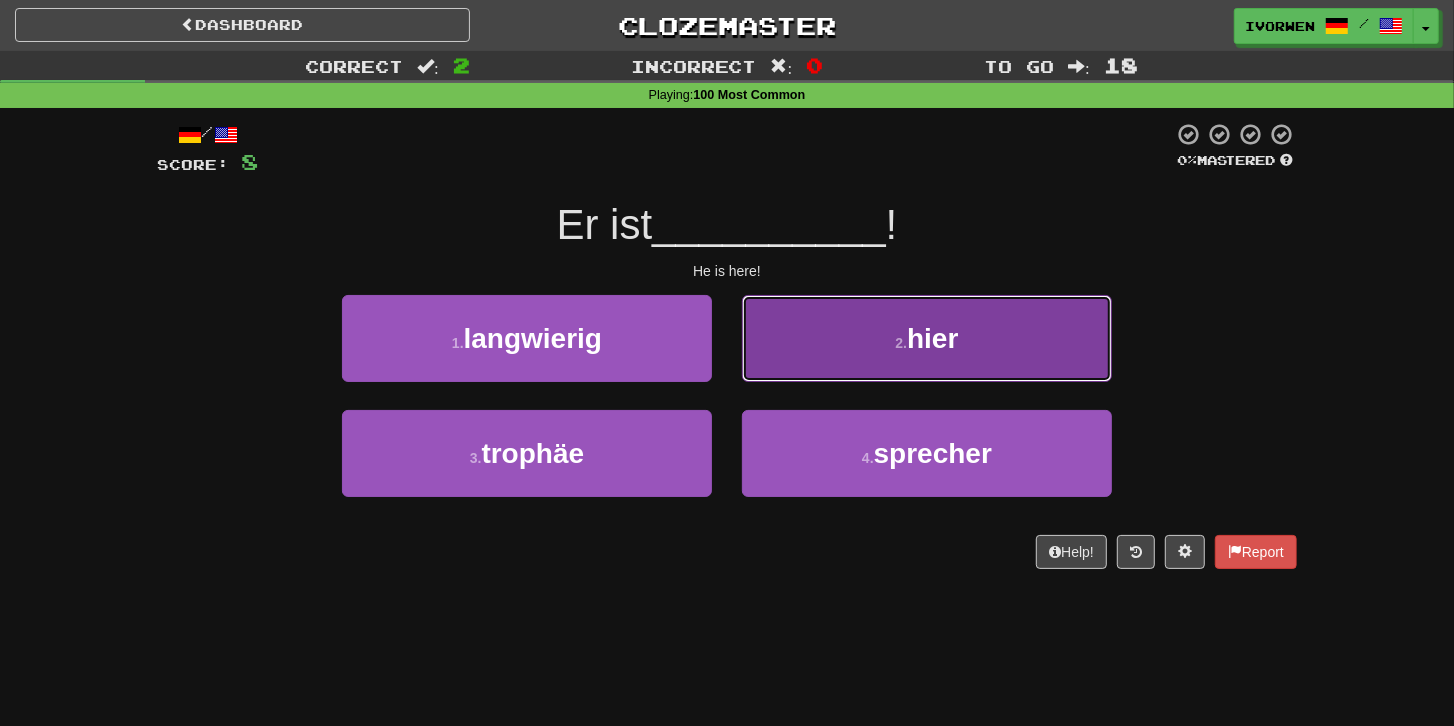 click on "hier" at bounding box center [932, 338] 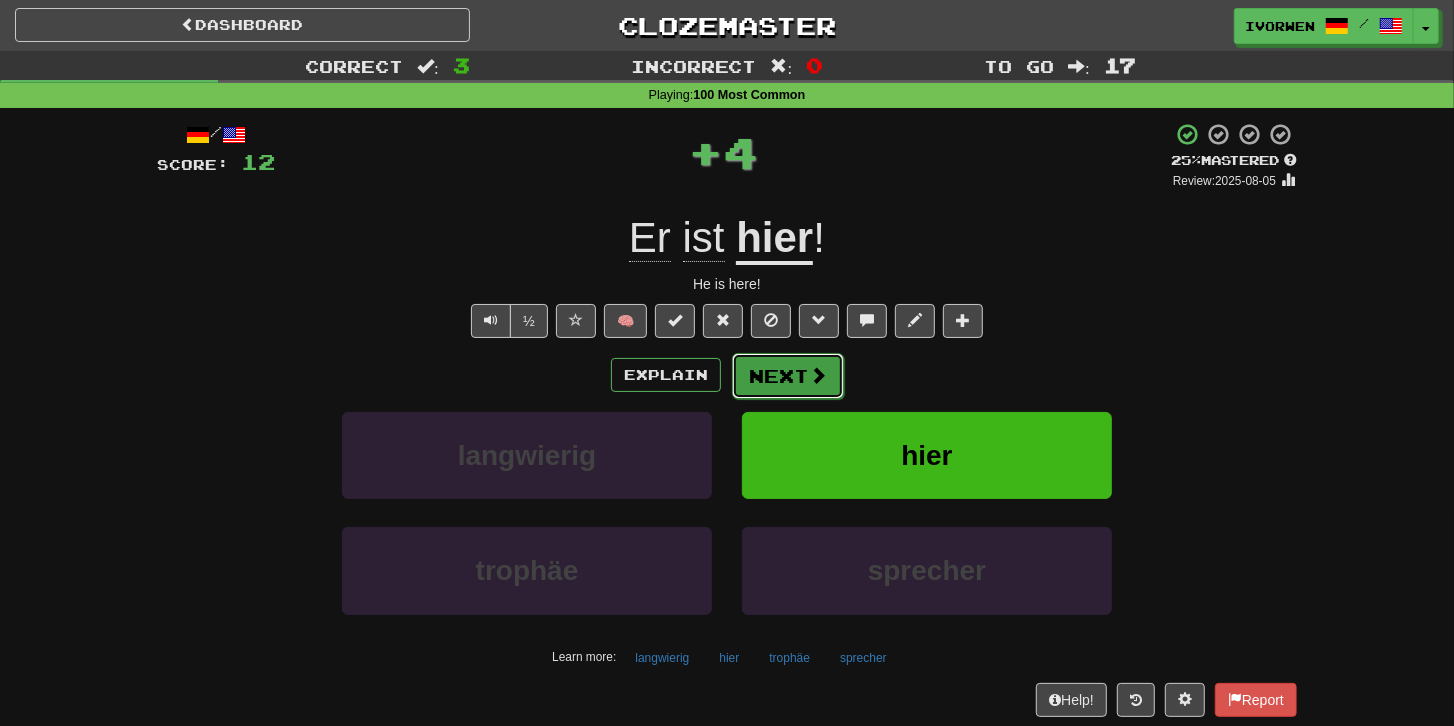 click at bounding box center [818, 375] 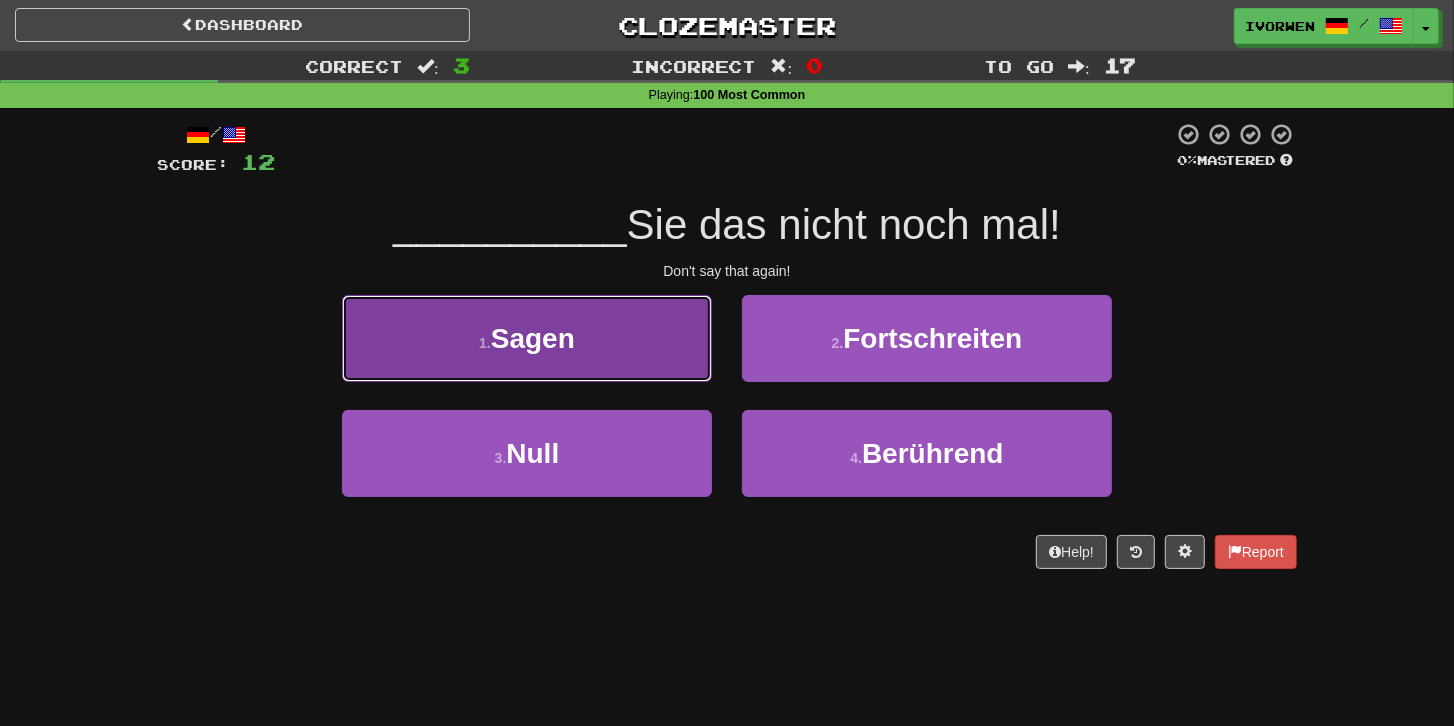 click on "1 .  Sagen" at bounding box center (527, 338) 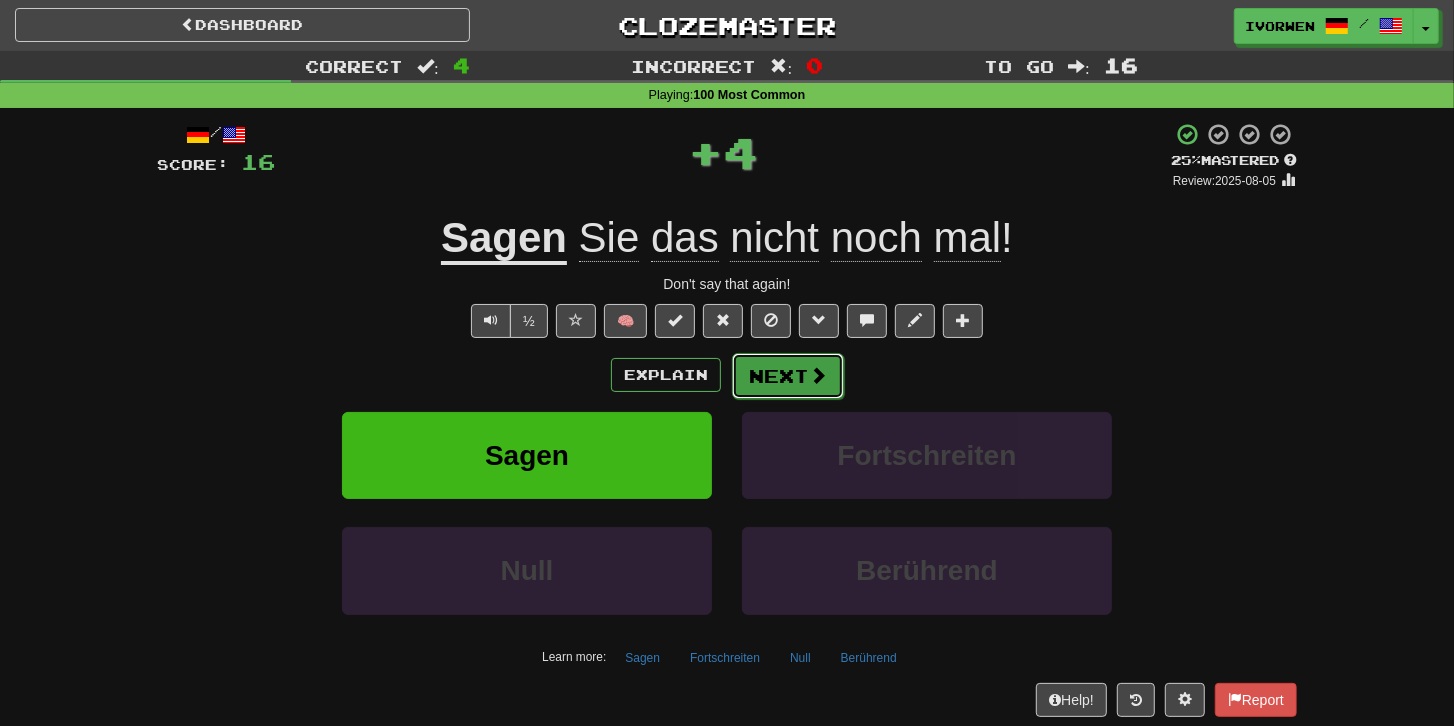 click on "Next" at bounding box center [788, 376] 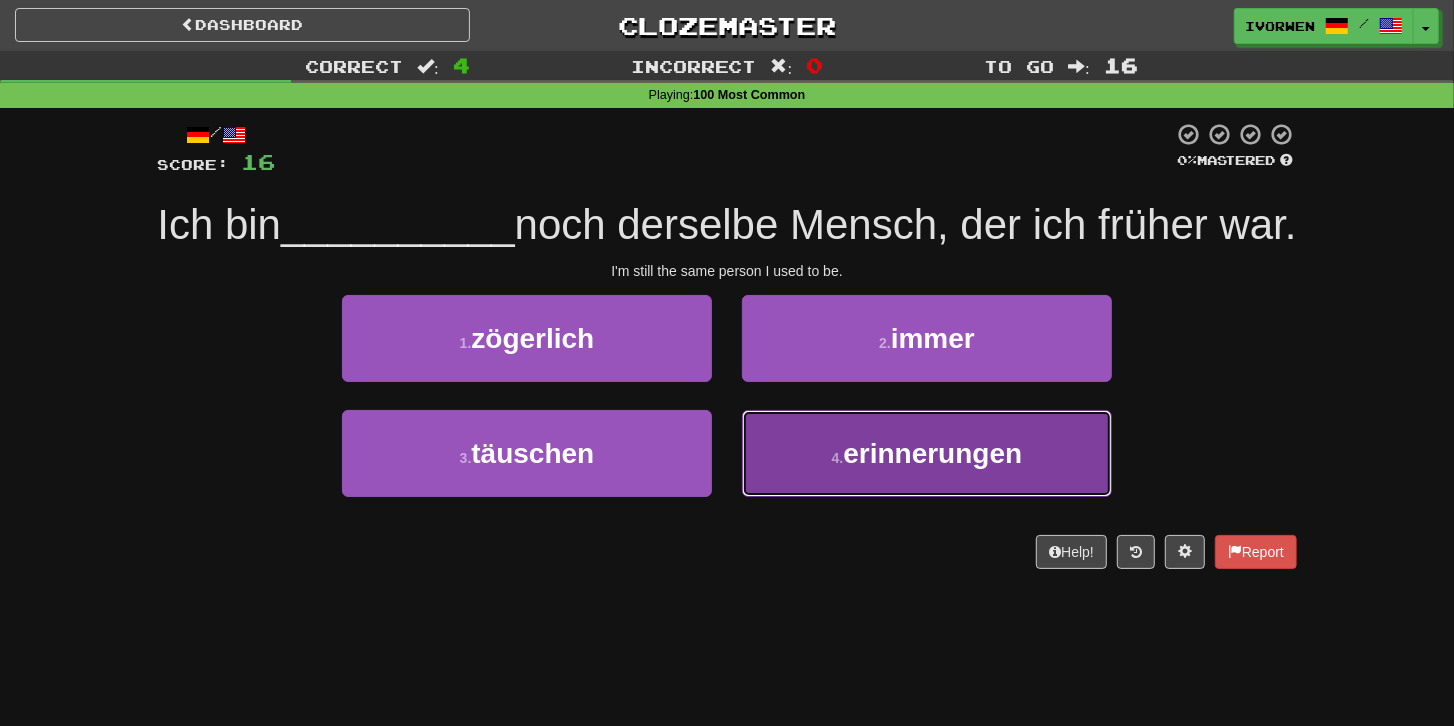 click on "erinnerungen" at bounding box center (932, 453) 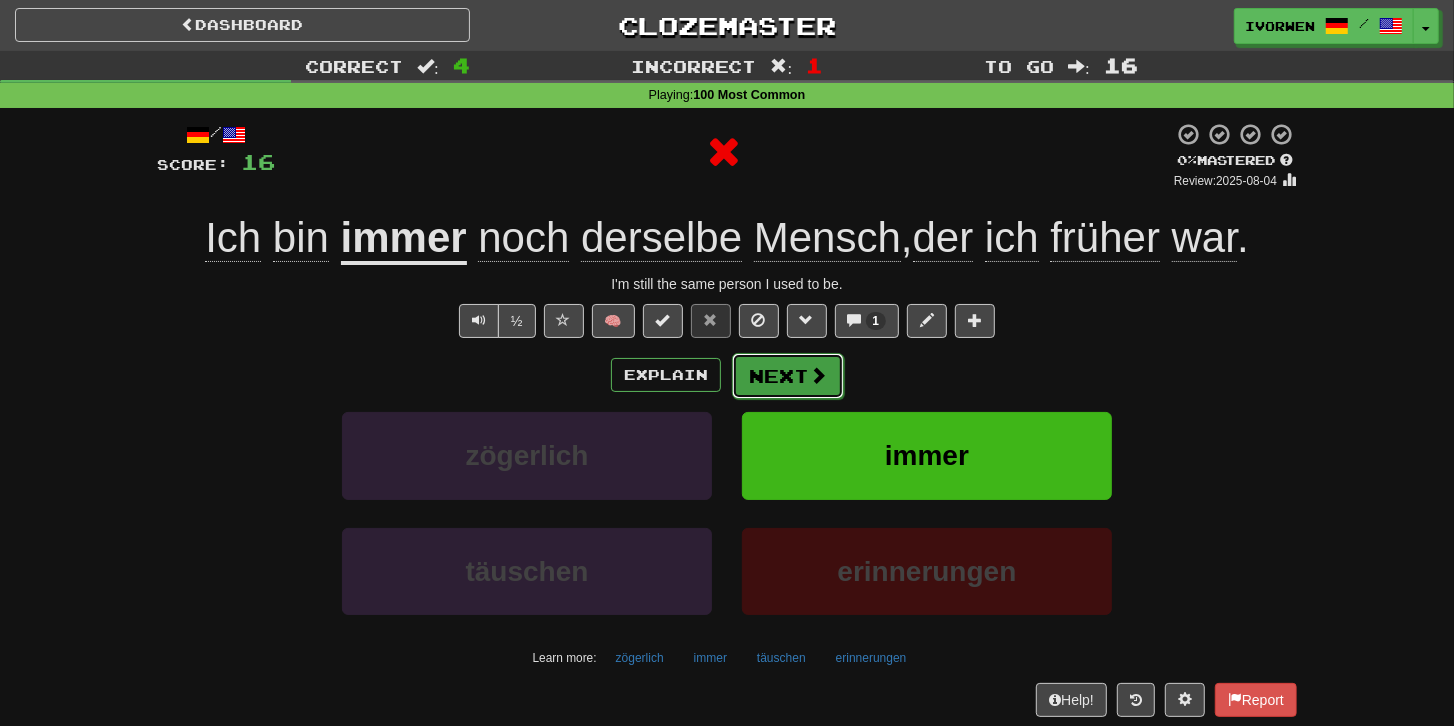 click on "Next" at bounding box center (788, 376) 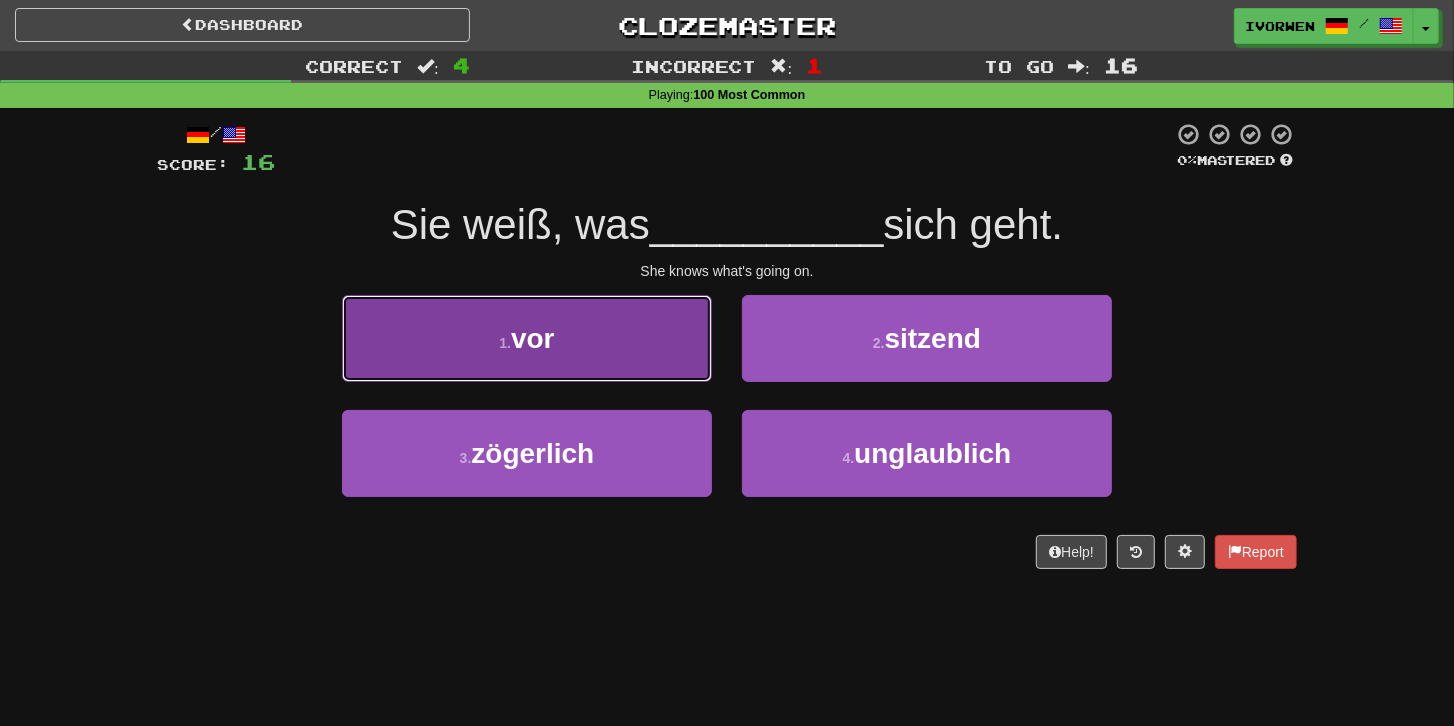 click on "1 .  vor" at bounding box center [527, 338] 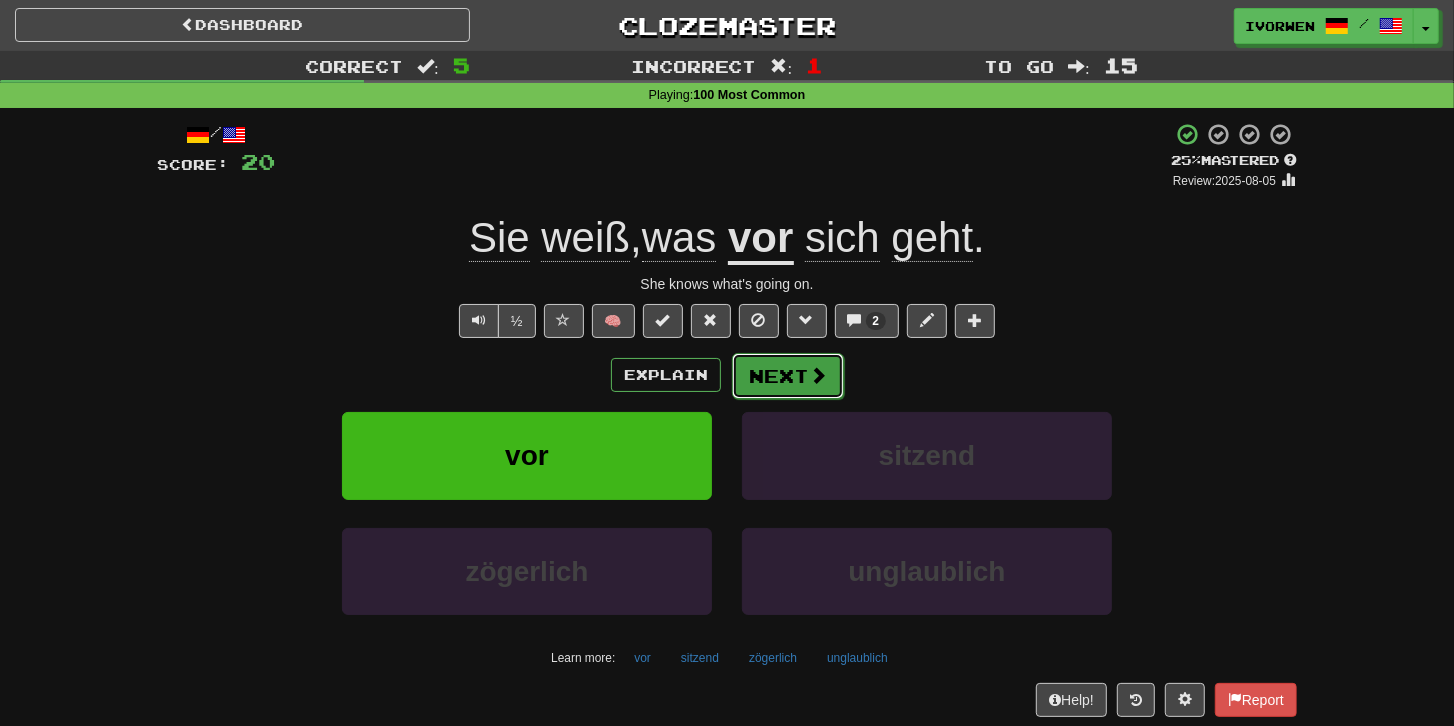 click on "Next" at bounding box center [788, 376] 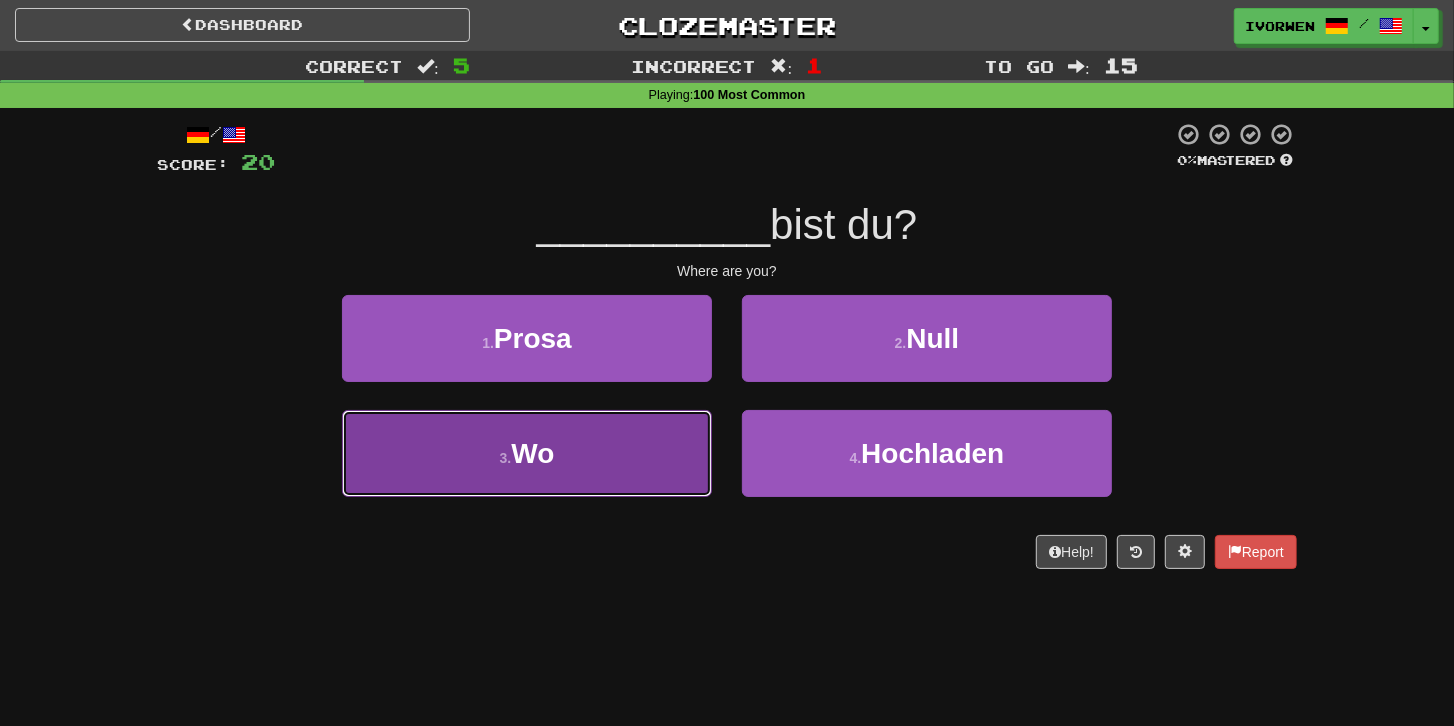 click on "3 .  Wo" at bounding box center (527, 453) 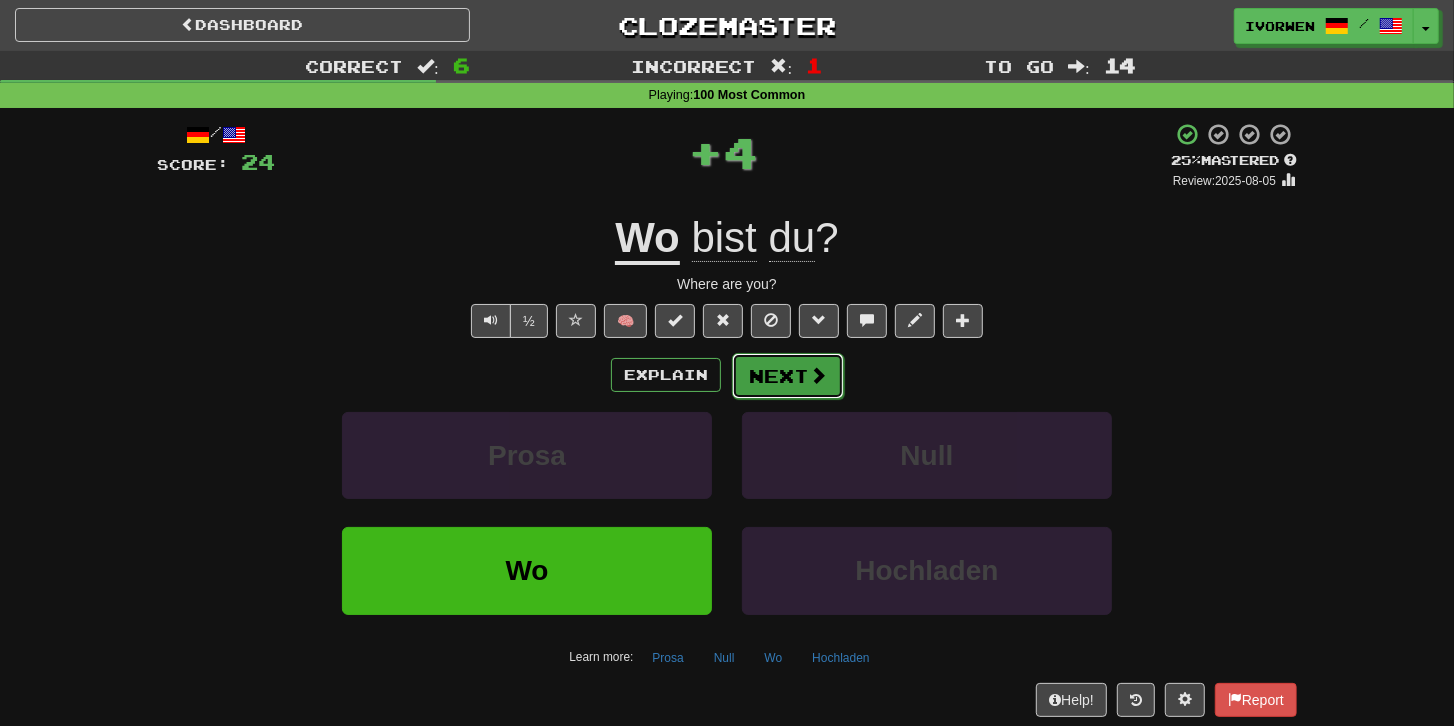 click on "Next" at bounding box center [788, 376] 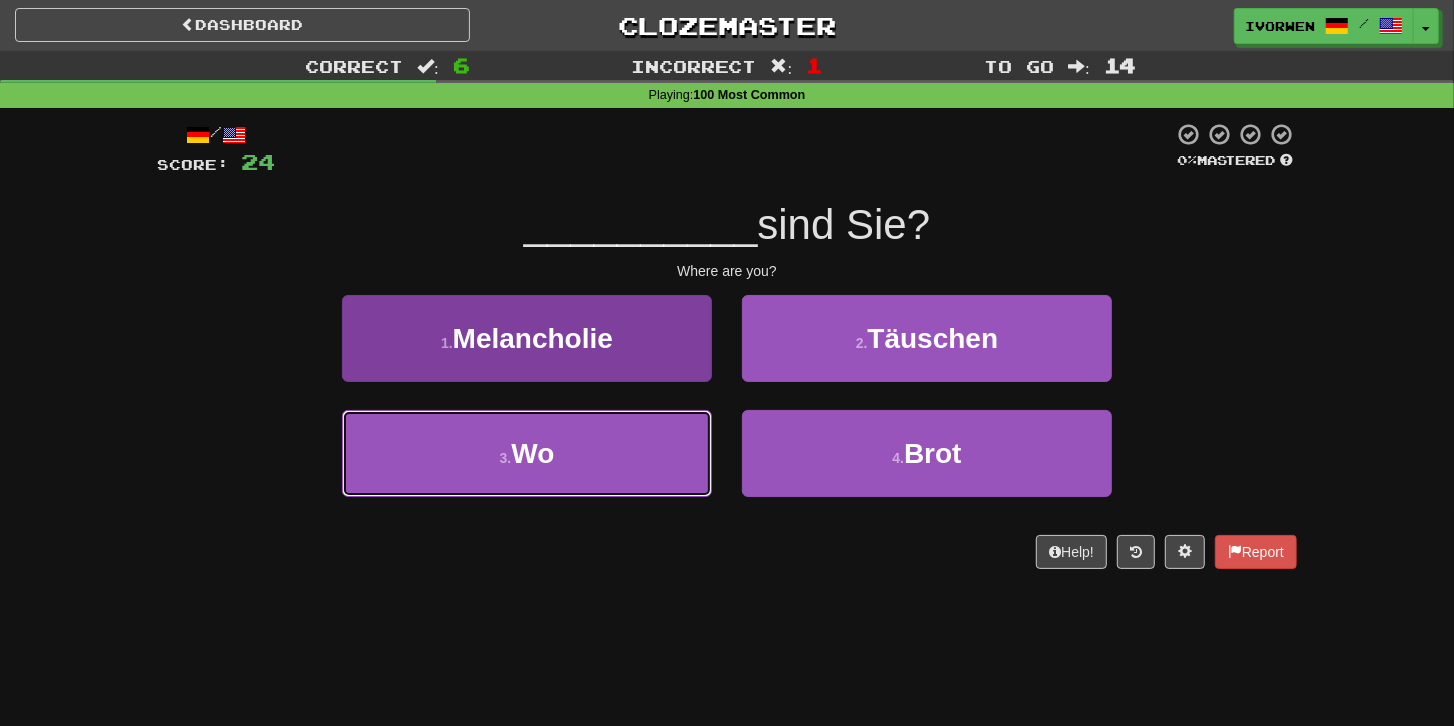 drag, startPoint x: 574, startPoint y: 452, endPoint x: 600, endPoint y: 446, distance: 26.683329 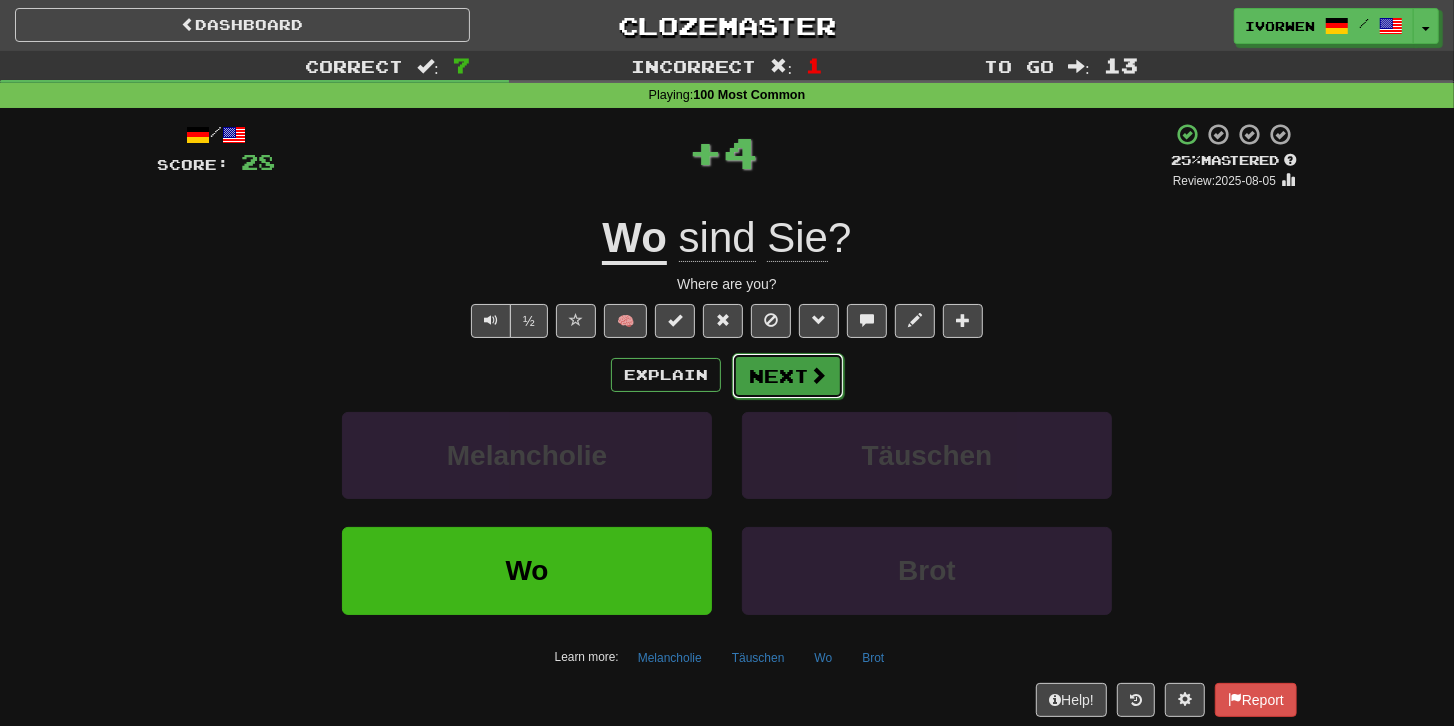 click on "Next" at bounding box center [788, 376] 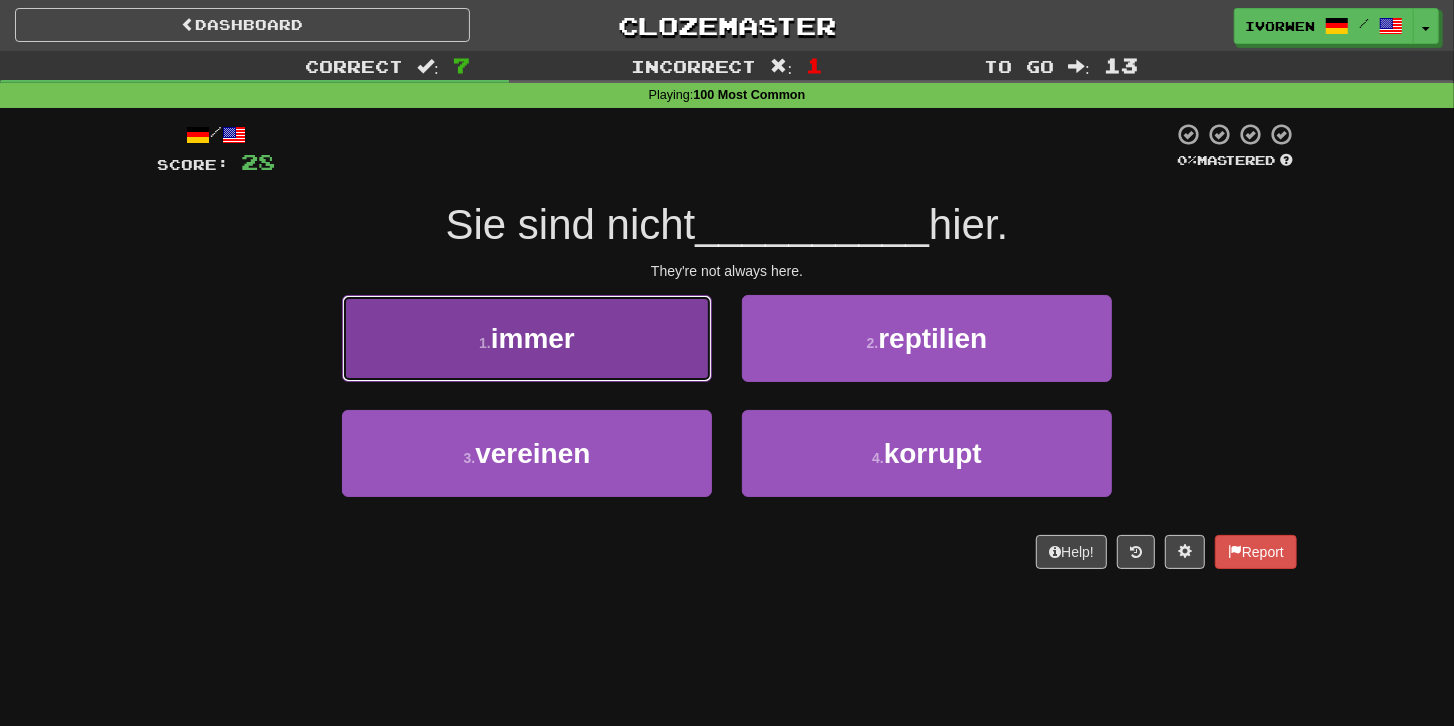click on "1 .  immer" at bounding box center [527, 338] 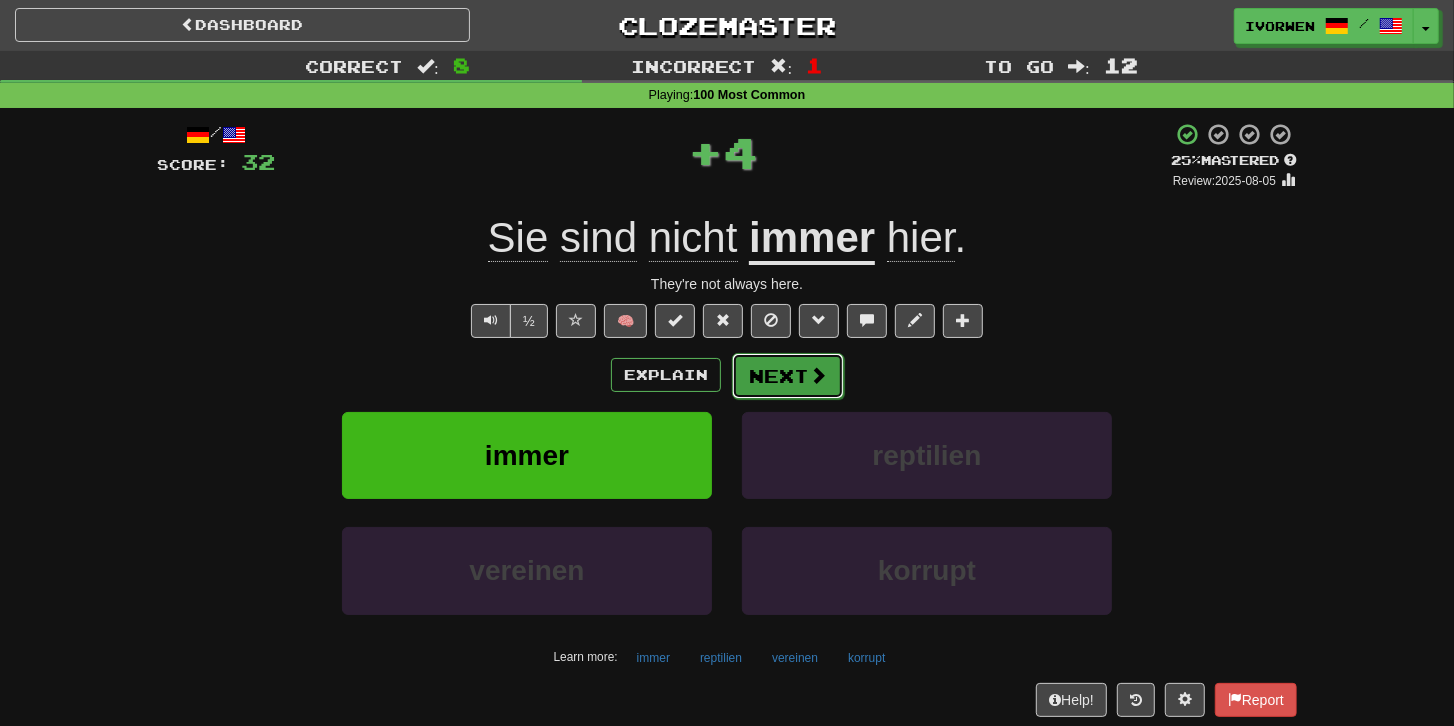click on "Next" at bounding box center [788, 376] 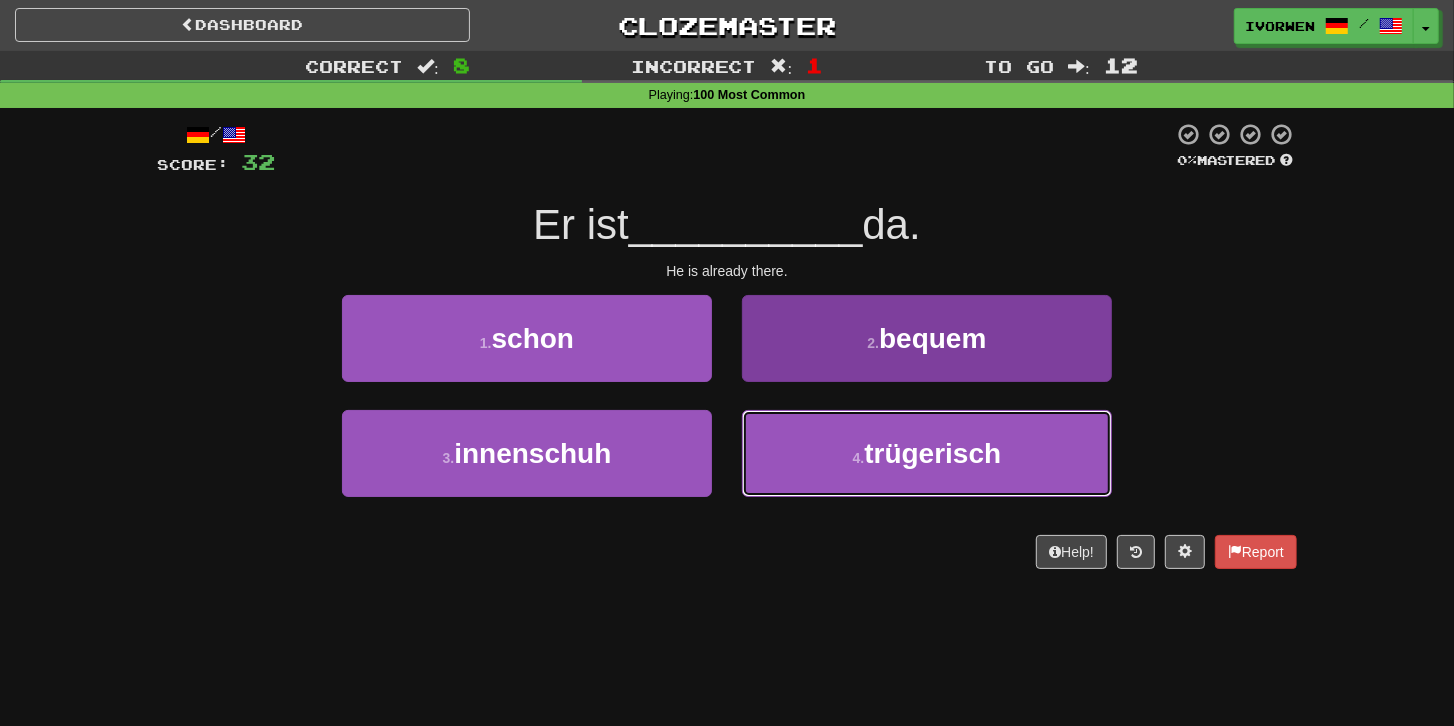 click on "trügerisch" at bounding box center (932, 453) 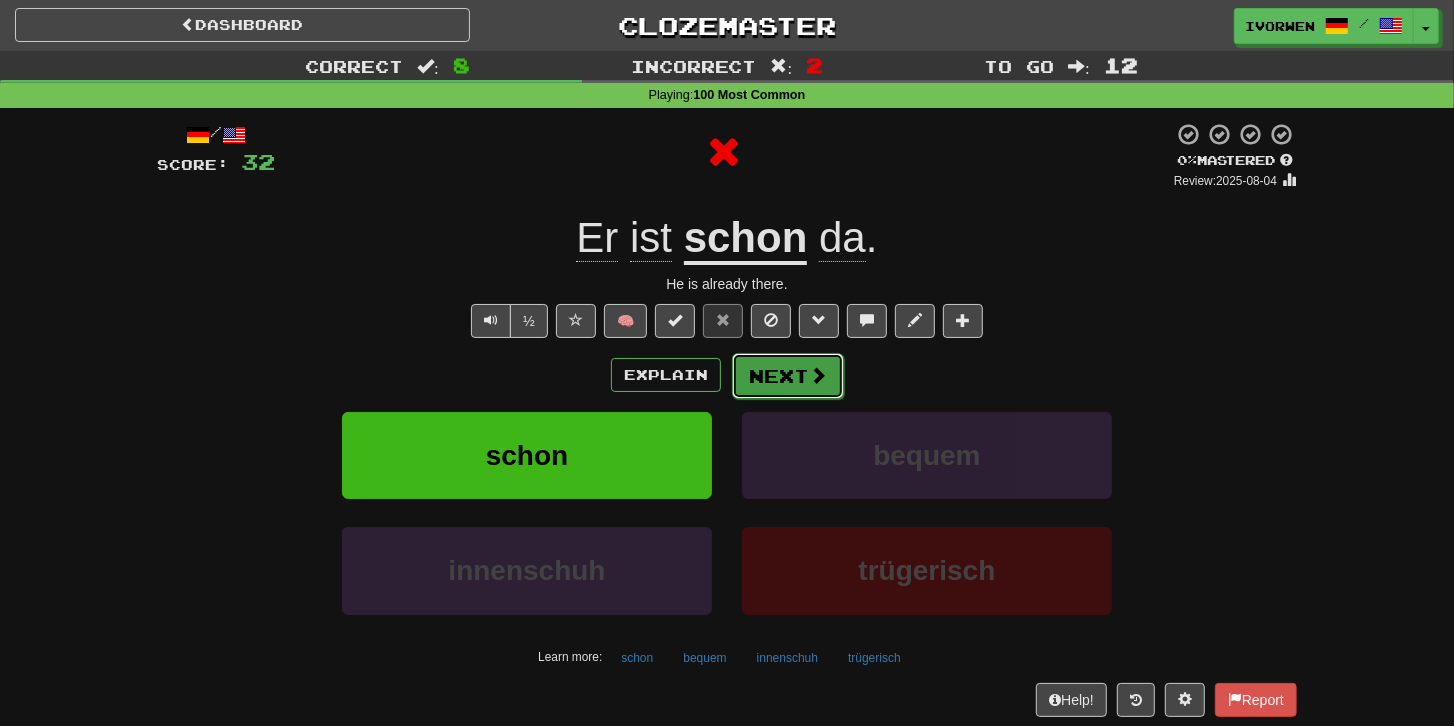 click on "Next" at bounding box center (788, 376) 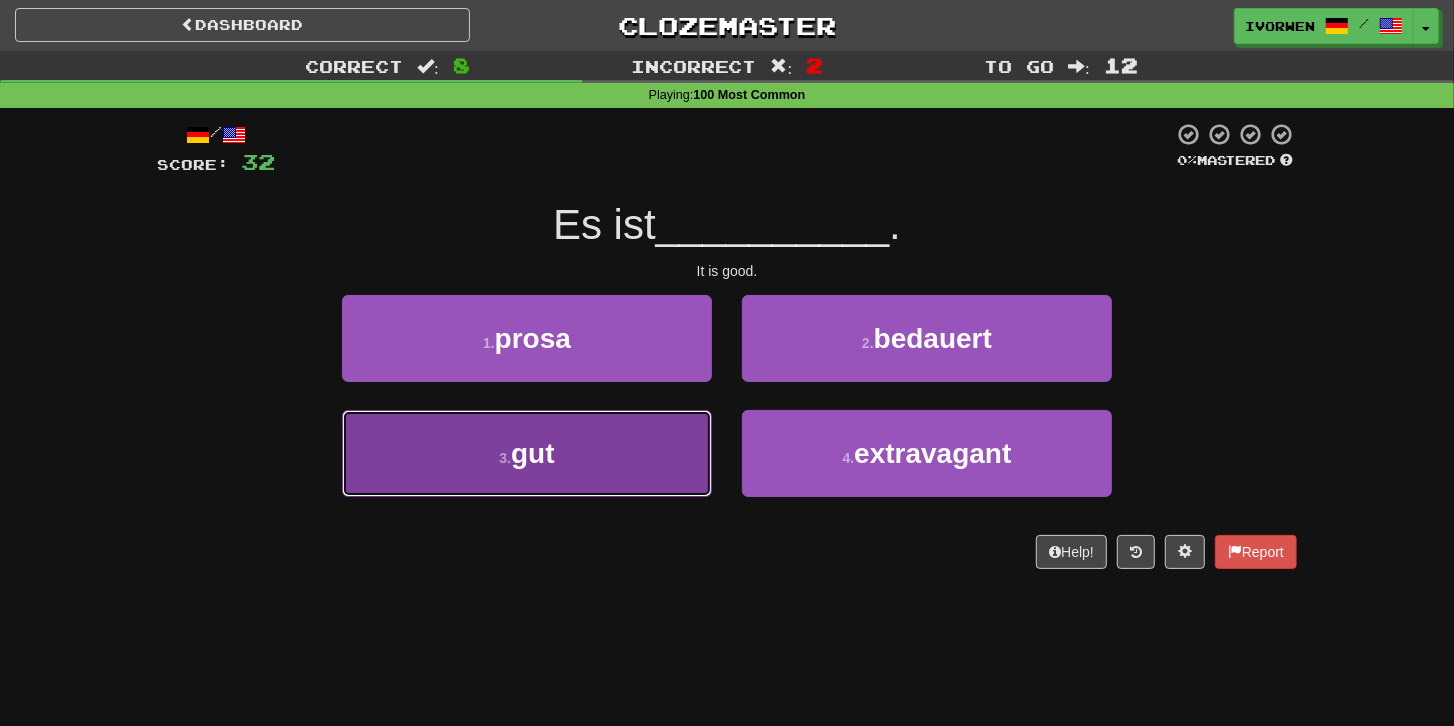 click on "3 .  gut" at bounding box center [527, 453] 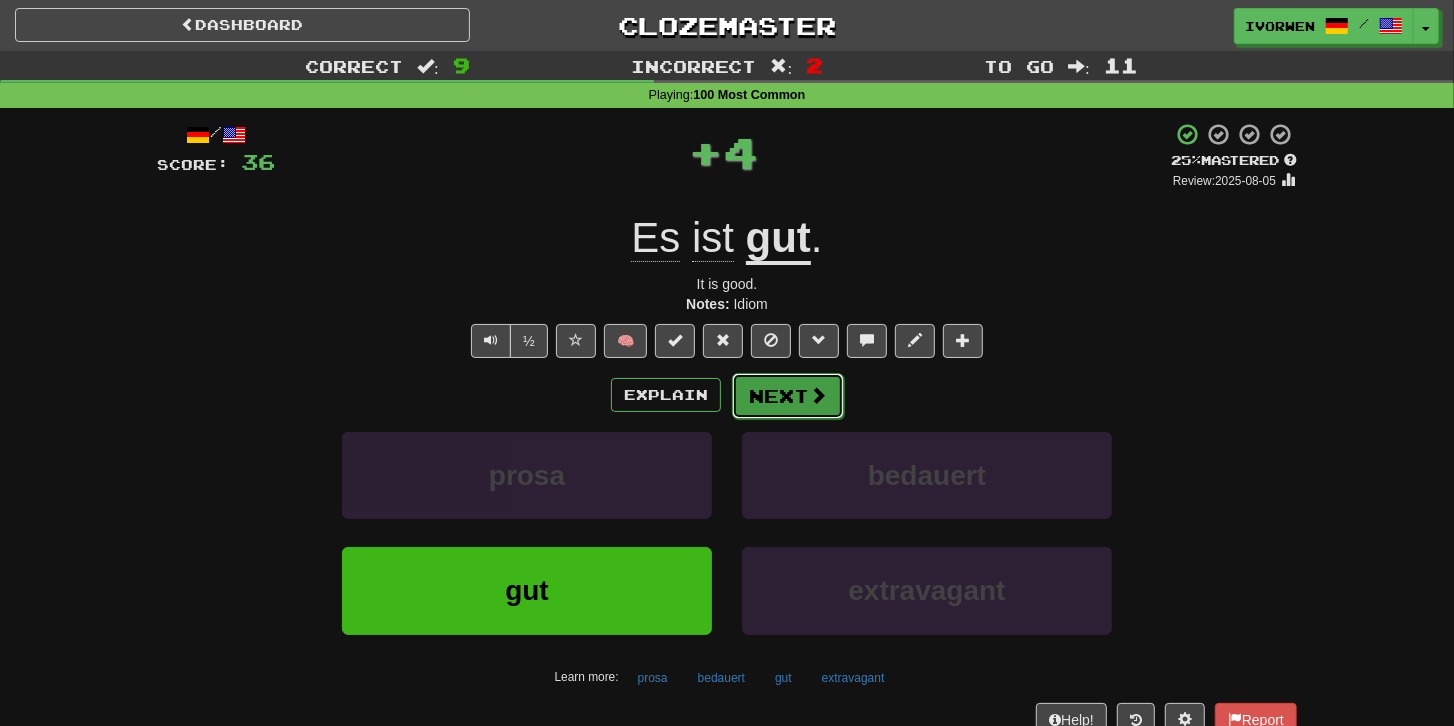 click on "Next" at bounding box center [788, 396] 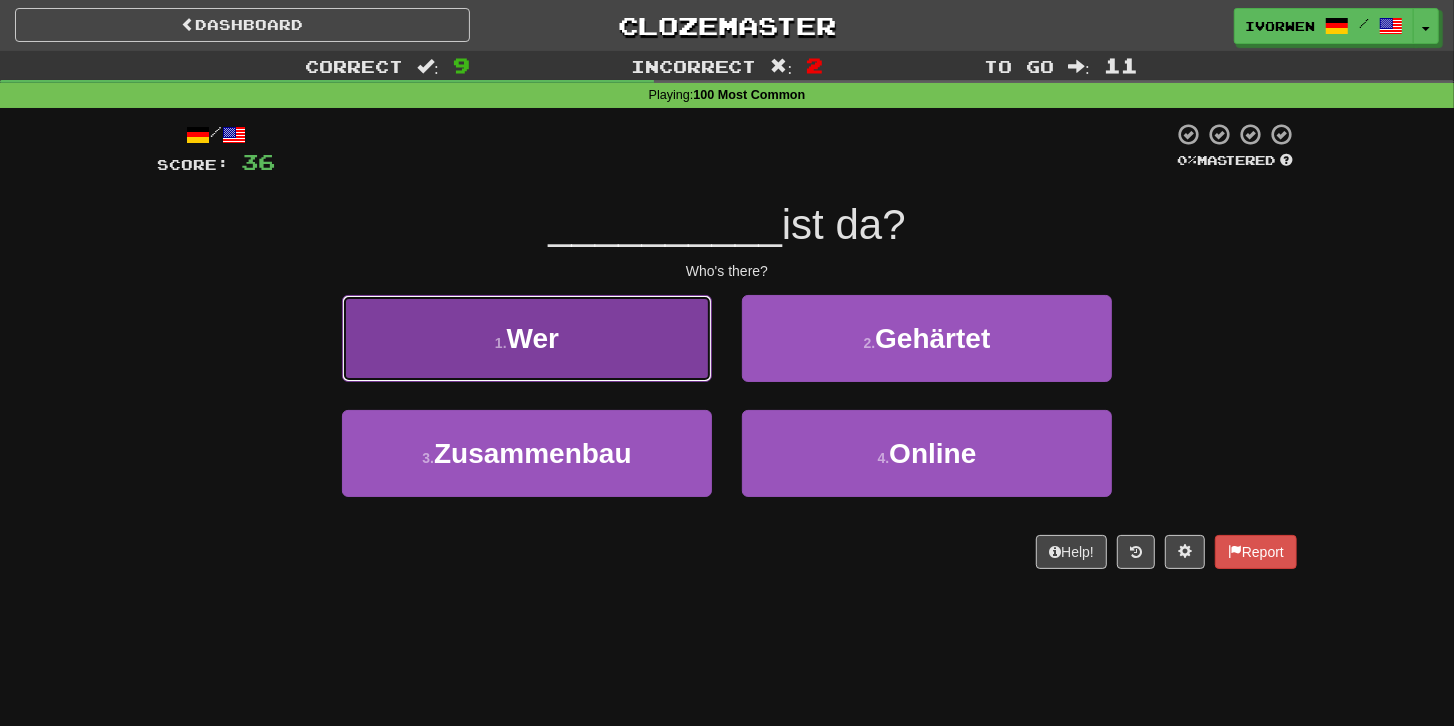 click on "1 .  Wer" at bounding box center [527, 338] 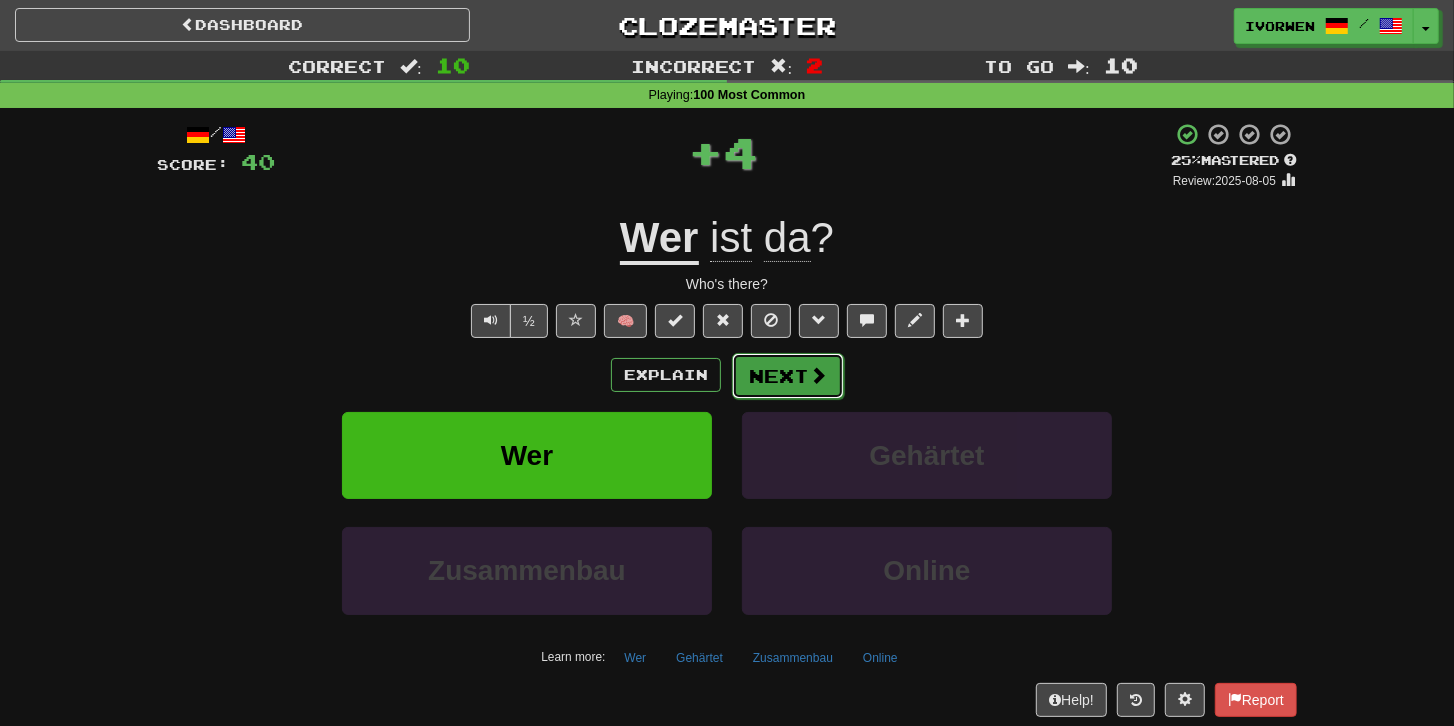 click on "Next" at bounding box center (788, 376) 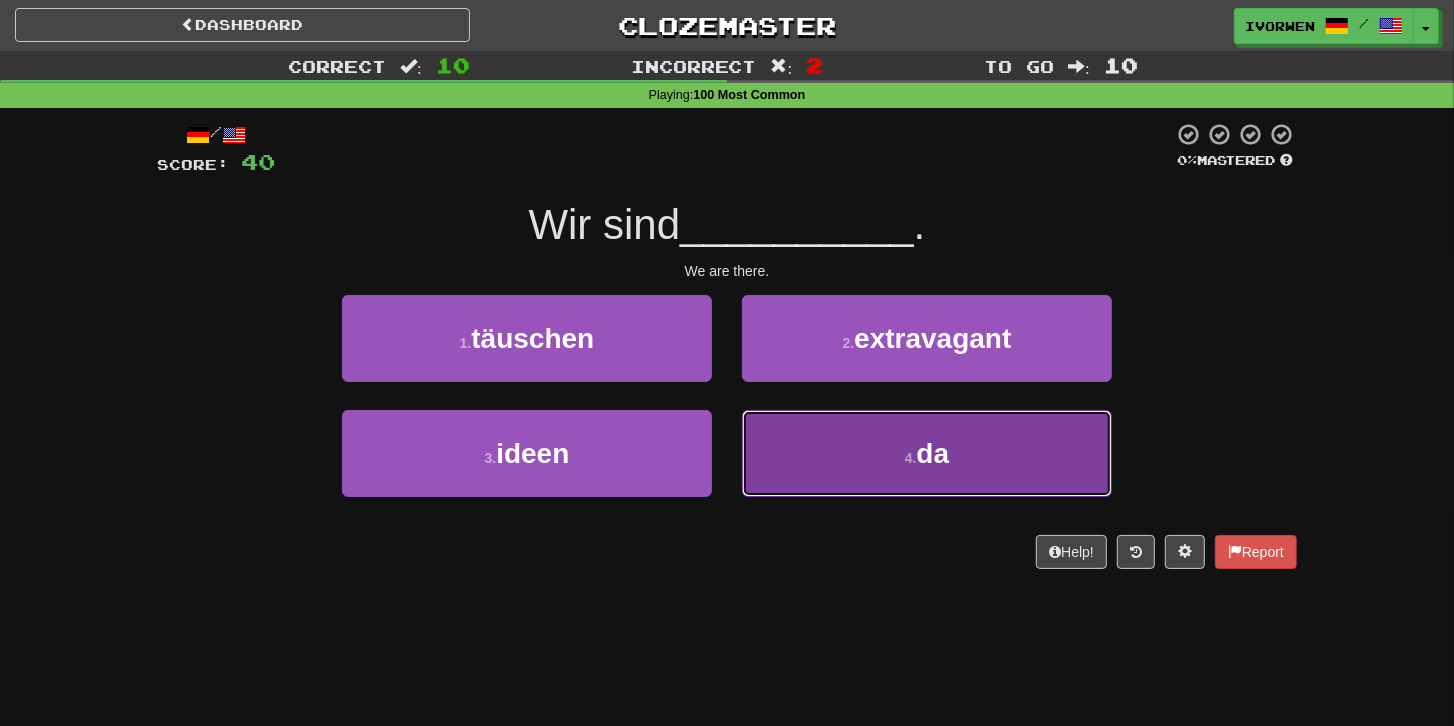 click on "4 .  da" at bounding box center [927, 453] 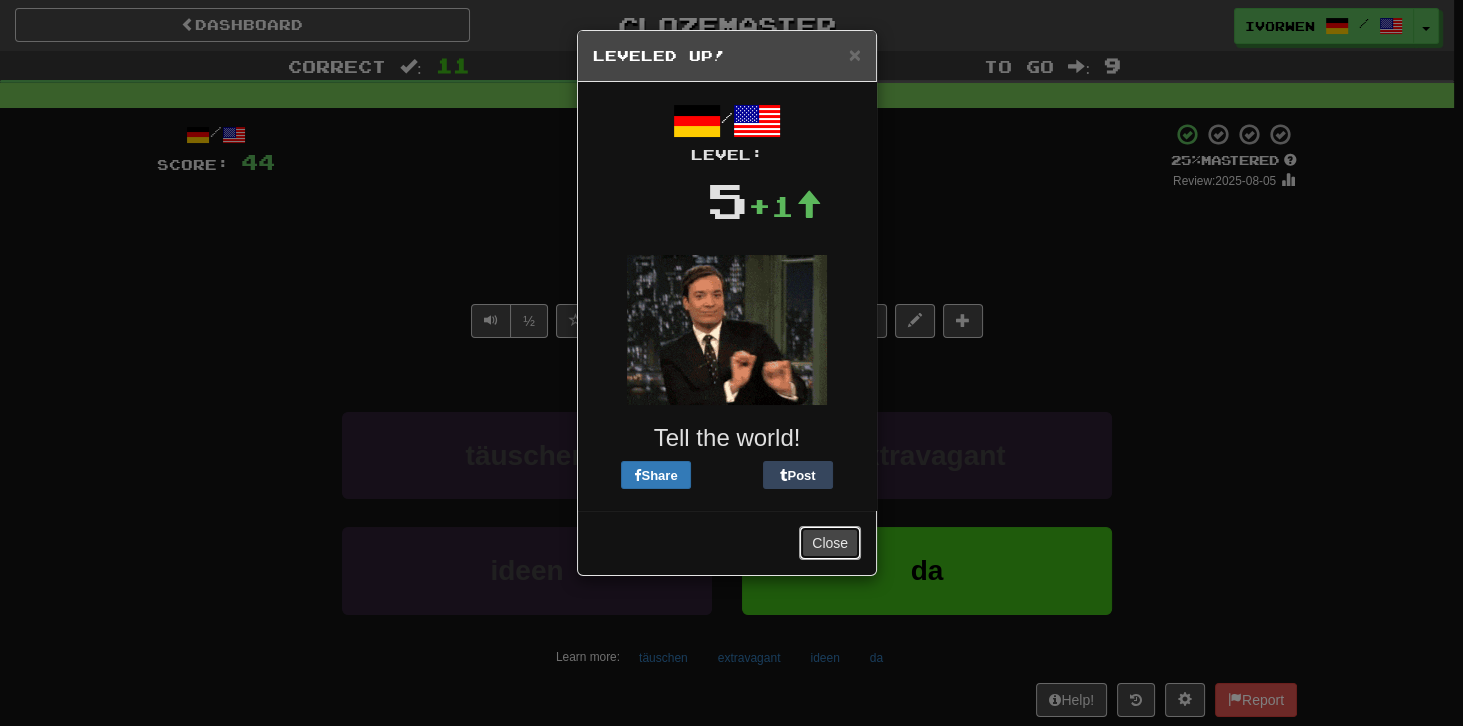 click on "Close" at bounding box center (830, 543) 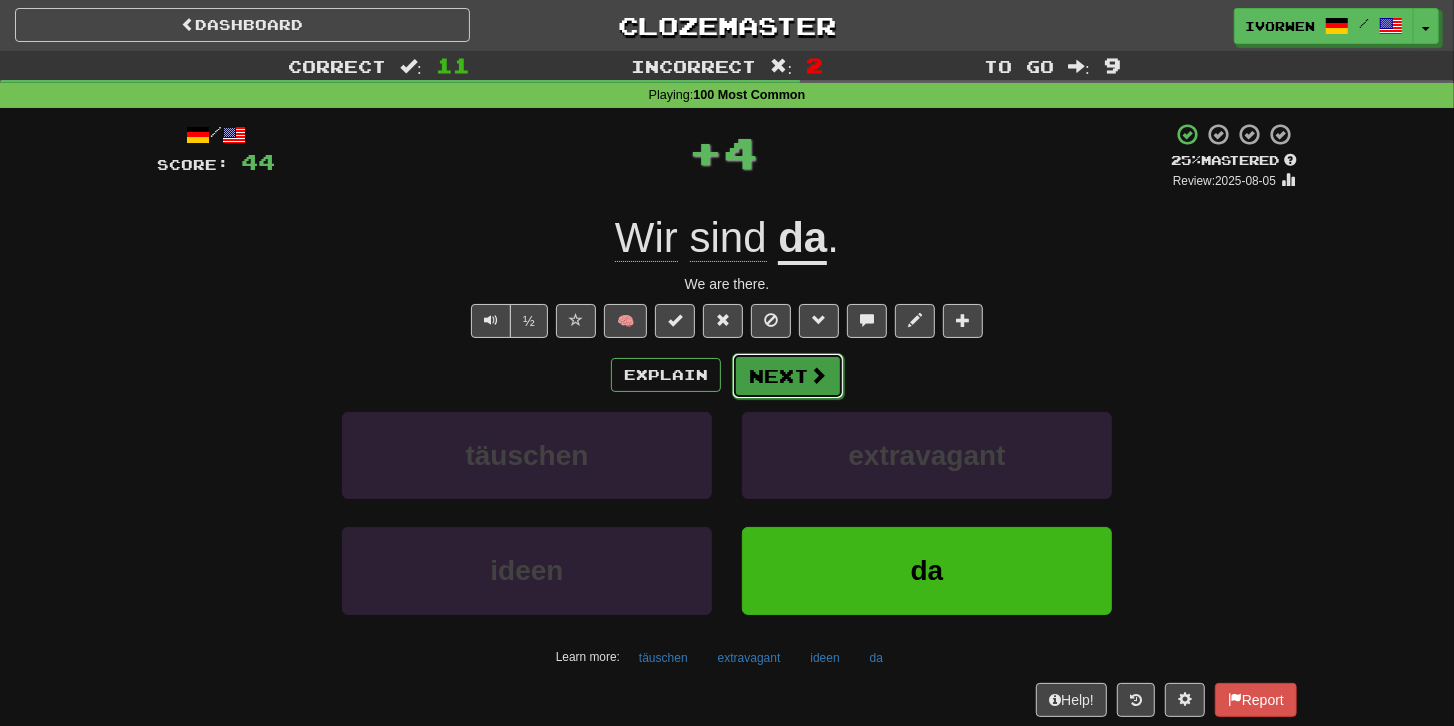 click on "Next" at bounding box center [788, 376] 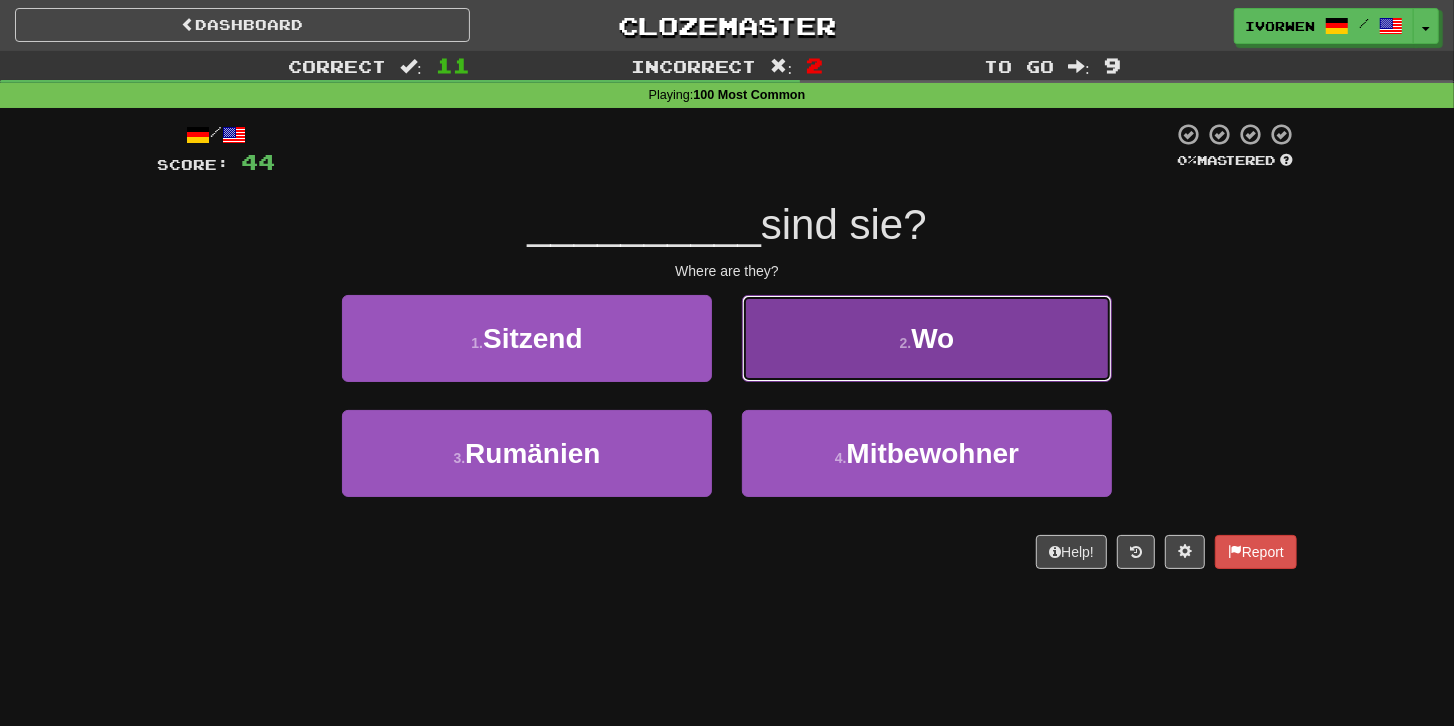click on "2 .  Wo" at bounding box center (927, 338) 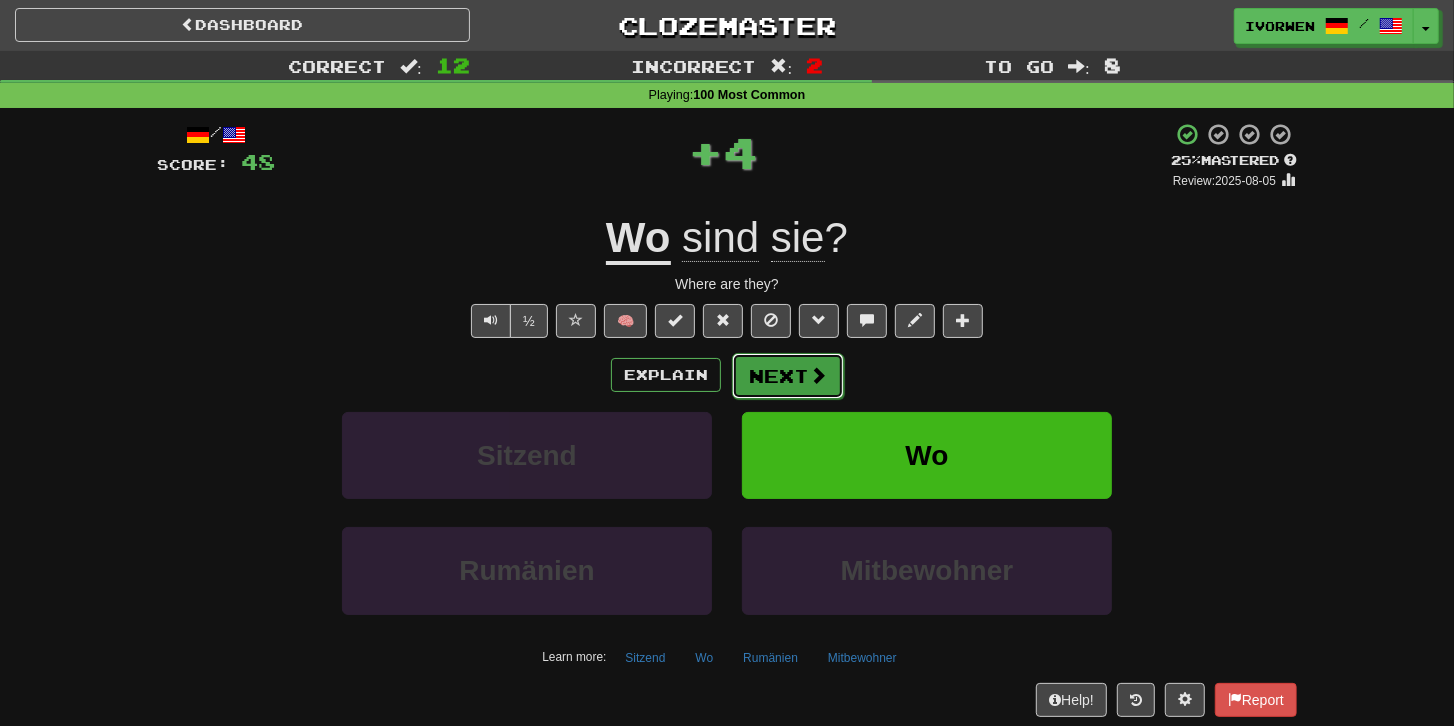 click at bounding box center [818, 375] 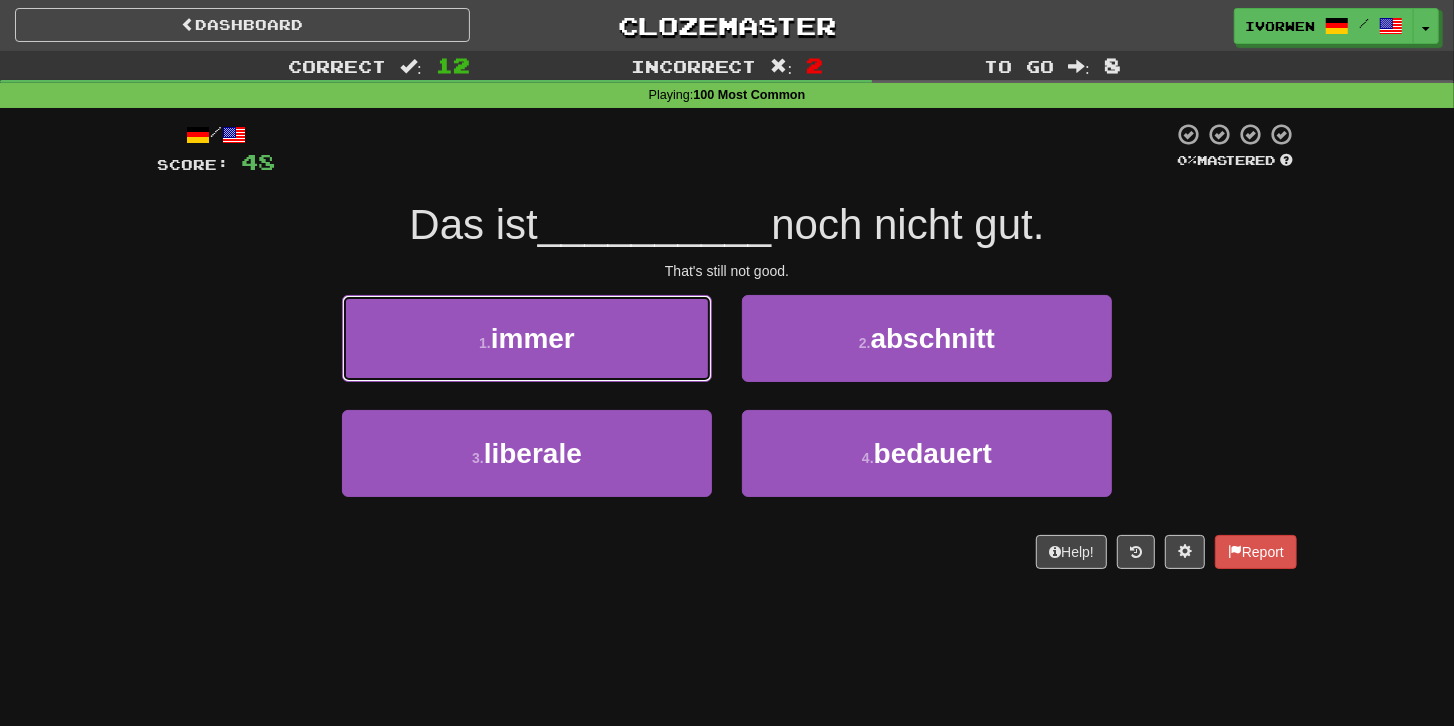 click on "1 .  immer" at bounding box center [527, 338] 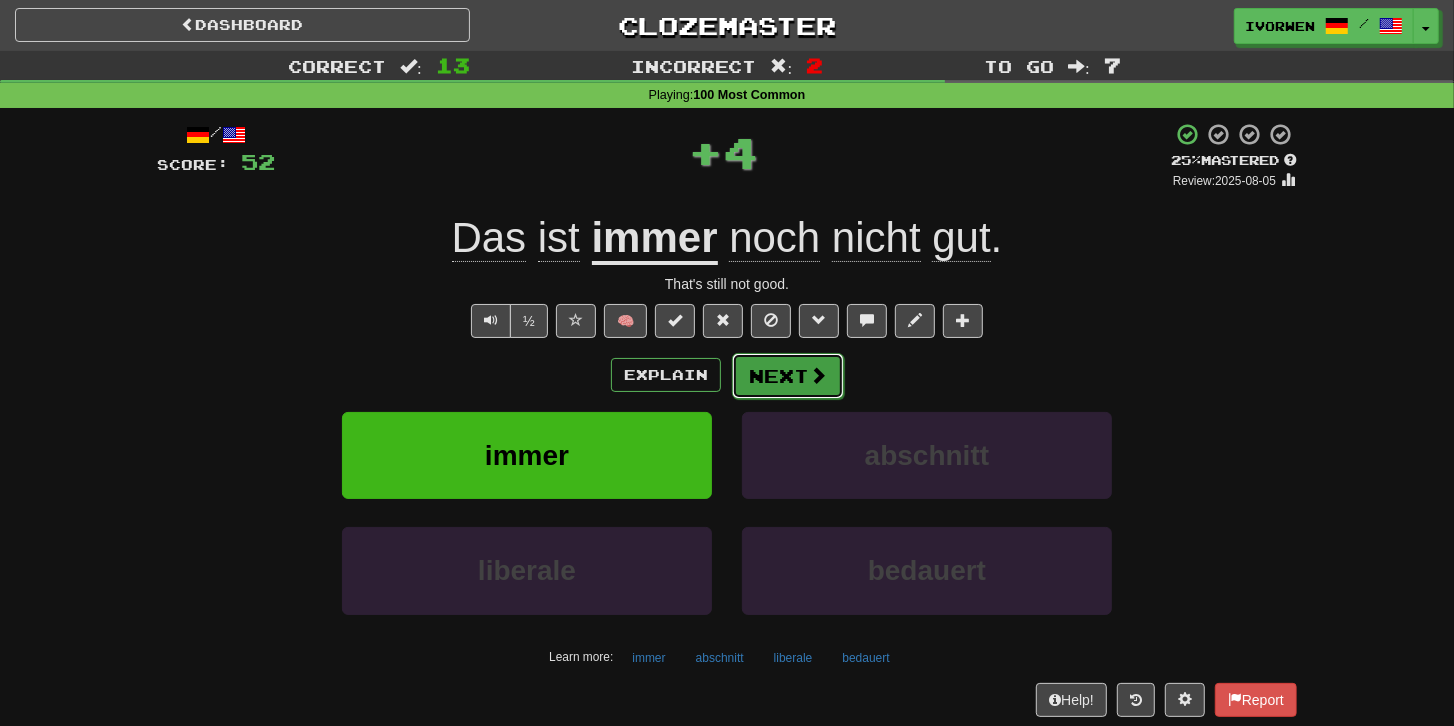 click on "Next" at bounding box center [788, 376] 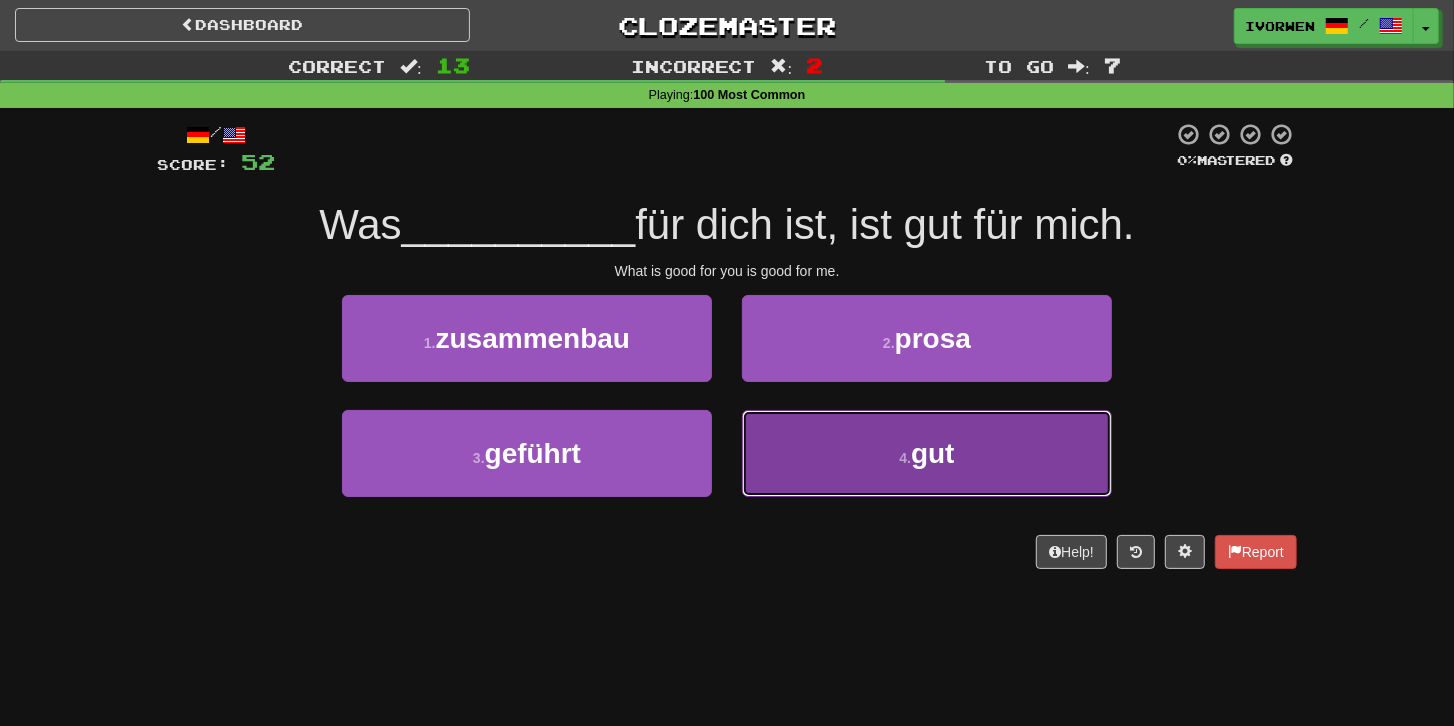 click on "4 .  gut" at bounding box center (927, 453) 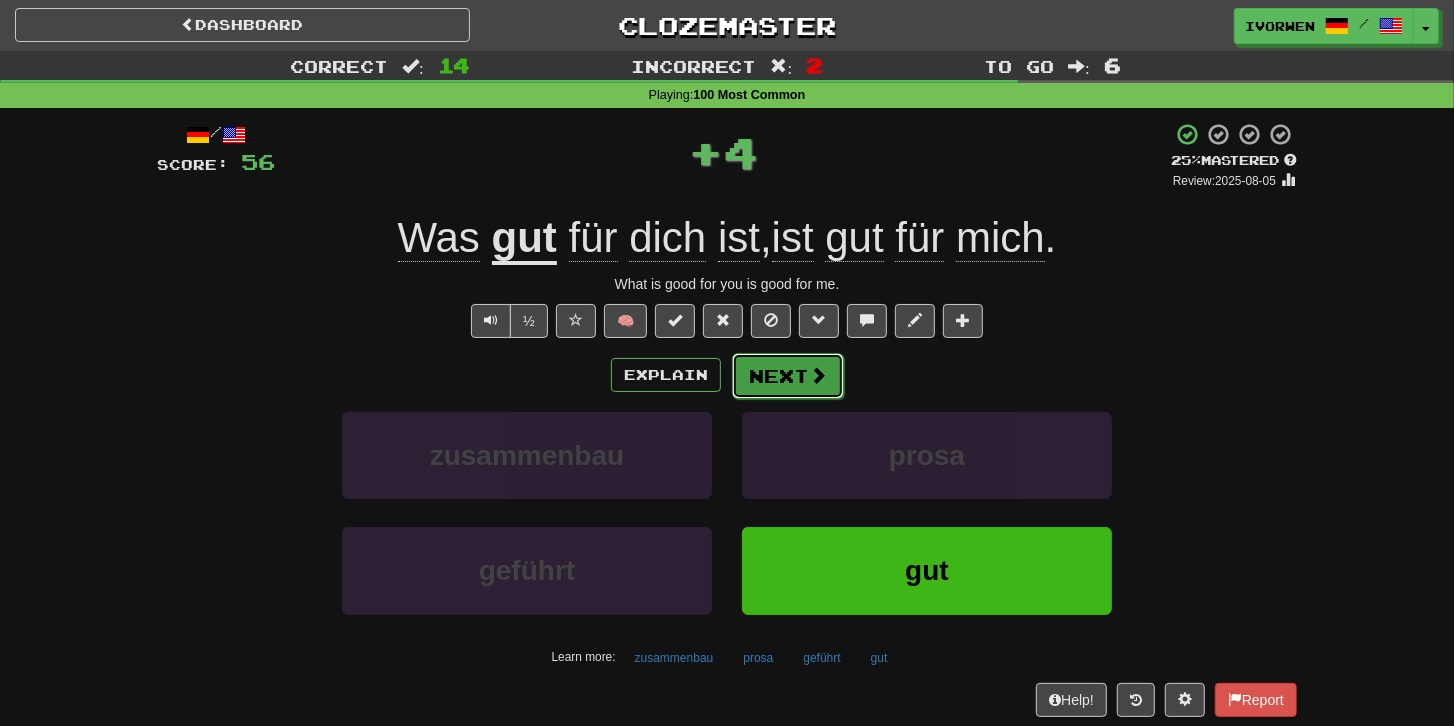 click on "Next" at bounding box center (788, 376) 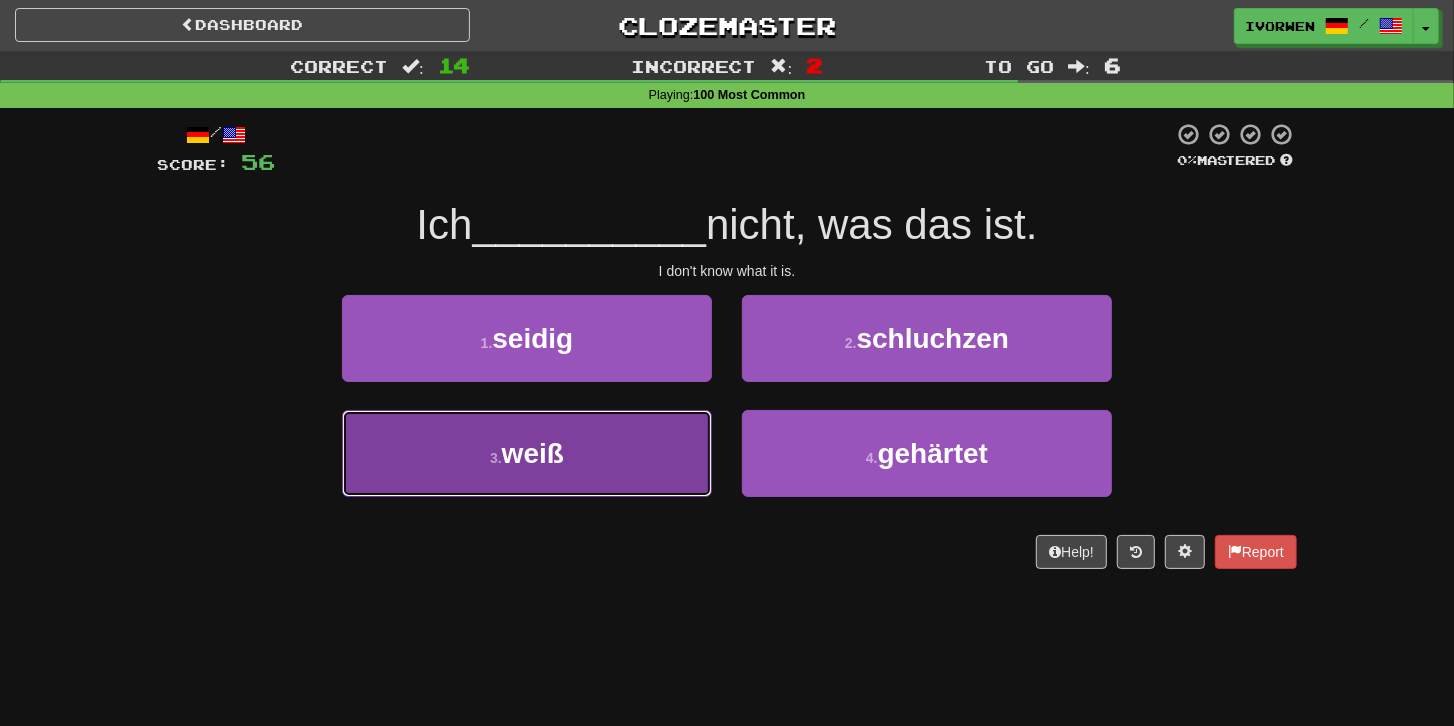 click on "3 .  weiß" at bounding box center (527, 453) 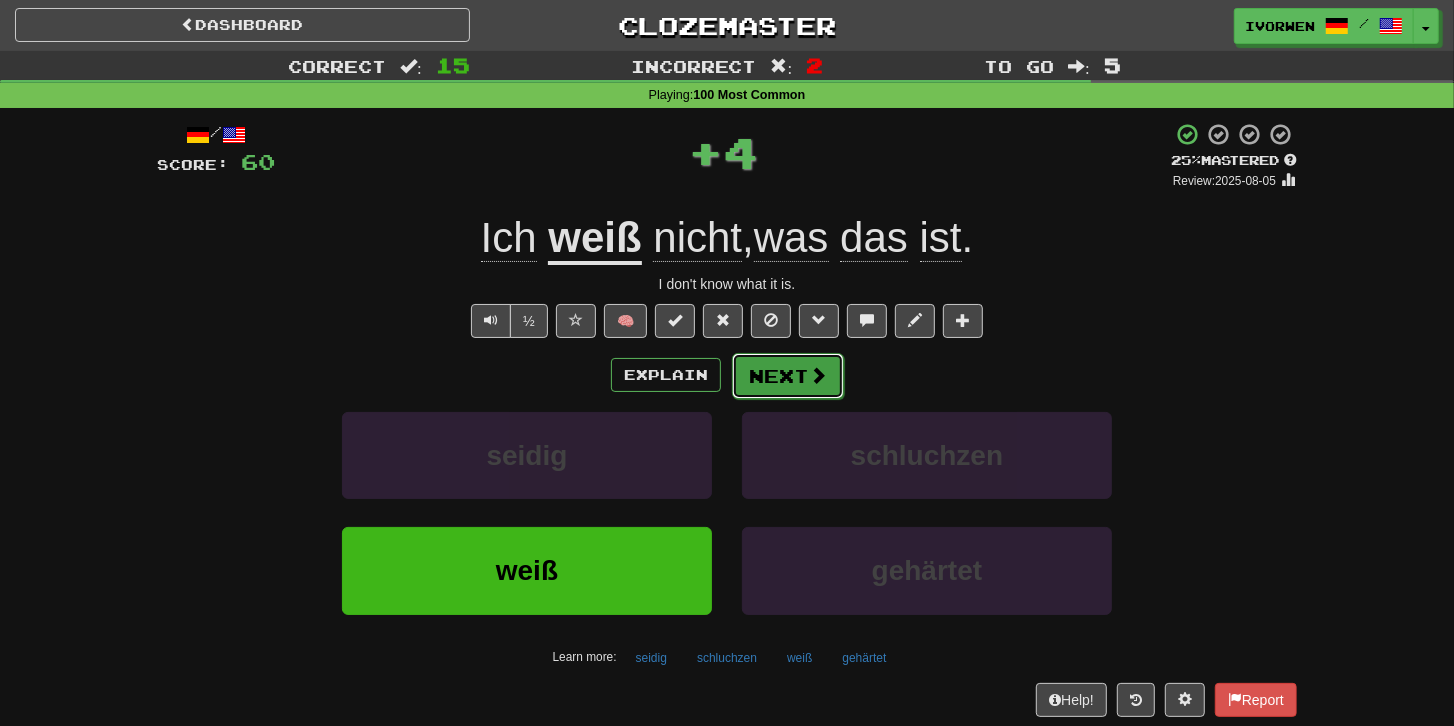 click on "Next" at bounding box center [788, 376] 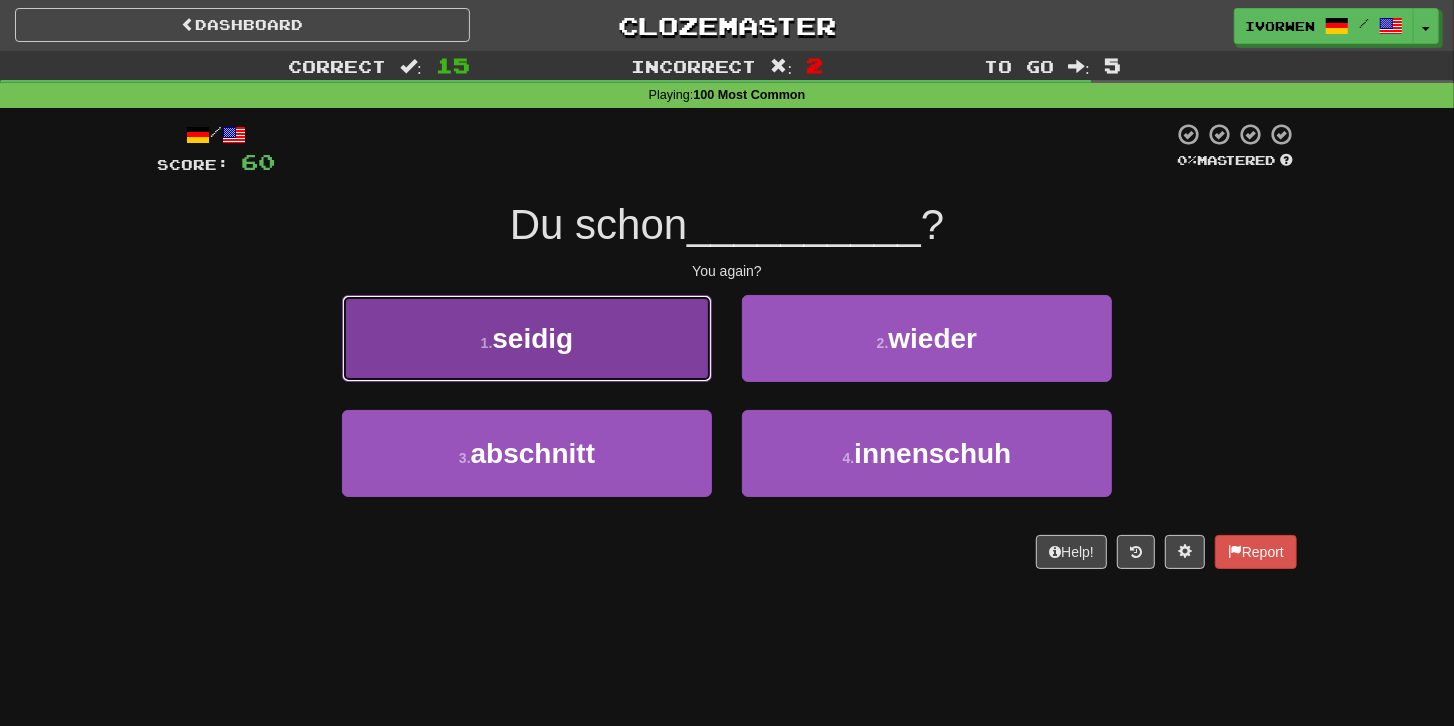 click on "1 .  seidig" at bounding box center [527, 338] 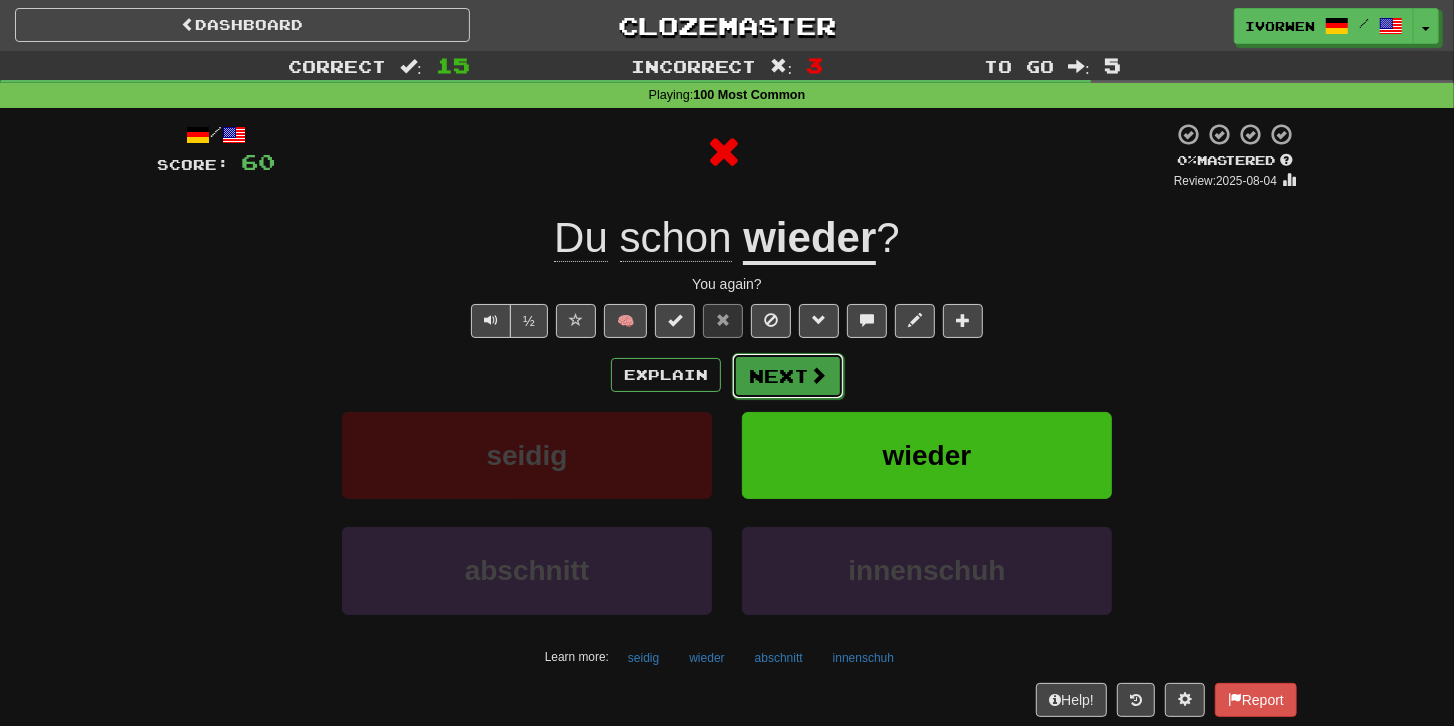 click on "Next" at bounding box center (788, 376) 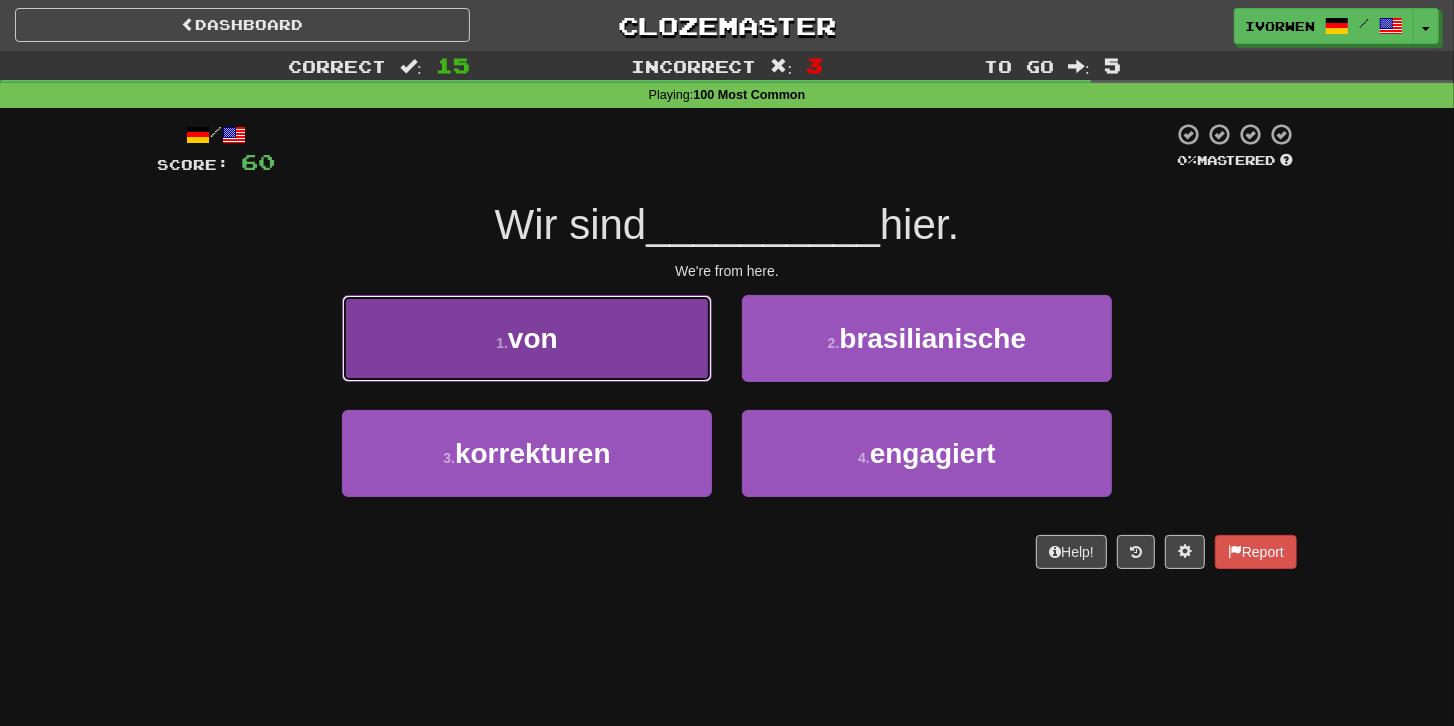 click on "1 .  von" at bounding box center [527, 338] 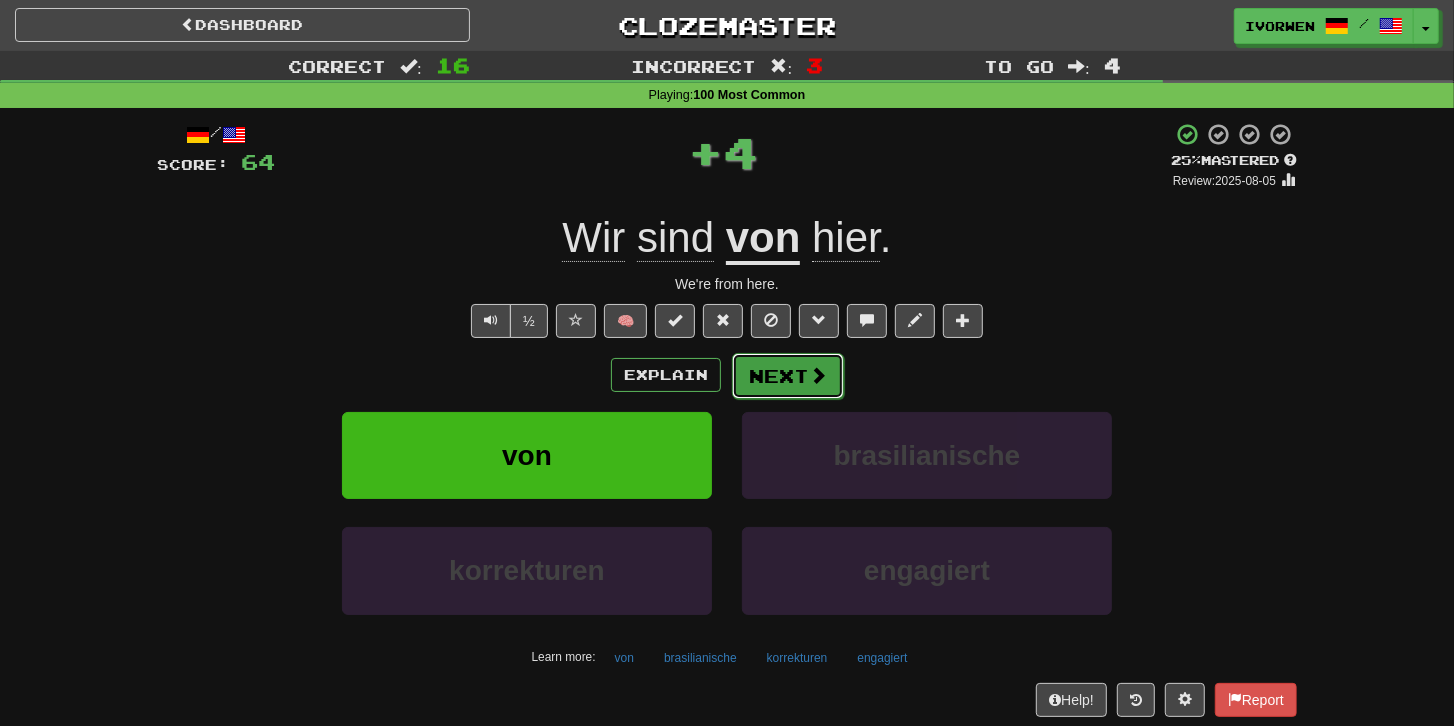 click on "Next" at bounding box center (788, 376) 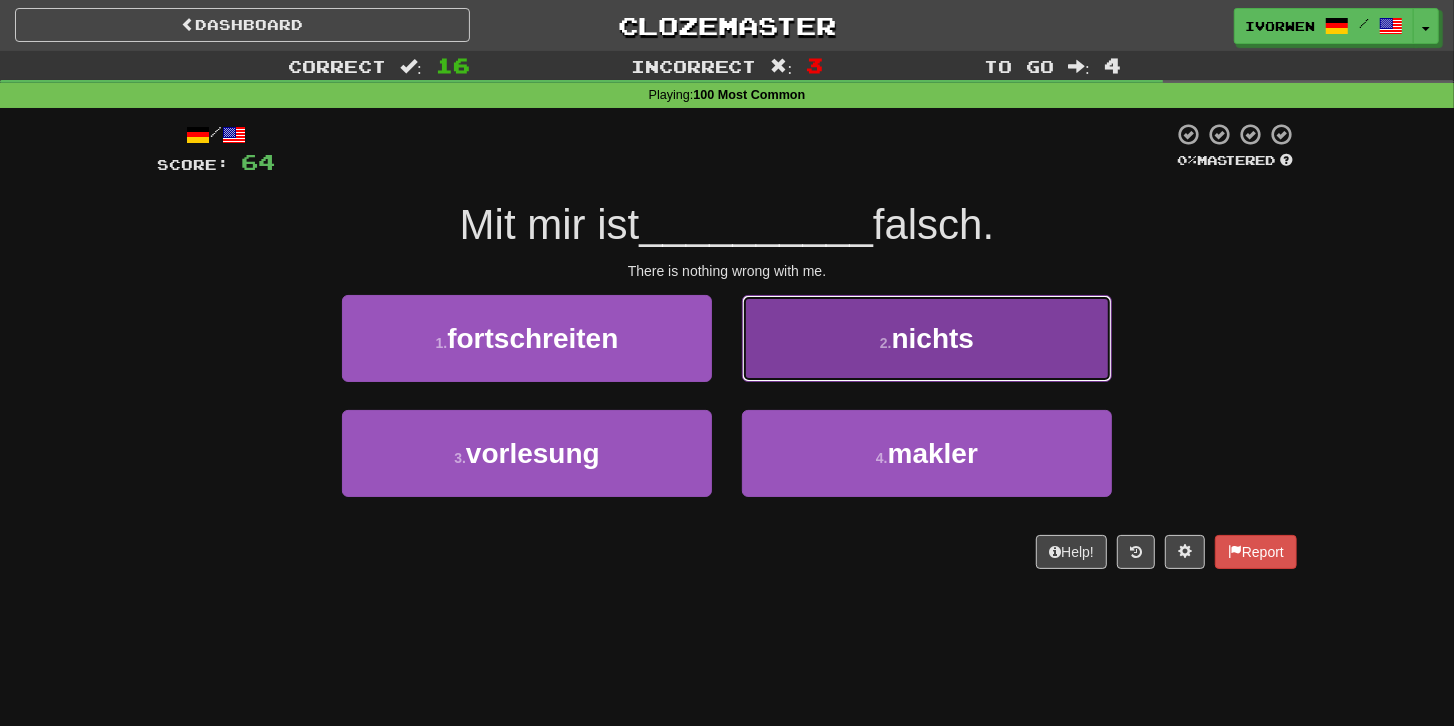 click on "2 .  nichts" at bounding box center [927, 338] 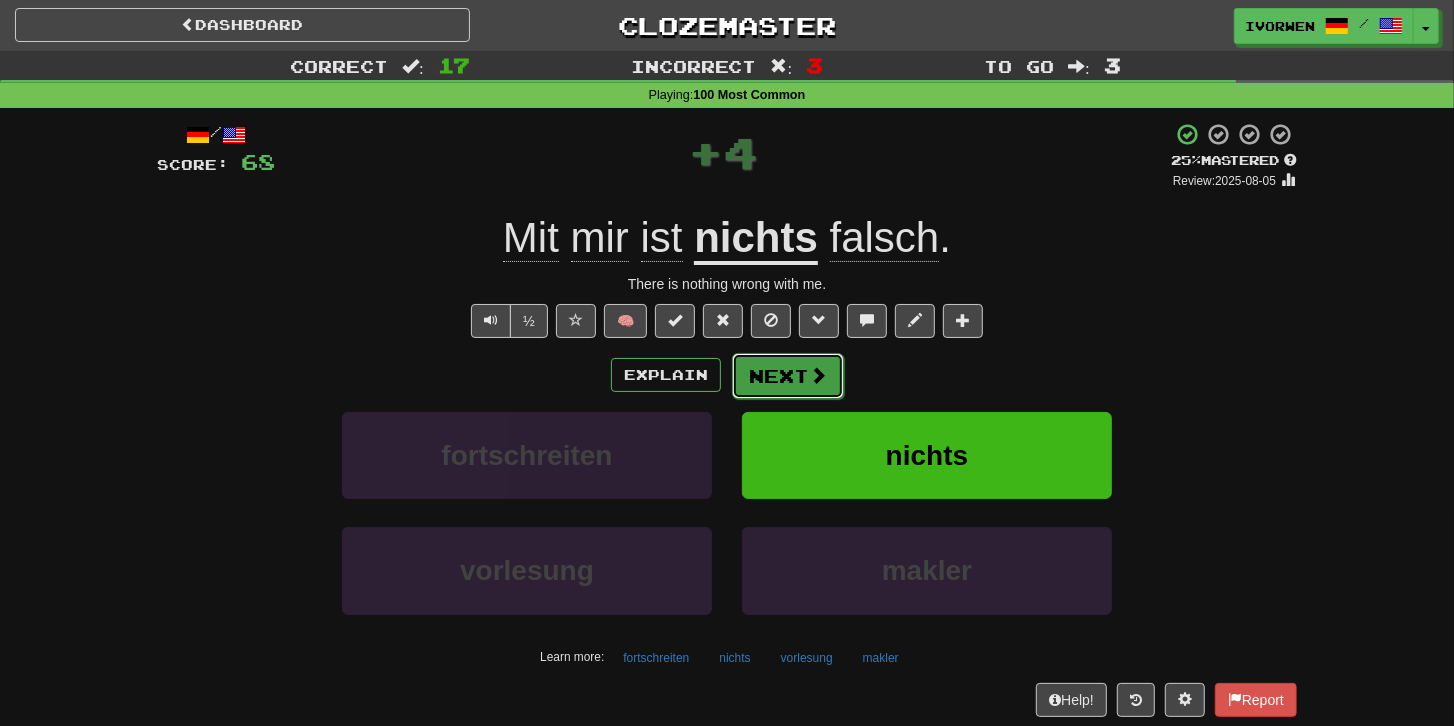 click on "Next" at bounding box center (788, 376) 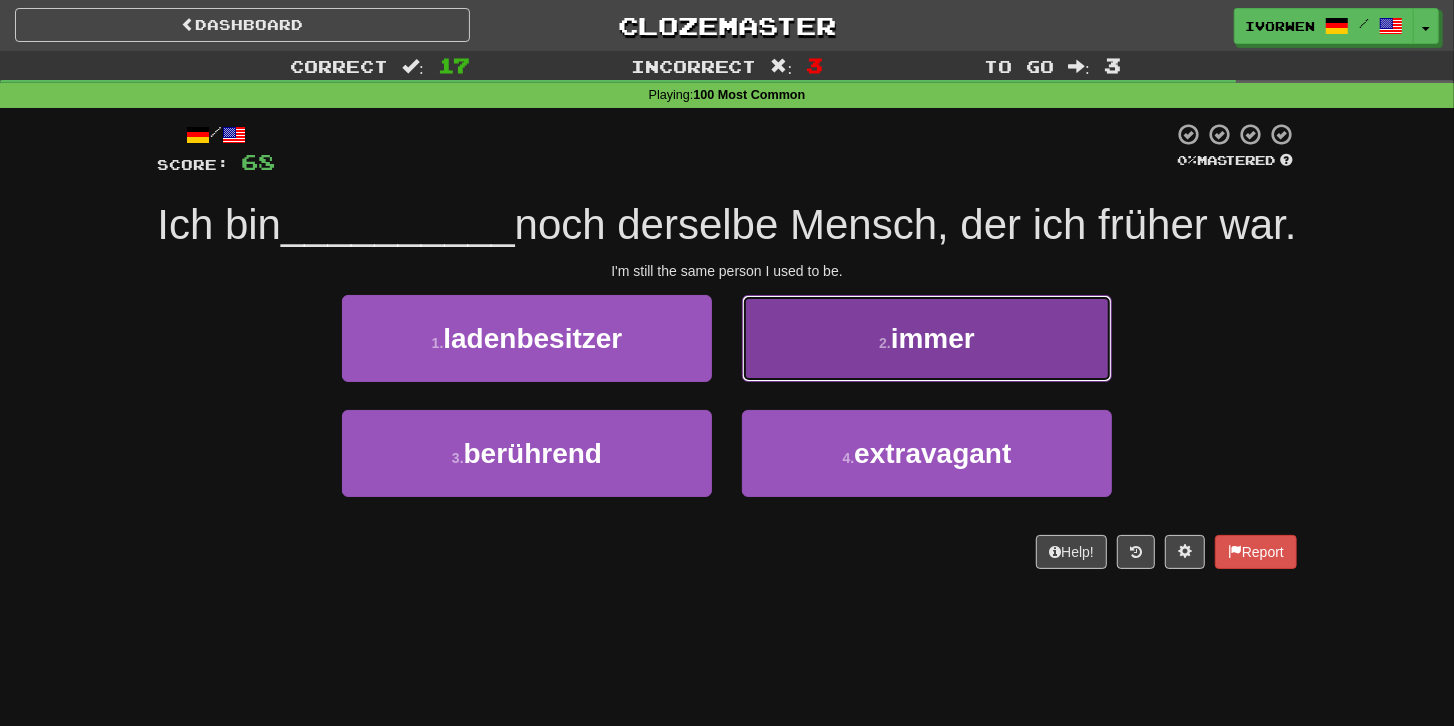click on "immer" at bounding box center (933, 338) 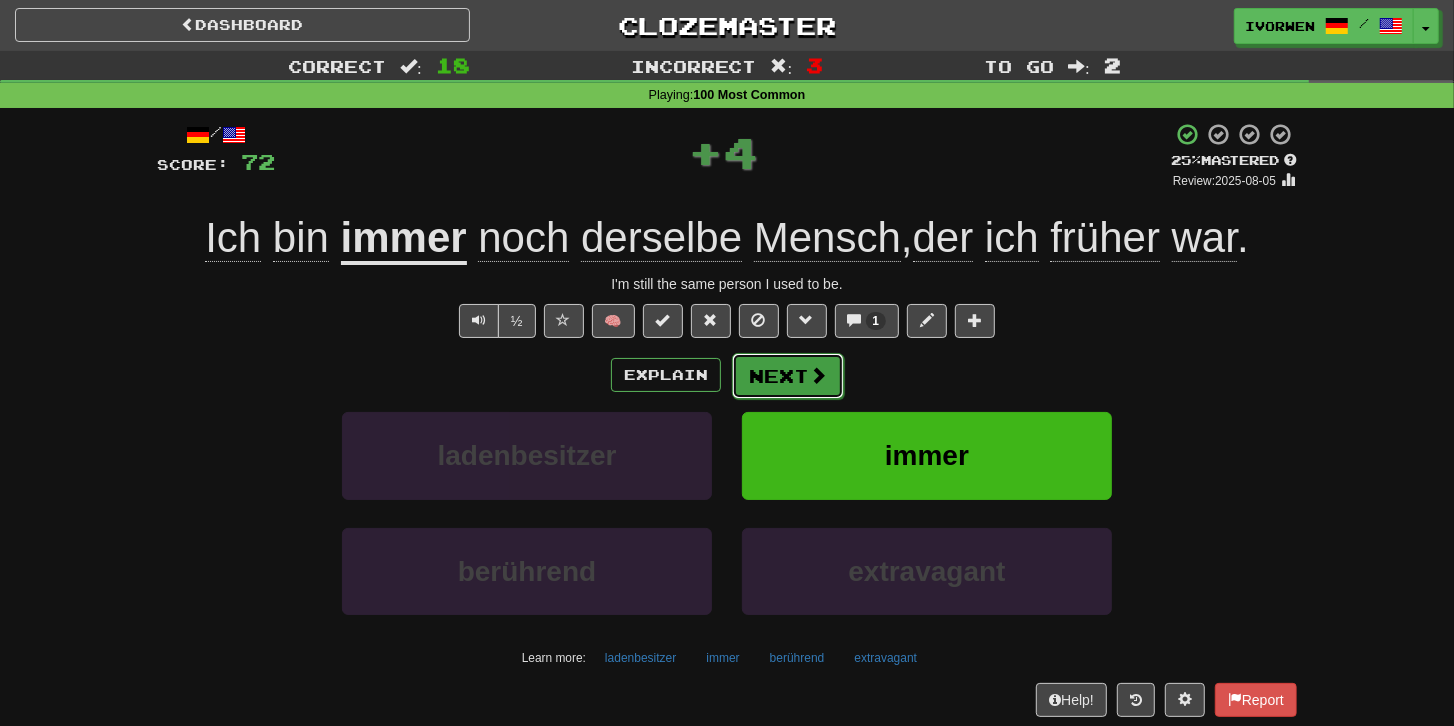 click at bounding box center (818, 375) 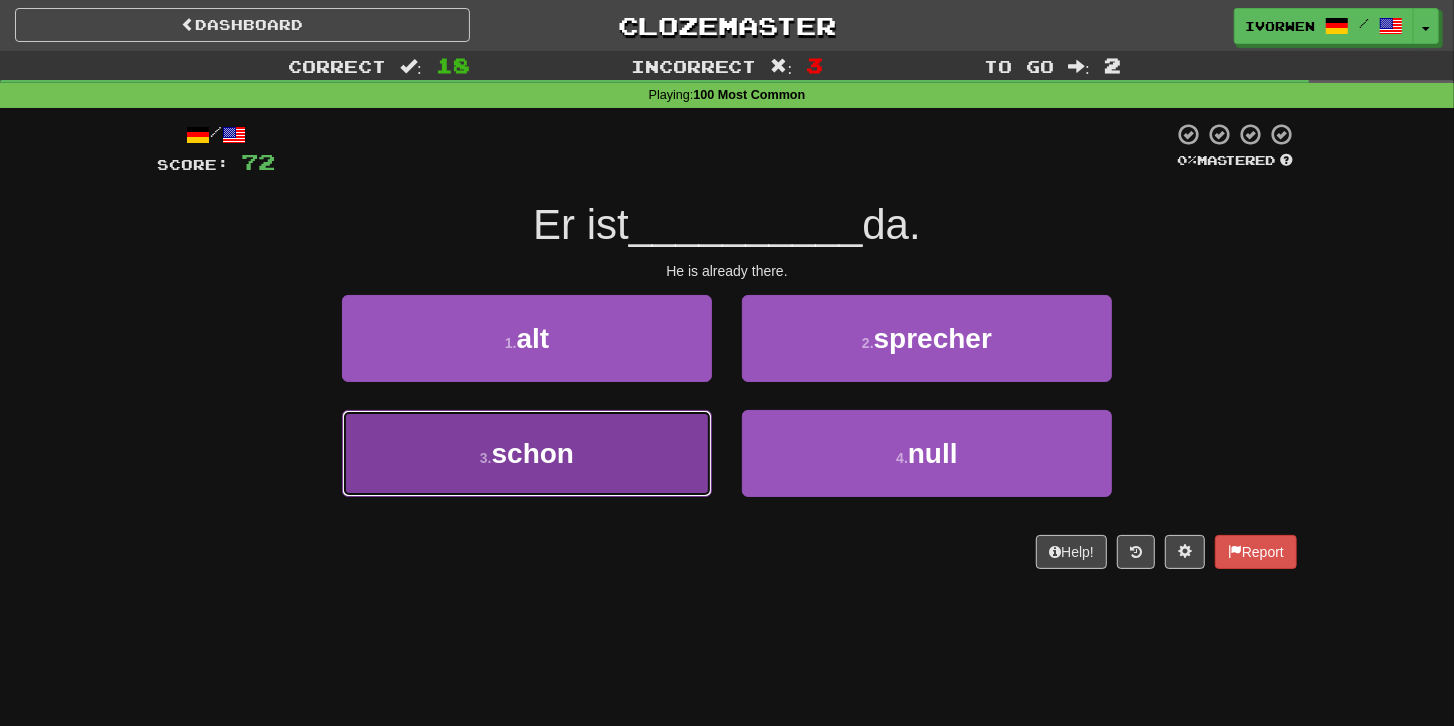 click on "schon" at bounding box center (533, 453) 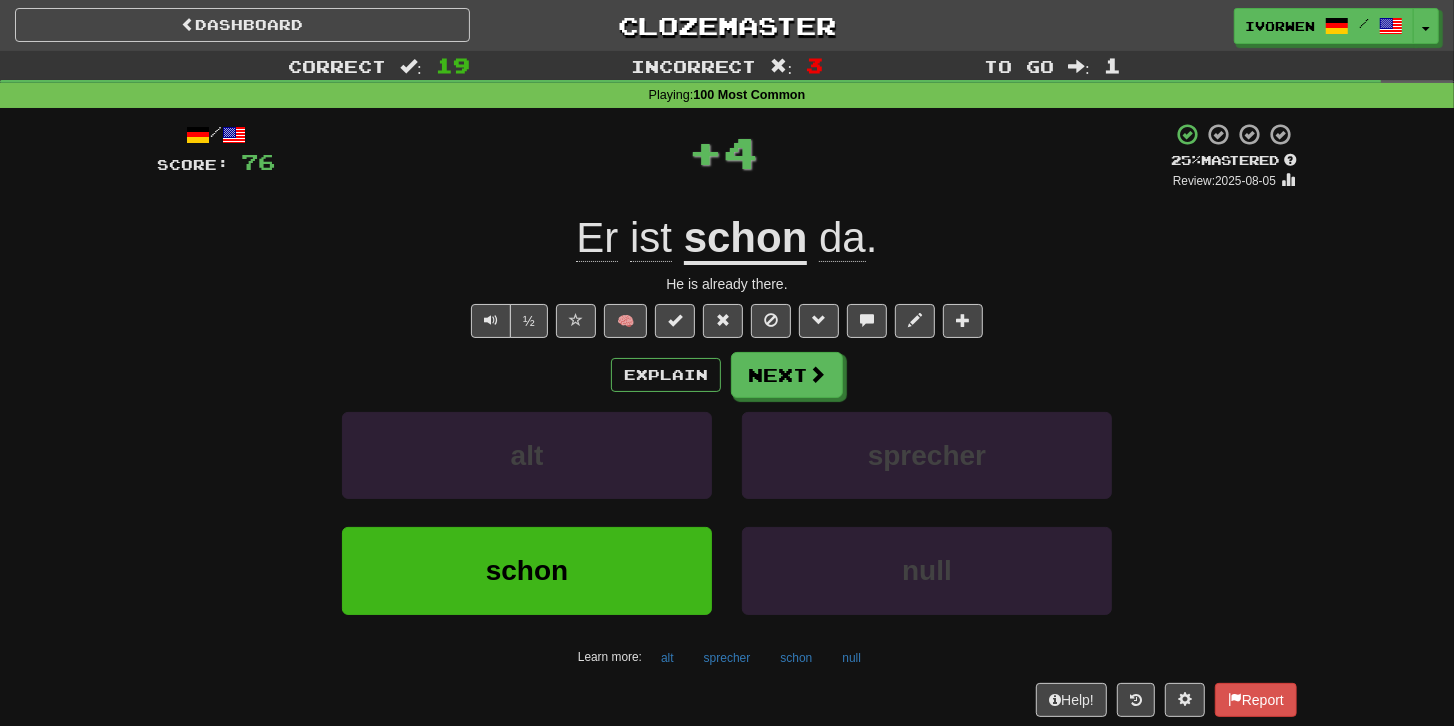 click on "Explain Next alt sprecher schon null Learn more: alt sprecher schon null" at bounding box center [727, 512] 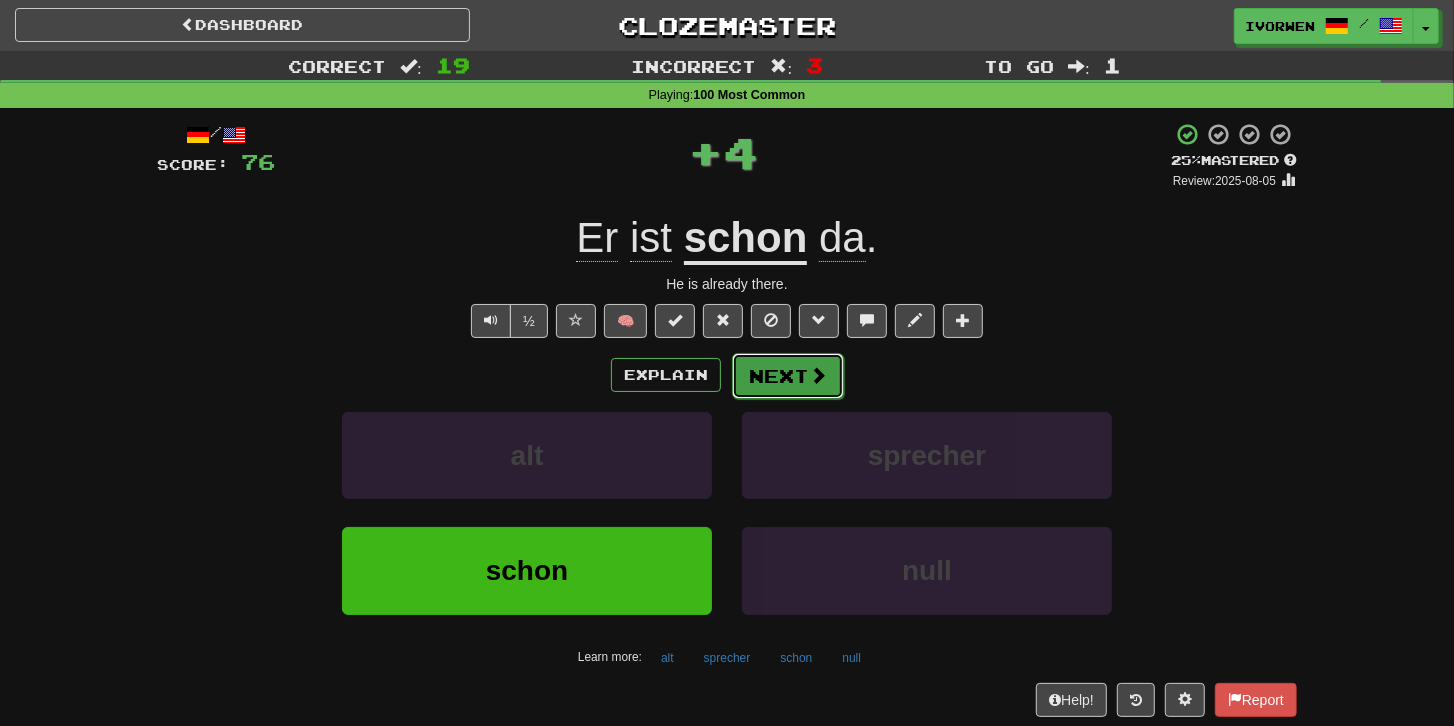click on "Next" at bounding box center [788, 376] 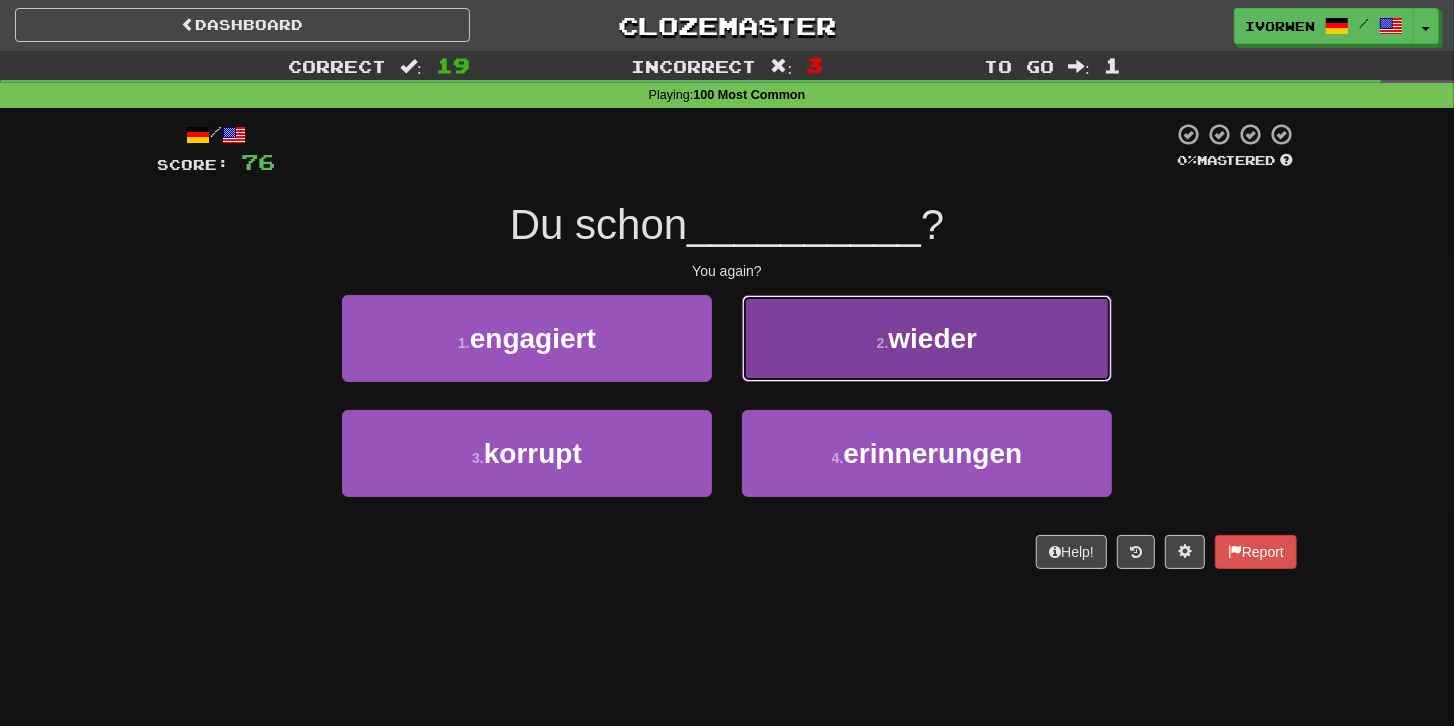 click on "2 .  wieder" at bounding box center [927, 338] 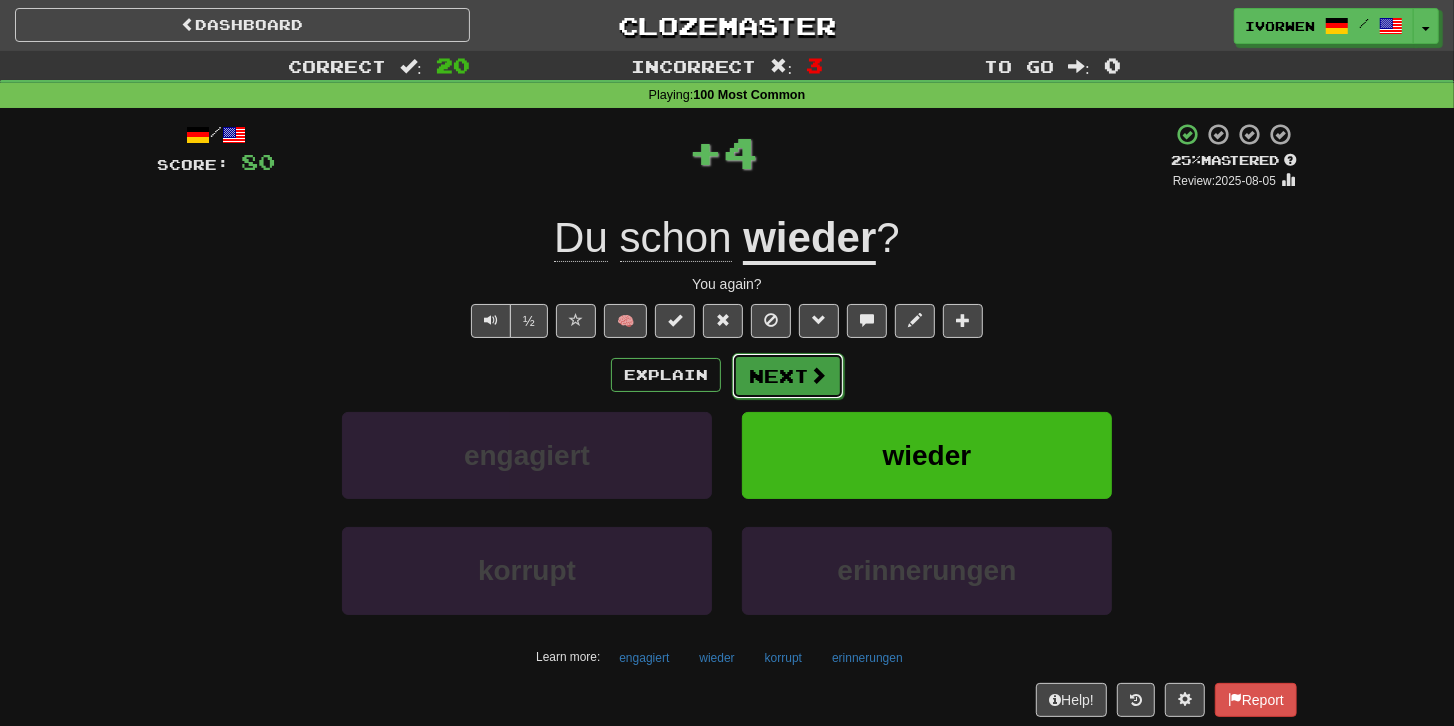 click on "Next" at bounding box center [788, 376] 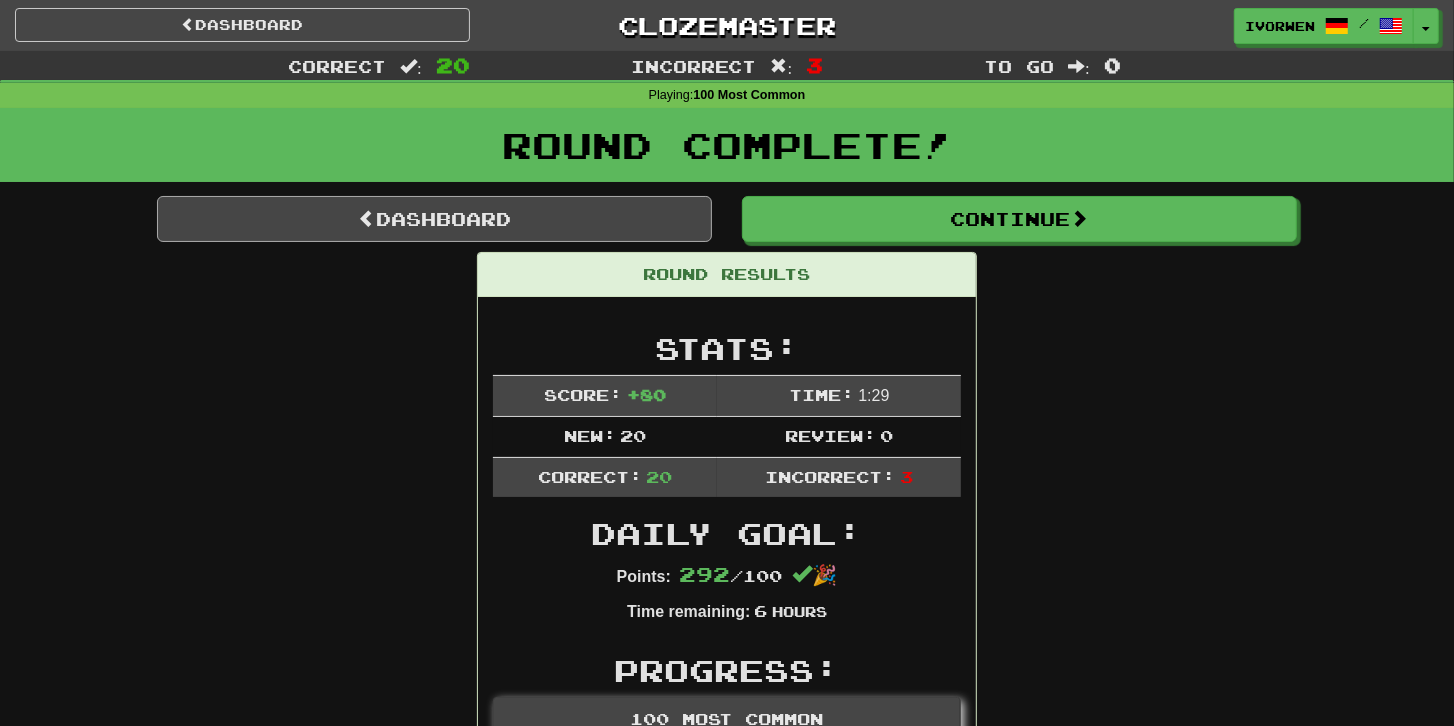 click on "Dashboard Continue  Round Results Stats: Score:   + 80 Time:   1 : 29 New:   20 Review:   0 Correct:   20 Incorrect:   3 Daily Goal: Points:   292  /  100  🎉 Time remaining: 6   Hours Progress: 100 Most Common Playing:  20  /  325 + 20 0% 6.154% Mastered:  0  /  325 0% Ready for Review:  0  /  Level:  5 ⬆🎉🙌 169  points to level  6  - keep going! Ranked:  356 th  this week ( 4  points to  355 th ) Sentences: 3  Report Hab  dich! Gotcha!  Report Was  werden  wir? What will we become?  Report Er ist  hier ! He is here!  Report Sagen  Sie das nicht noch mal! Don't say that again! 1  Report Ich bin  immer  noch derselbe Mensch, der ich früher war. I'm still the same person I used to be. 2  Report Sie weiß, was  vor  sich geht. She knows what's going on.  Report Wo  bist du? Where are you?  Report Wo  sind Sie? Where are you?  Report Sie sind nicht  immer  hier. They're not always here.  Report Er ist  schon  da. He is already there.  Report Es ist  gut . It is good.  Report Wer  ist da? Who's there?" at bounding box center (727, 1623) 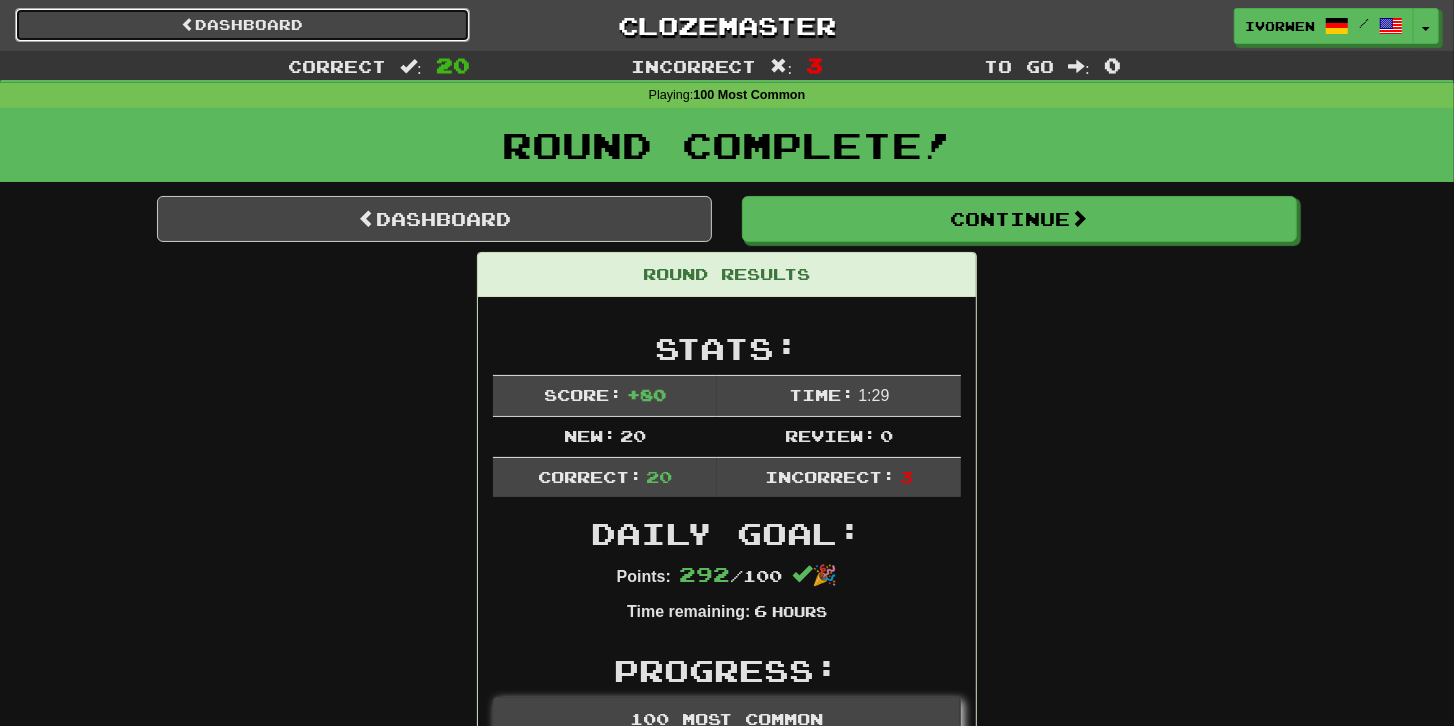 click on "Dashboard" at bounding box center (242, 25) 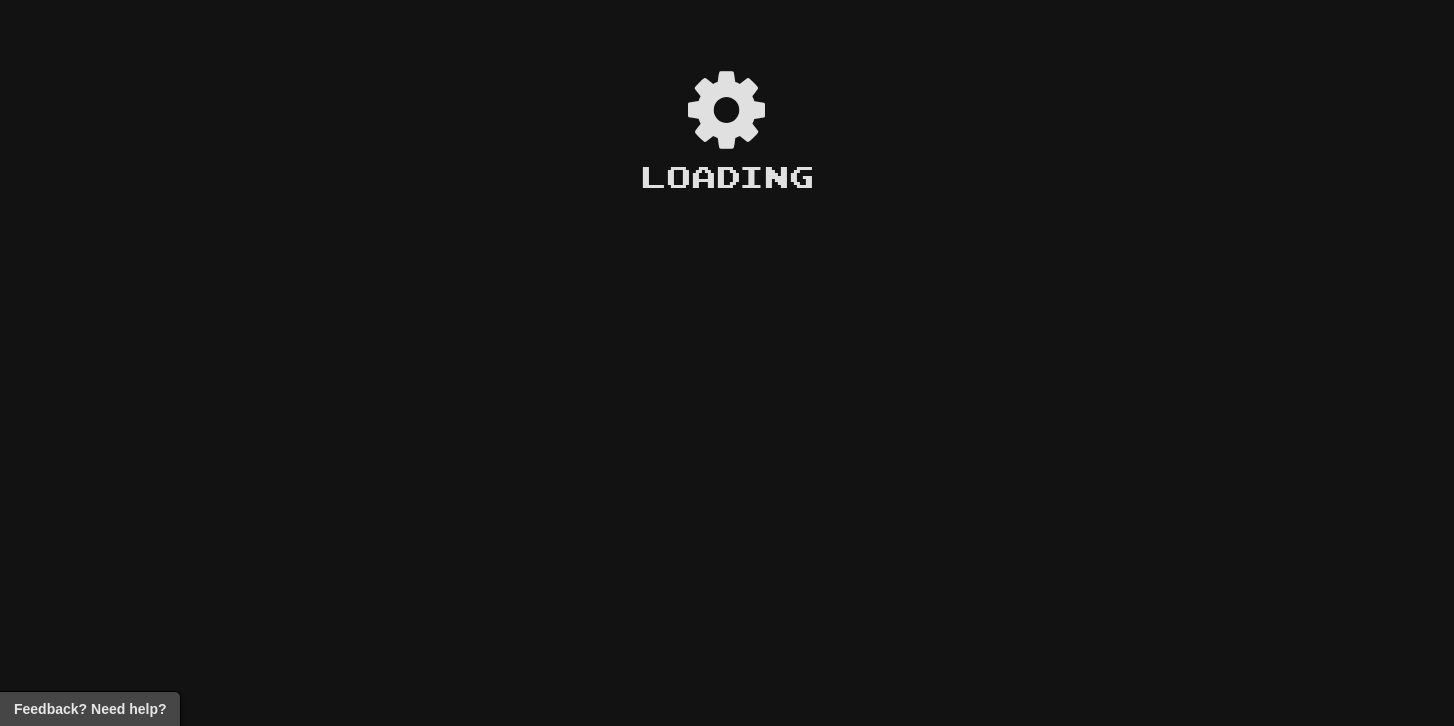 scroll, scrollTop: 0, scrollLeft: 0, axis: both 